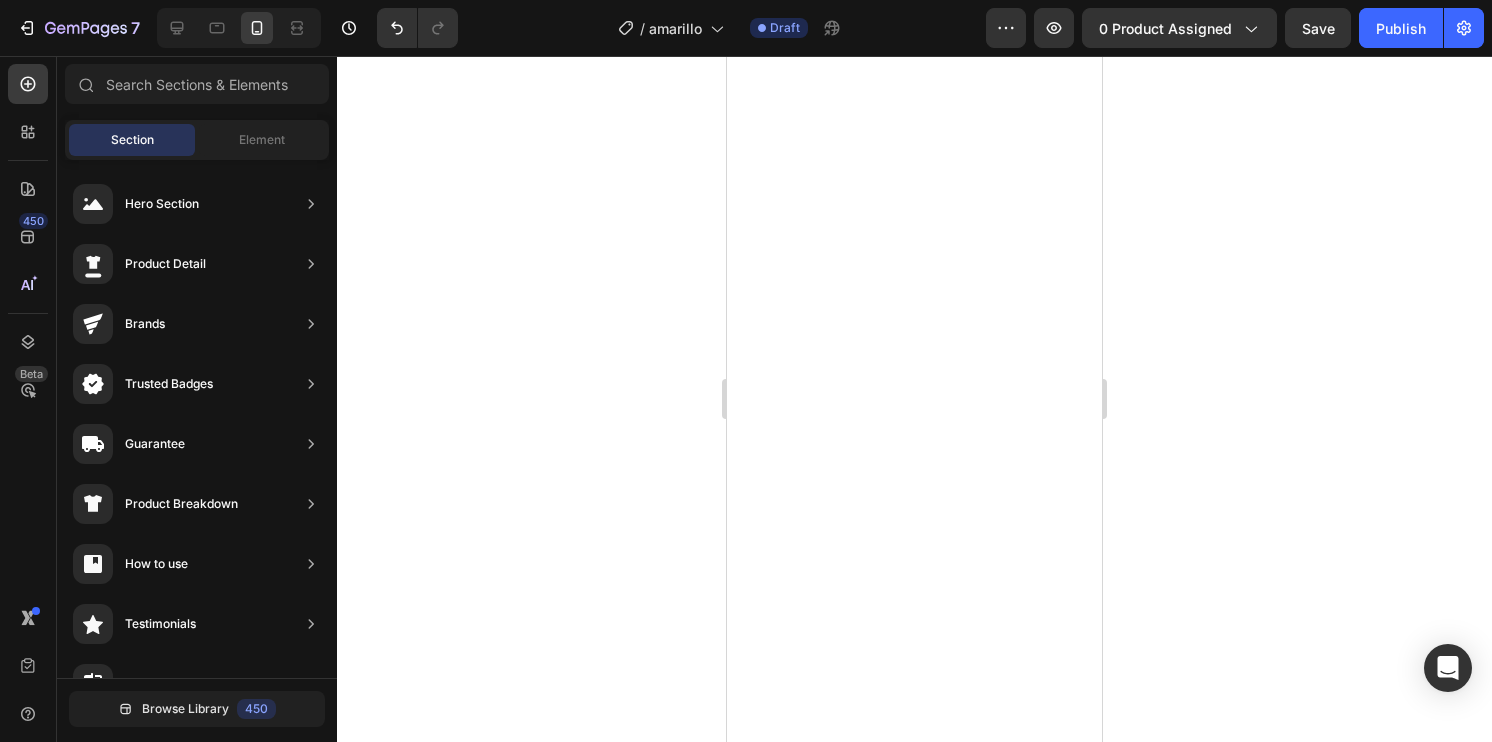 scroll, scrollTop: 0, scrollLeft: 0, axis: both 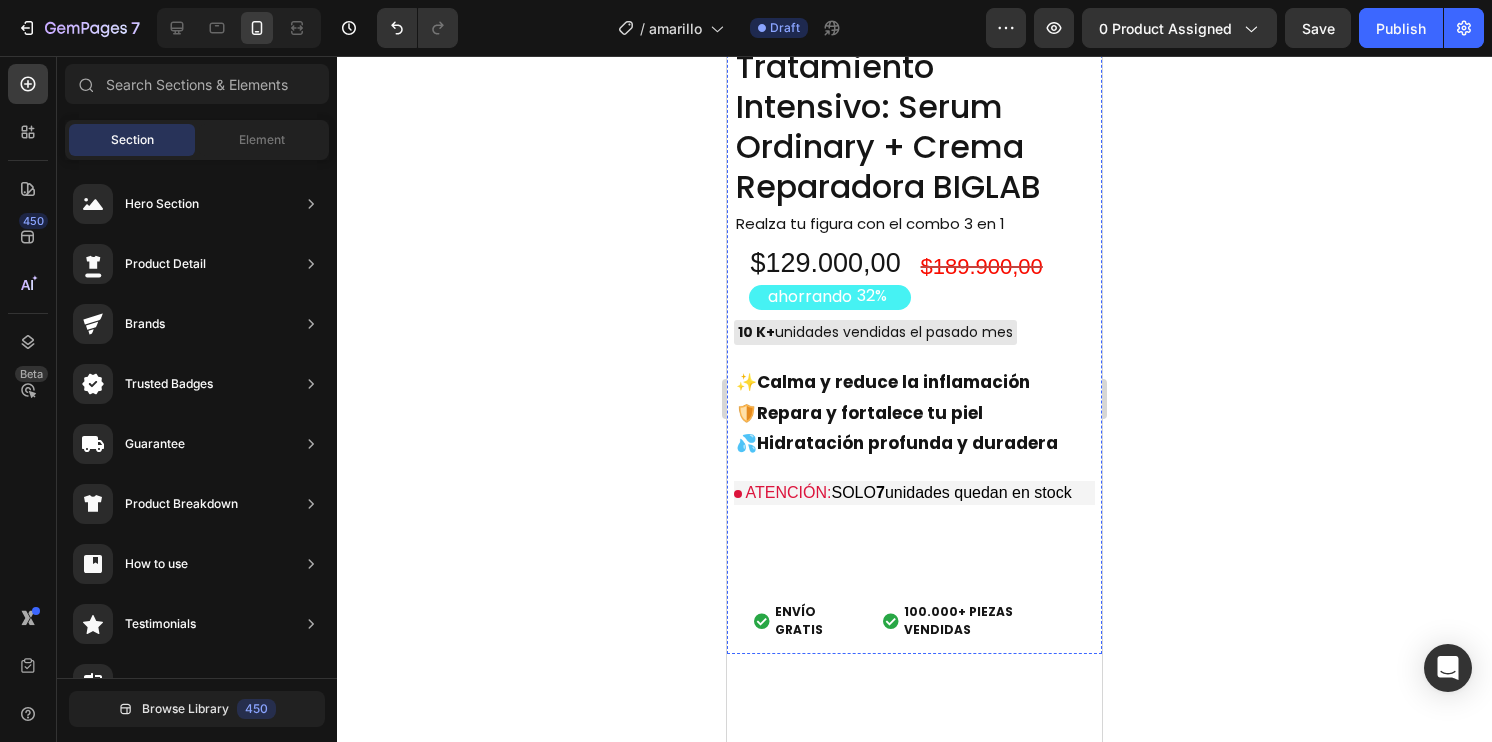 click at bounding box center [914, -361] 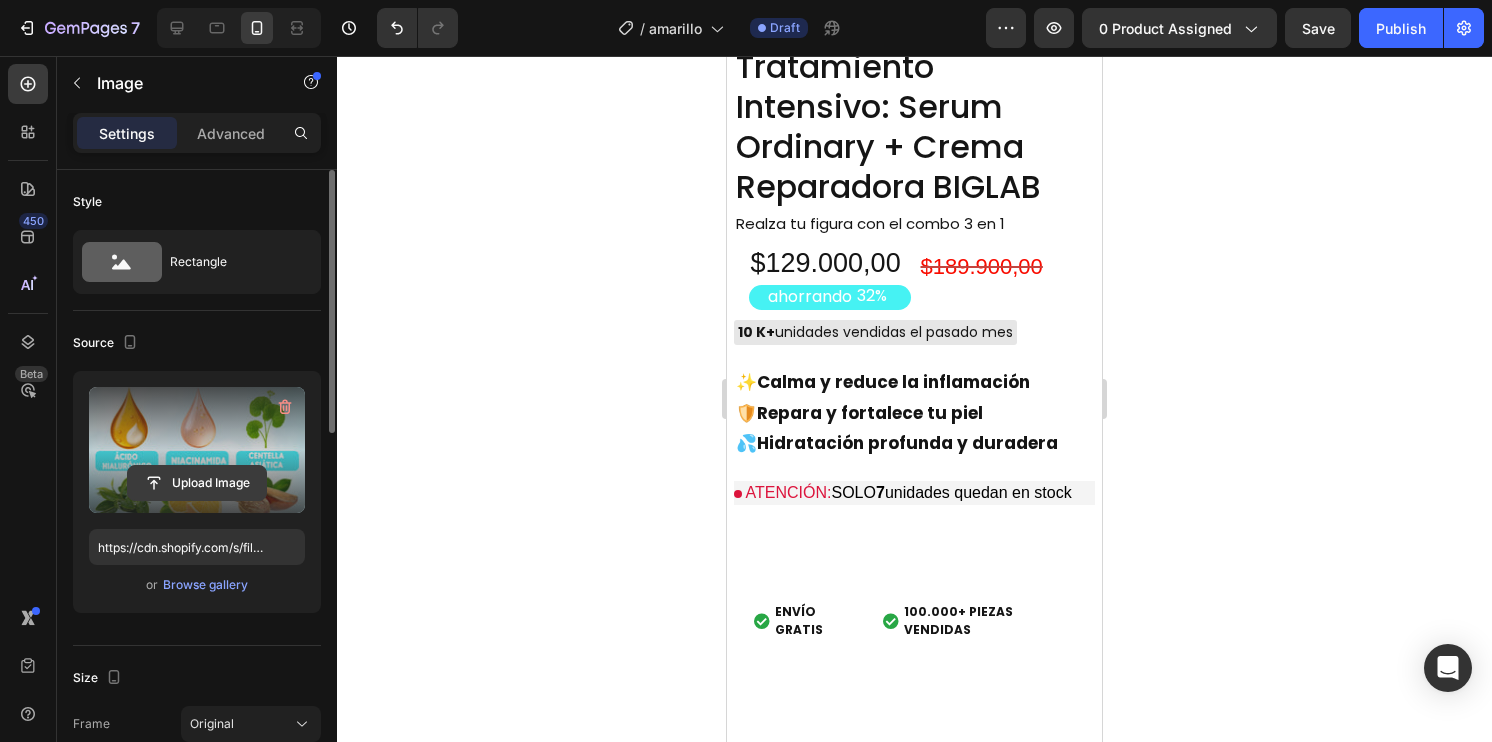 click 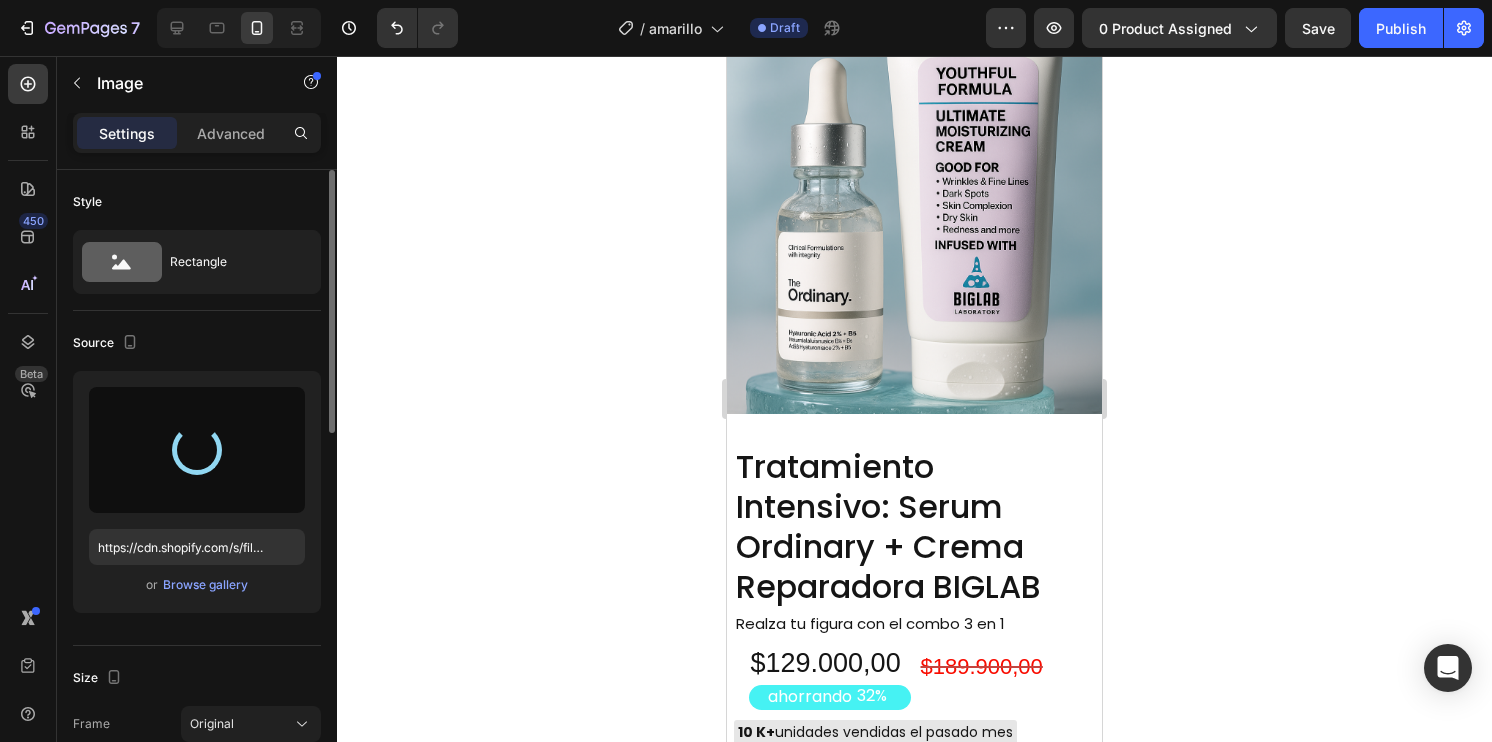 type on "https://cdn.shopify.com/s/files/1/0744/7950/1565/files/gempages_575031653676614431-bc3a3c55-44a3-4d66-abb3-c2715948f1a1.png" 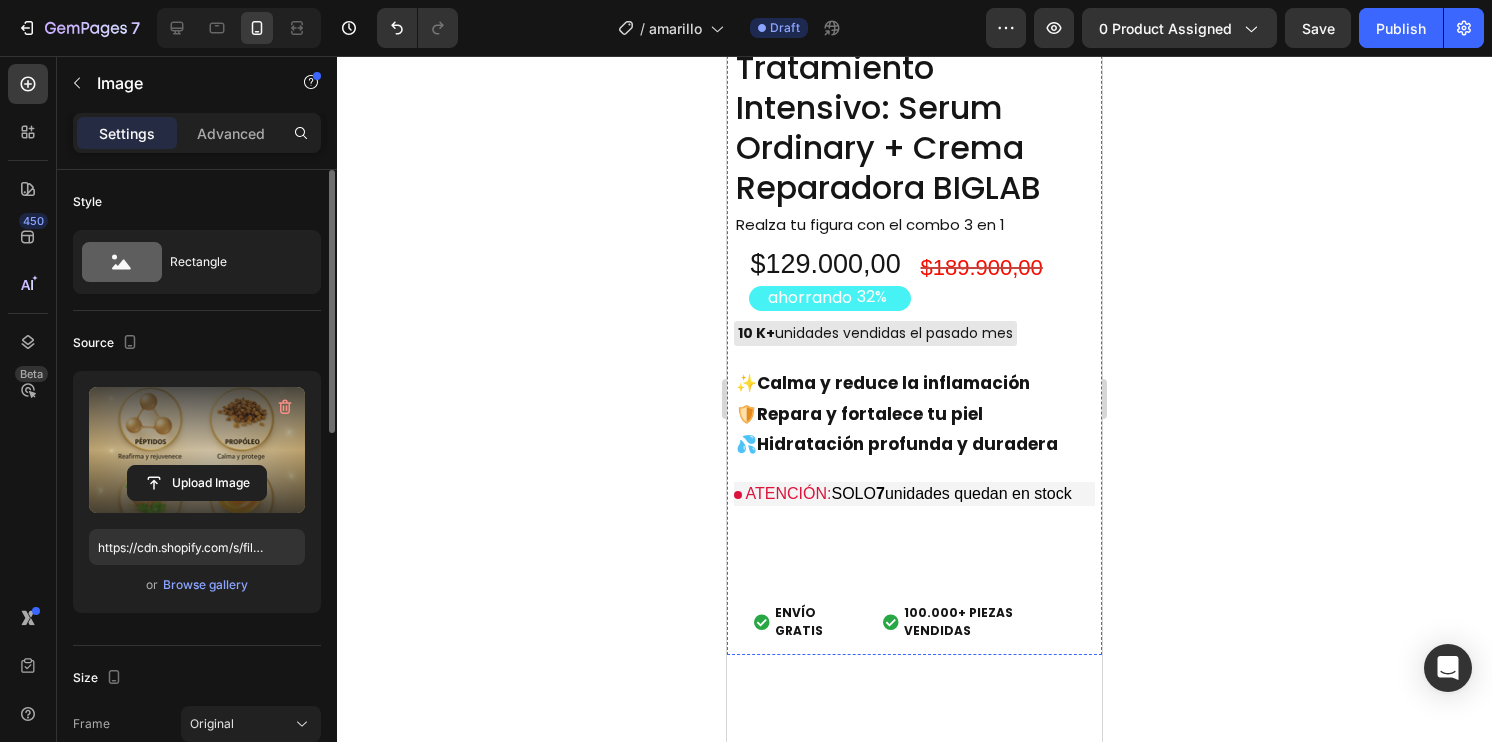 scroll, scrollTop: 4840, scrollLeft: 0, axis: vertical 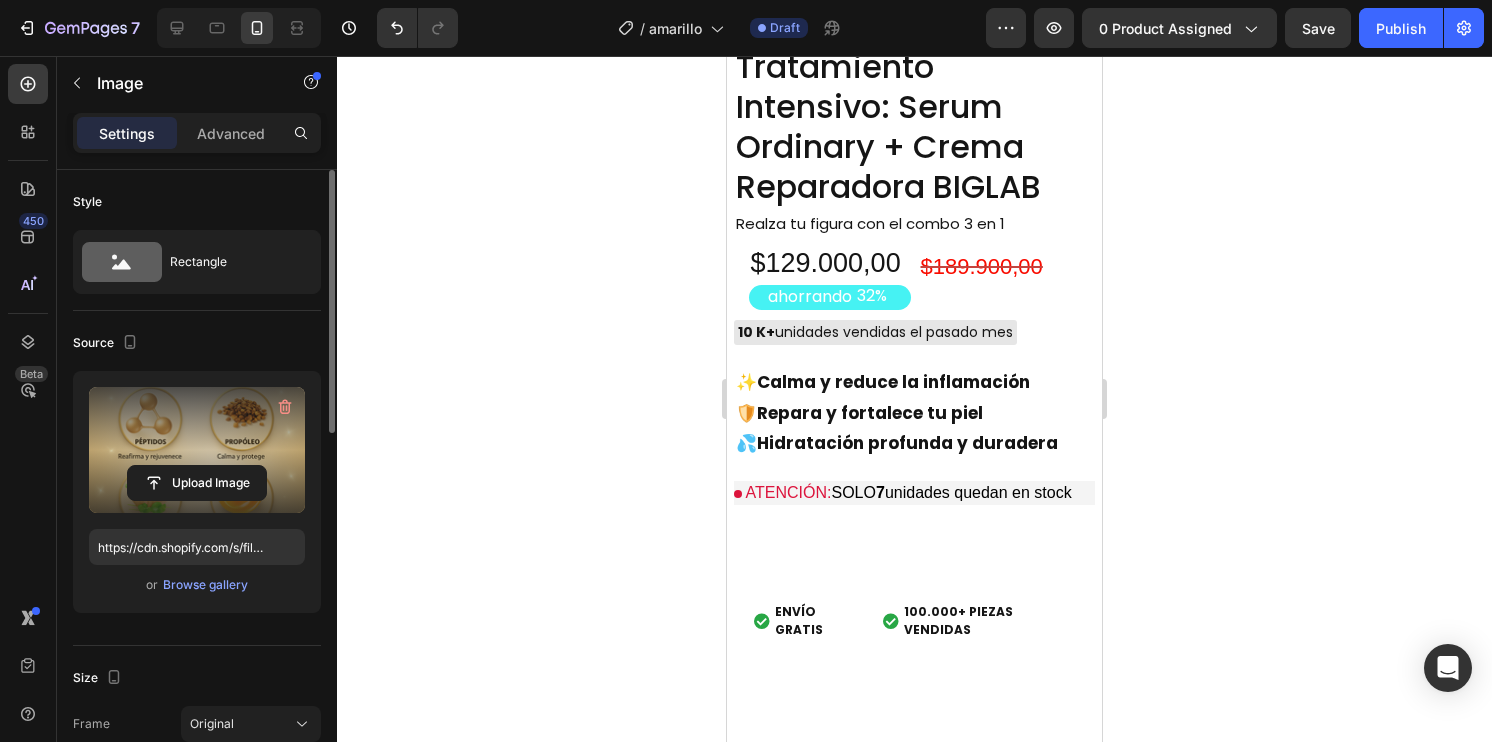 click 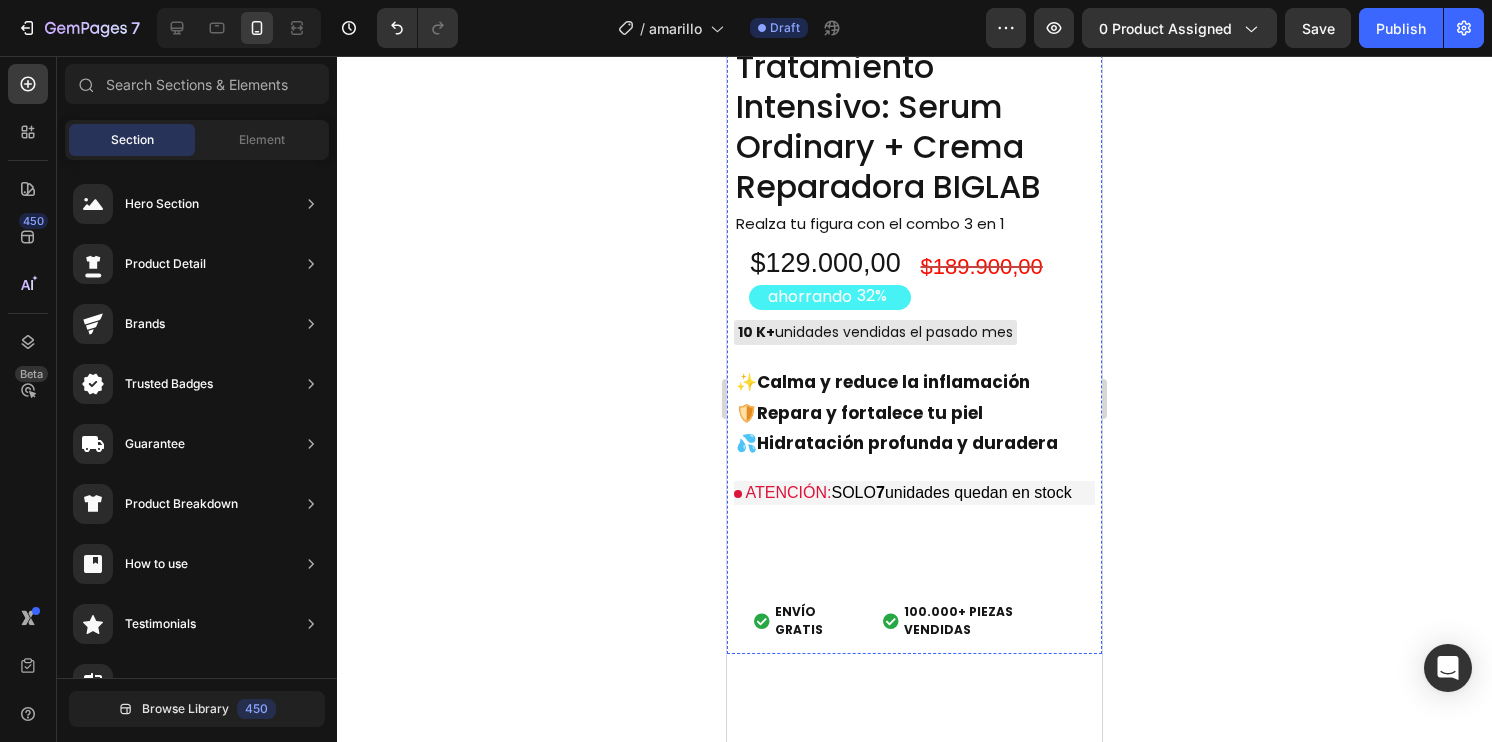 click at bounding box center [914, -174] 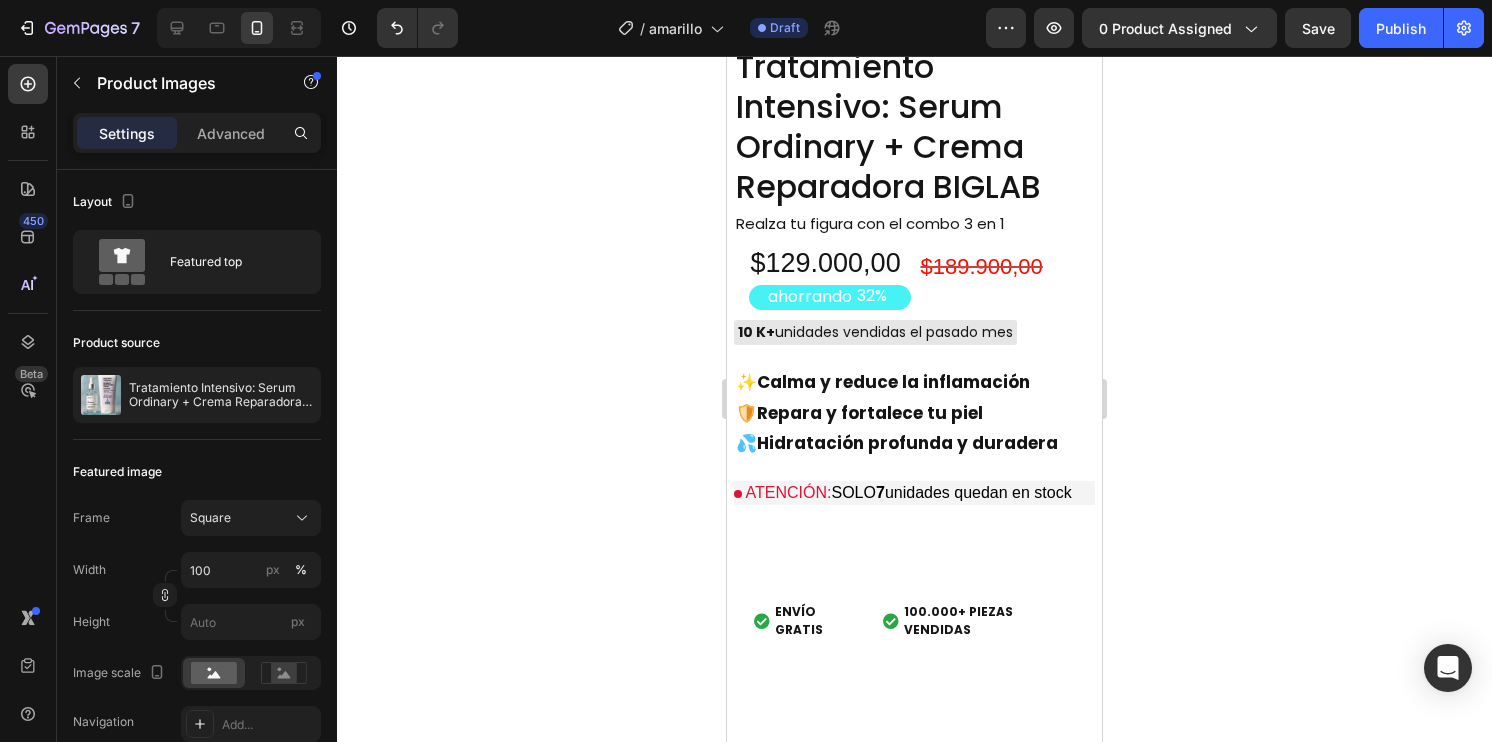 click 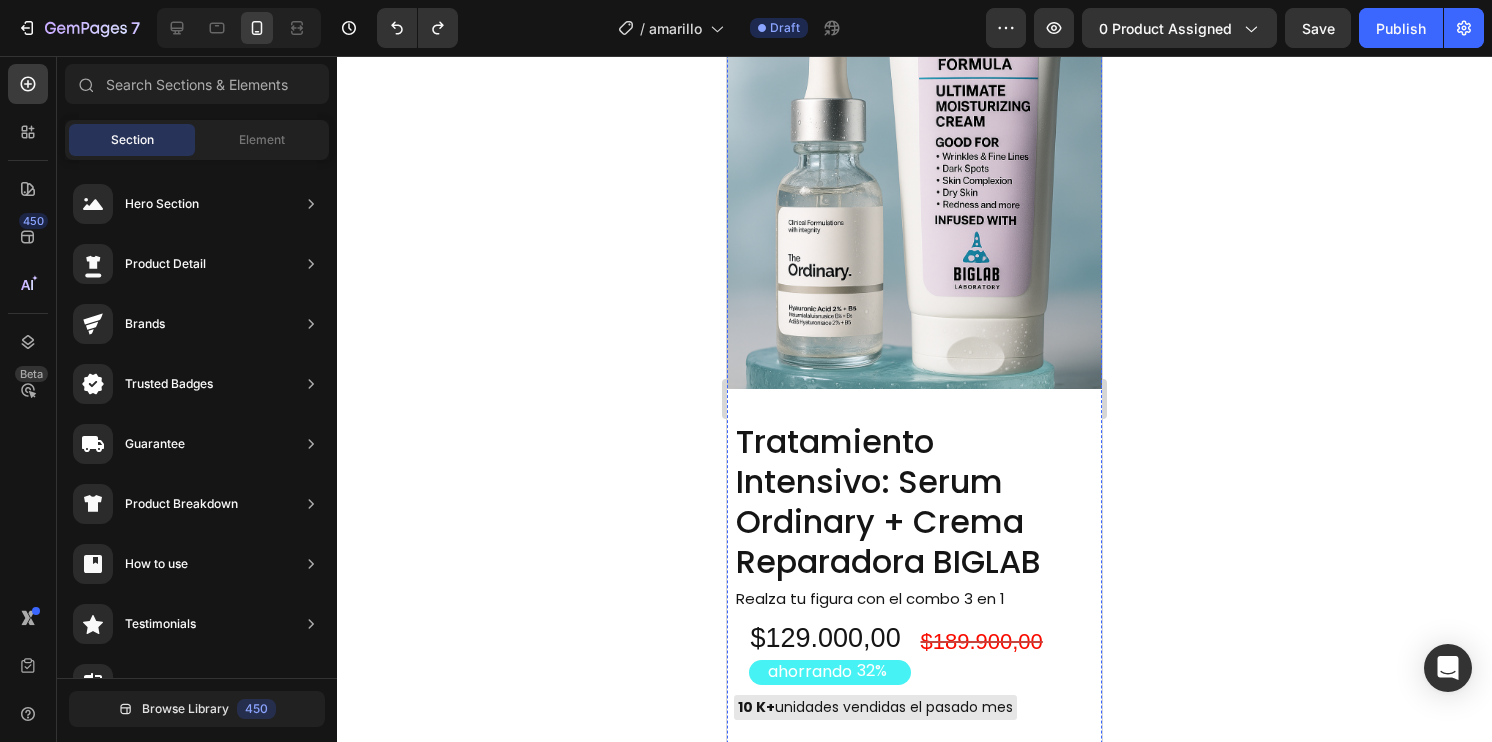 click at bounding box center [914, -174] 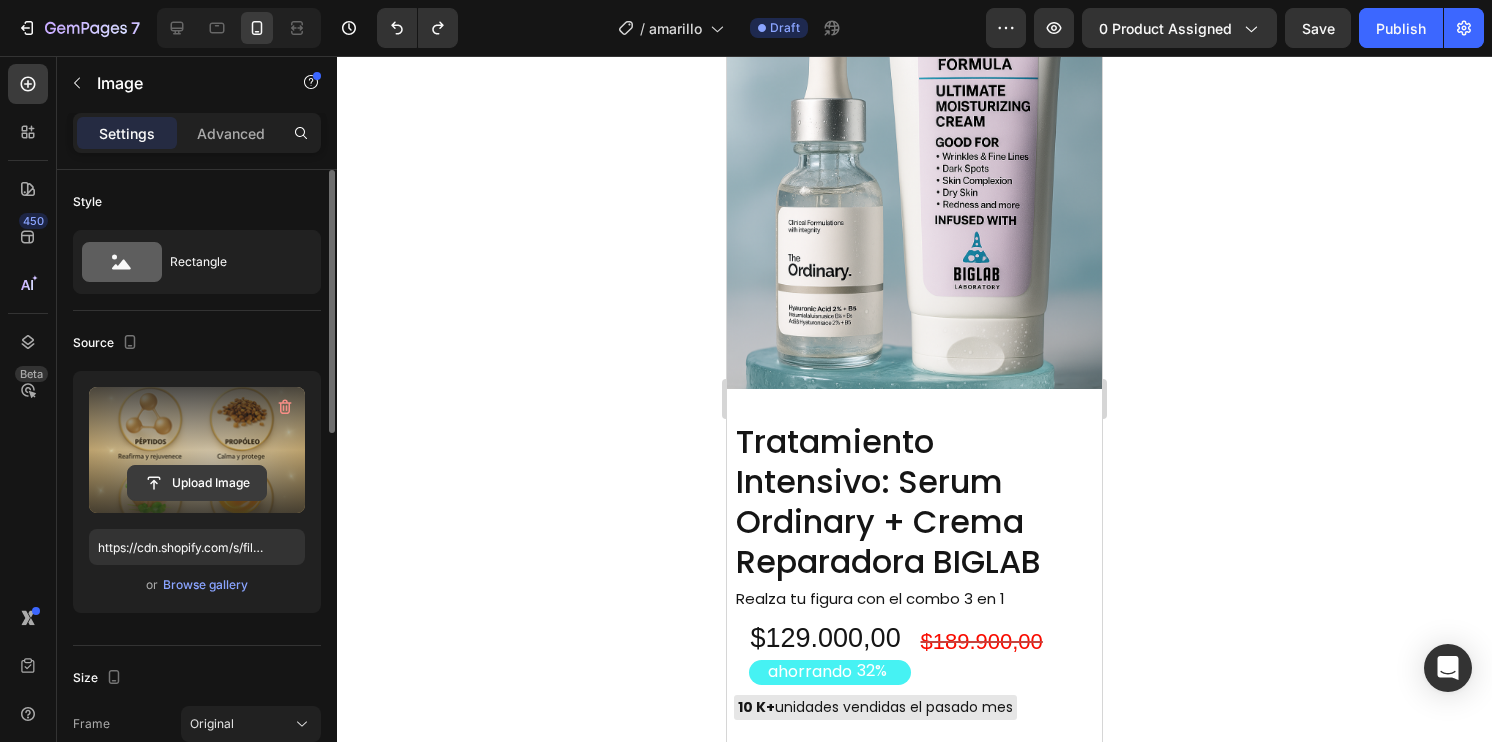 click 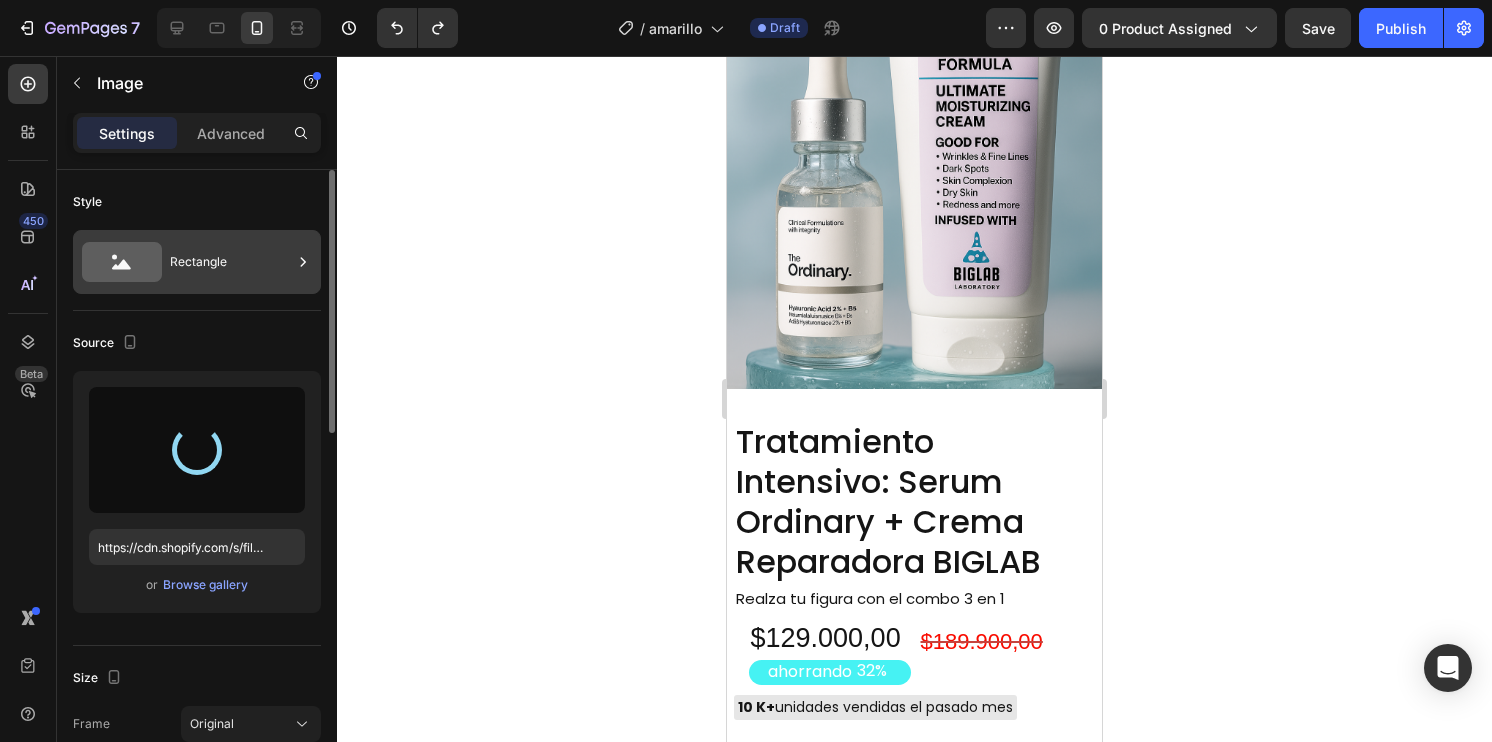 type on "https://cdn.shopify.com/s/files/1/0744/7950/1565/files/gempages_575031653676614431-711ee7b3-d562-464e-970b-9a49b43de53c.jpg" 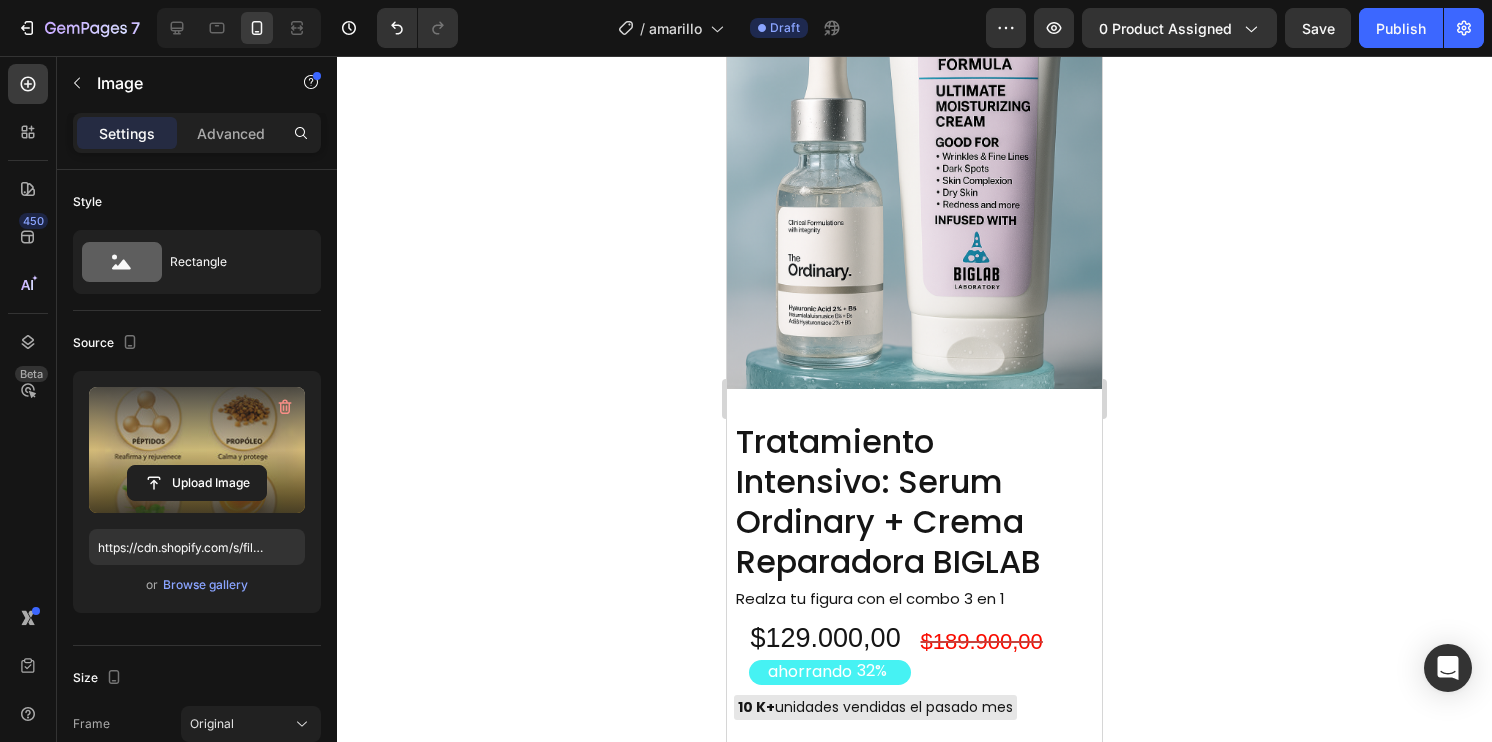 click 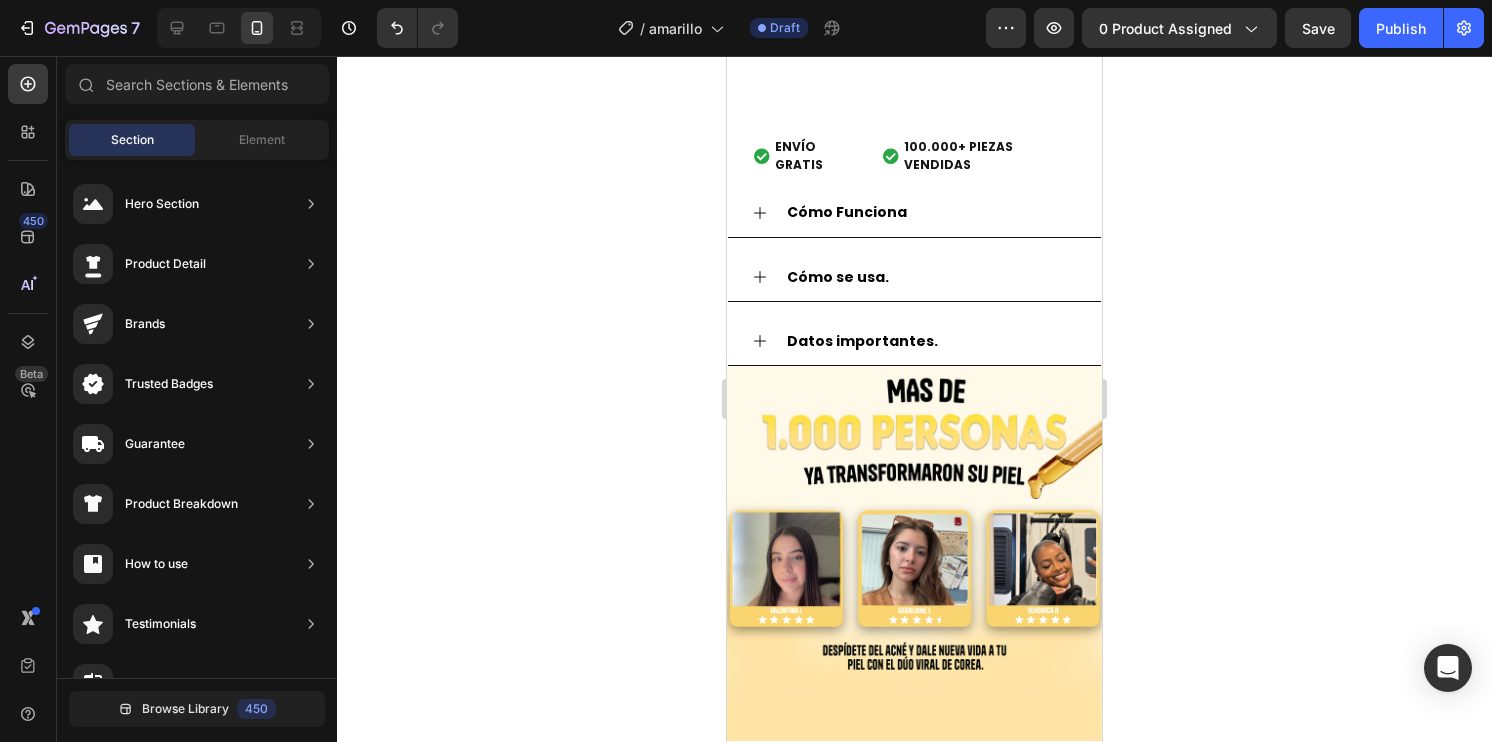 scroll, scrollTop: 1914, scrollLeft: 0, axis: vertical 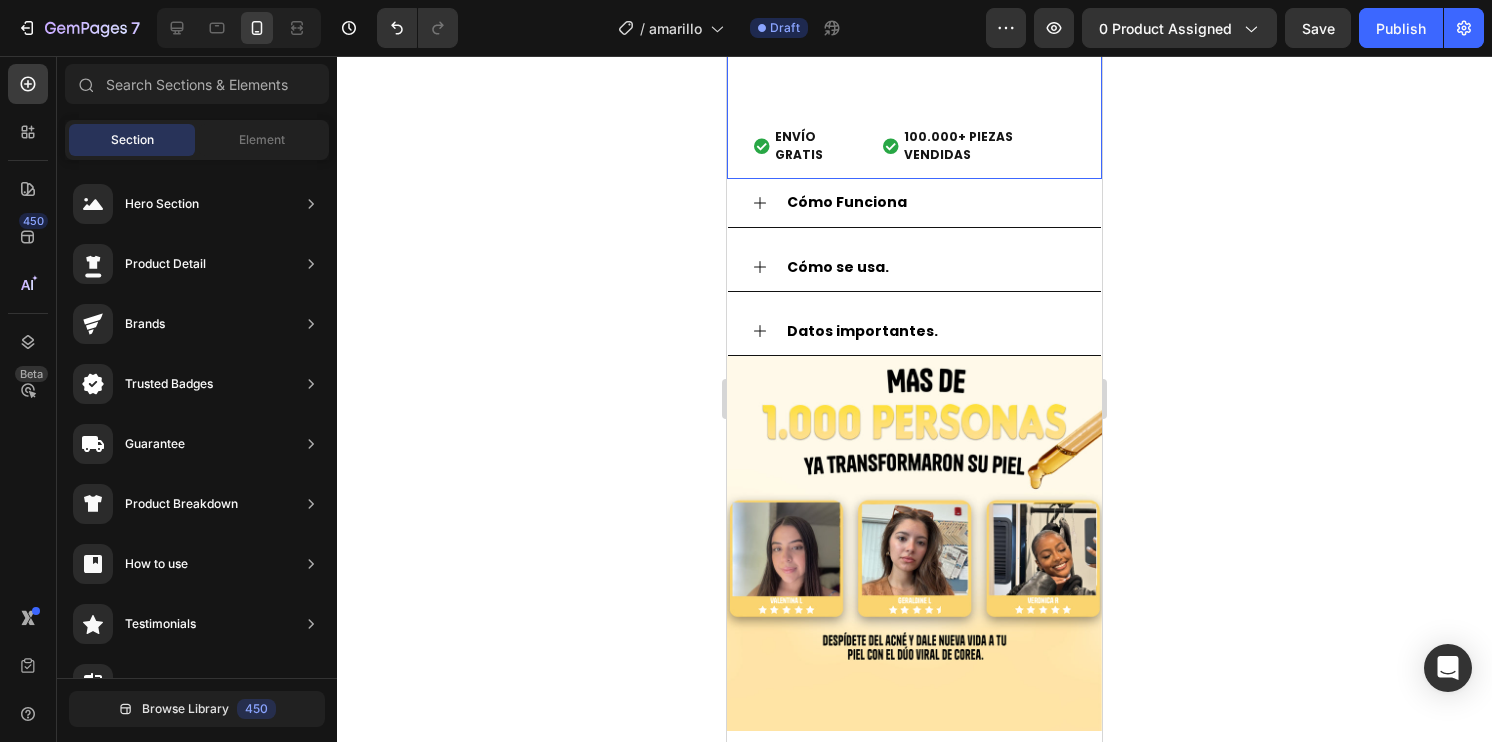 click on "Tratamiento Intensivo: Serum Ordinary + Crema Reparadora BIGLAB Product Title Renueva tu rostro con nuestro combo  Text Block $129.000,00 Product Price Product Price ahorrando 32% Discount Tag $129.000,00 Product Price Product Price Row
10 K+  unidades vendidas el pasado mes
Custom Code ✨  Calma y reduce la inflamación 🛡️  Repara y fortalece tu piel 💦  Hidratación profunda y duradera Text Block
ATENCIÓN:  SOLO  7  unidades quedan en stock
Custom Code Buy it now Dynamic Checkout
Envio Gratis y Piezas Vendidas
ENVÍO GRATIS
100.000+ PIEZAS VENDIDAS
Custom Code" at bounding box center [914, -126] 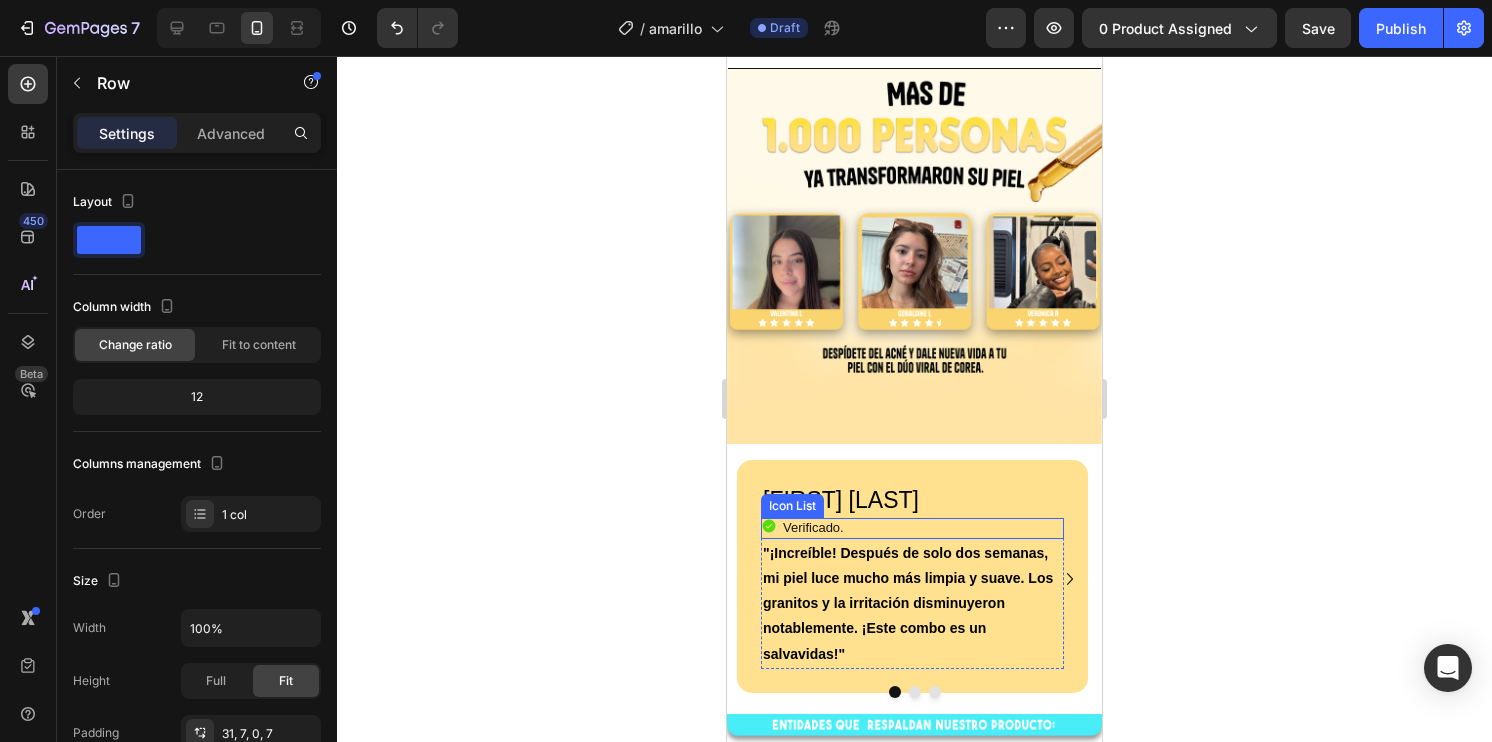 scroll, scrollTop: 2679, scrollLeft: 0, axis: vertical 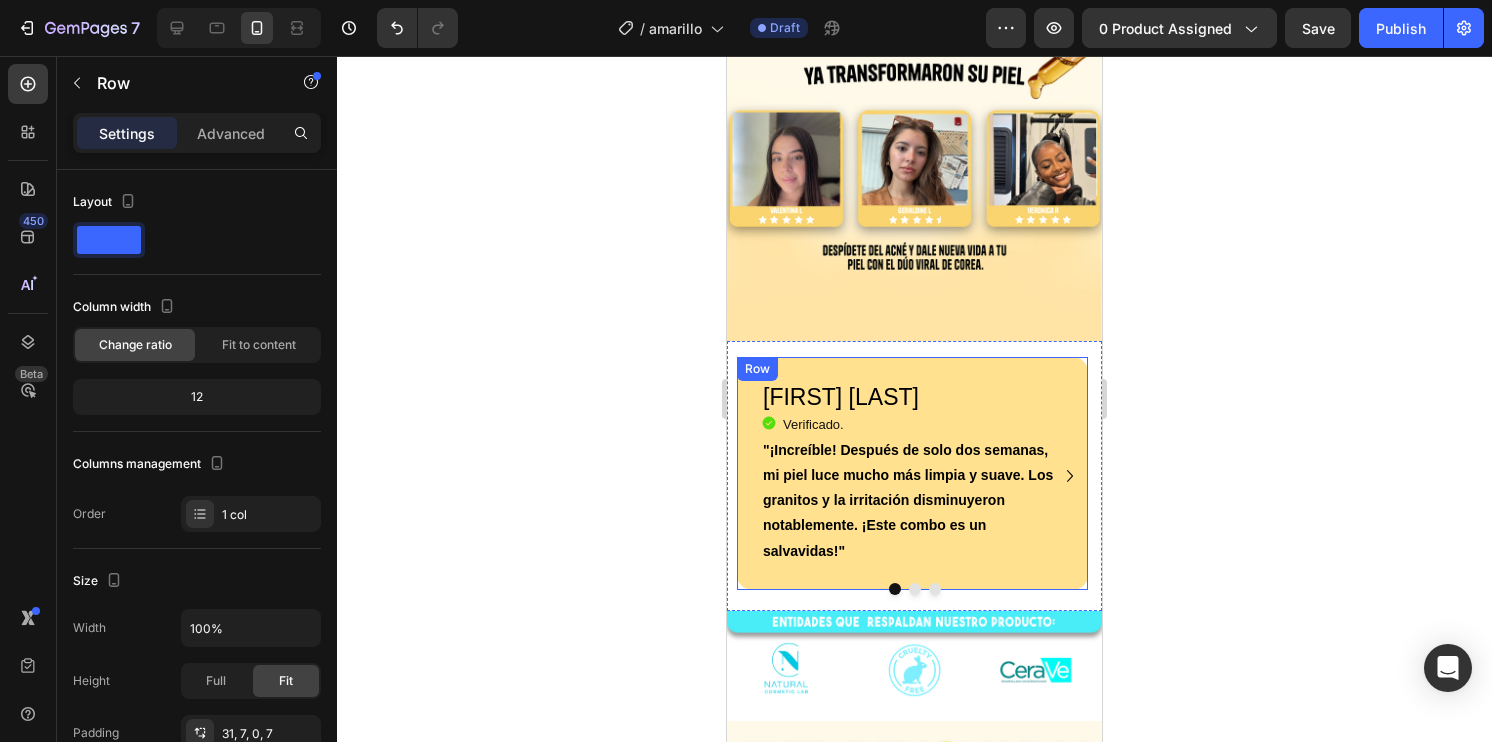 click on "Valentina L Heading
Icon Verificado. Heading Icon List "¡Increíble! Después de solo dos semanas, mi piel luce mucho más limpia y suave. Los granitos y la irritación disminuyeron notablemente. ¡Este combo es un salvavidas!" Text Block Row Row" at bounding box center (912, 473) 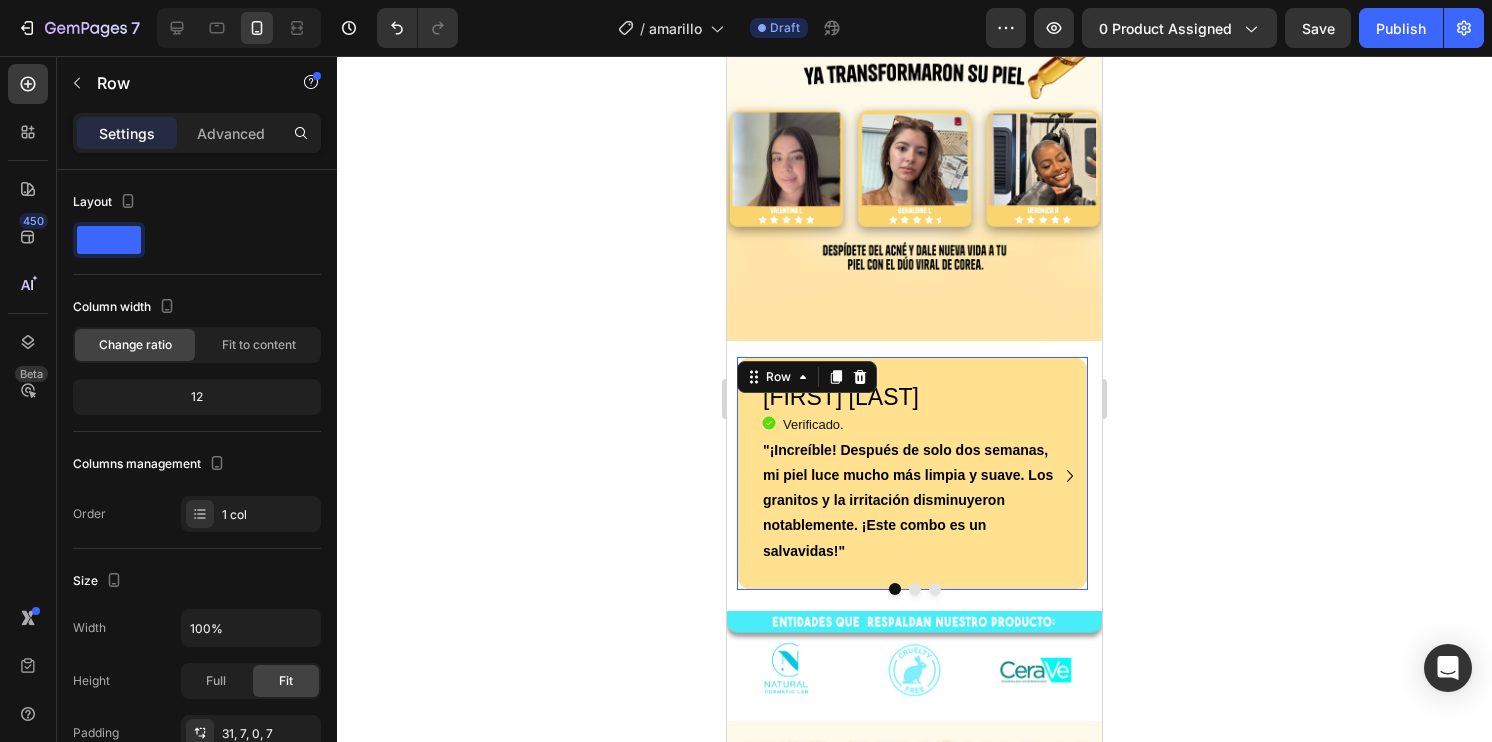 scroll, scrollTop: 200, scrollLeft: 0, axis: vertical 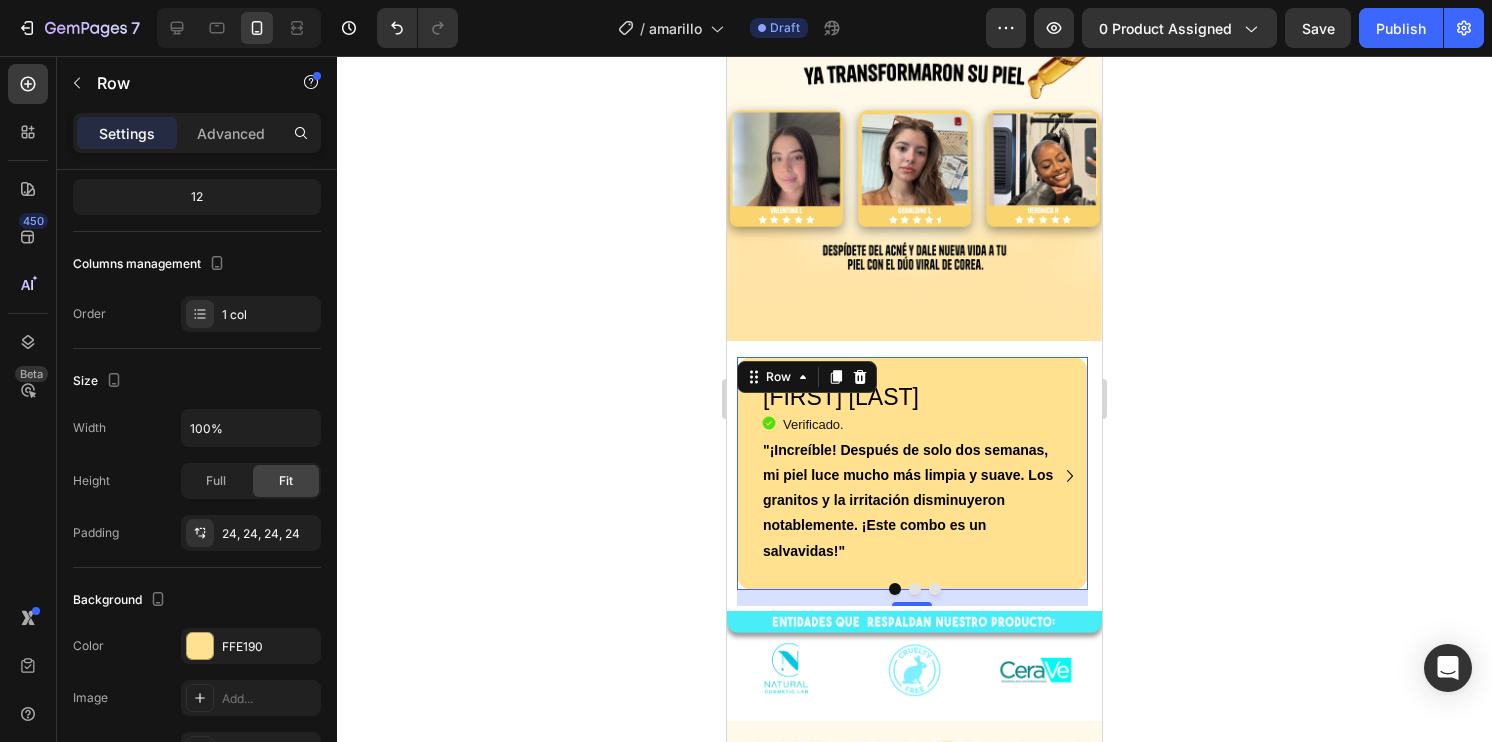 click 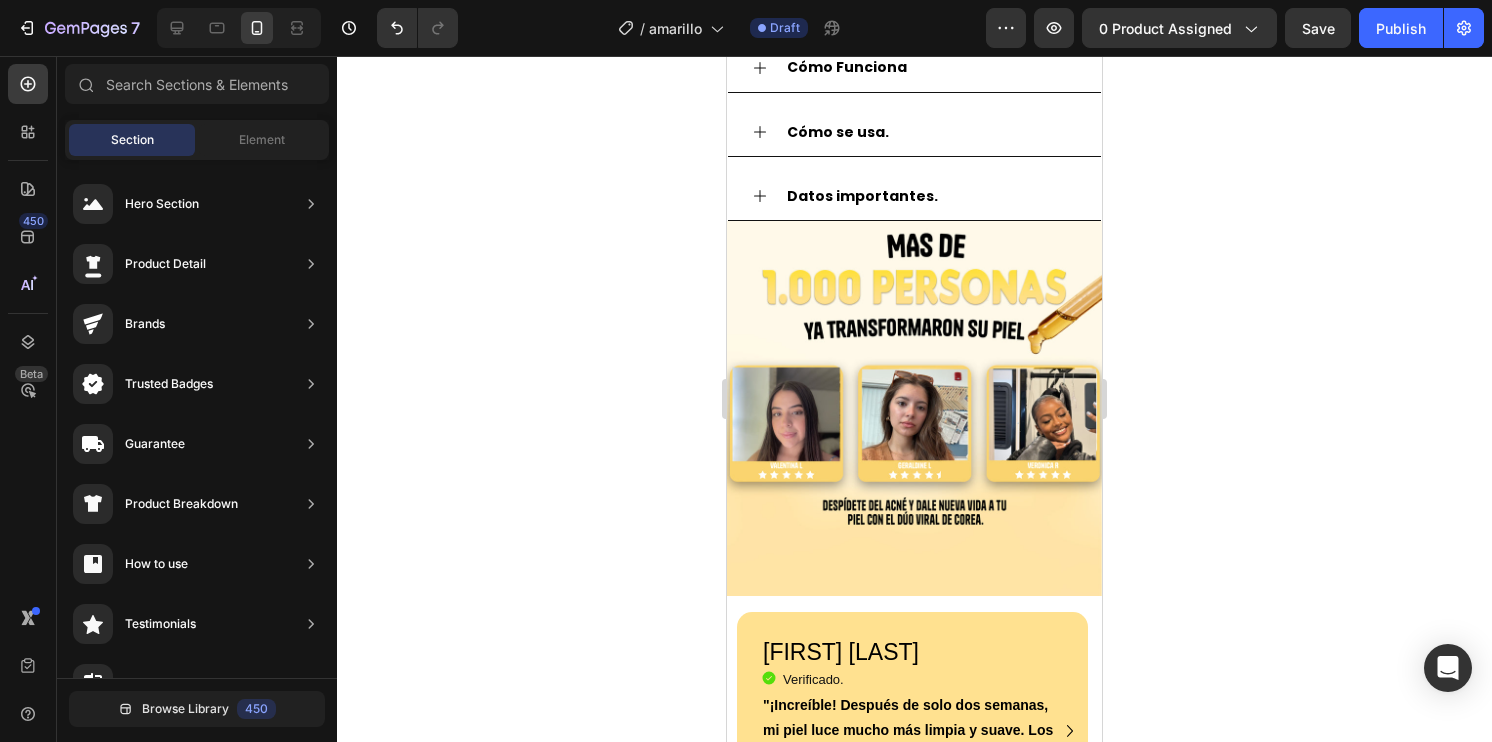 scroll, scrollTop: 2400, scrollLeft: 0, axis: vertical 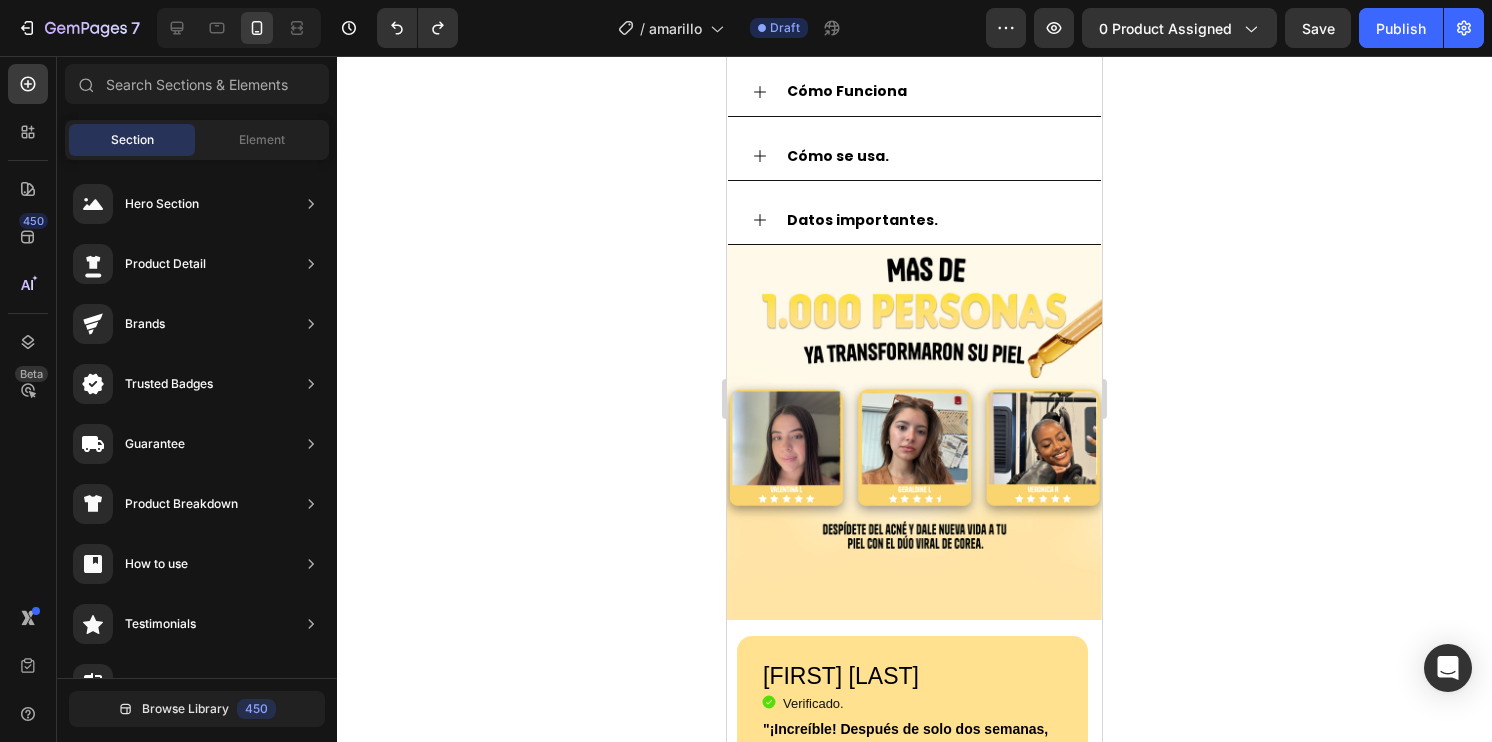 click 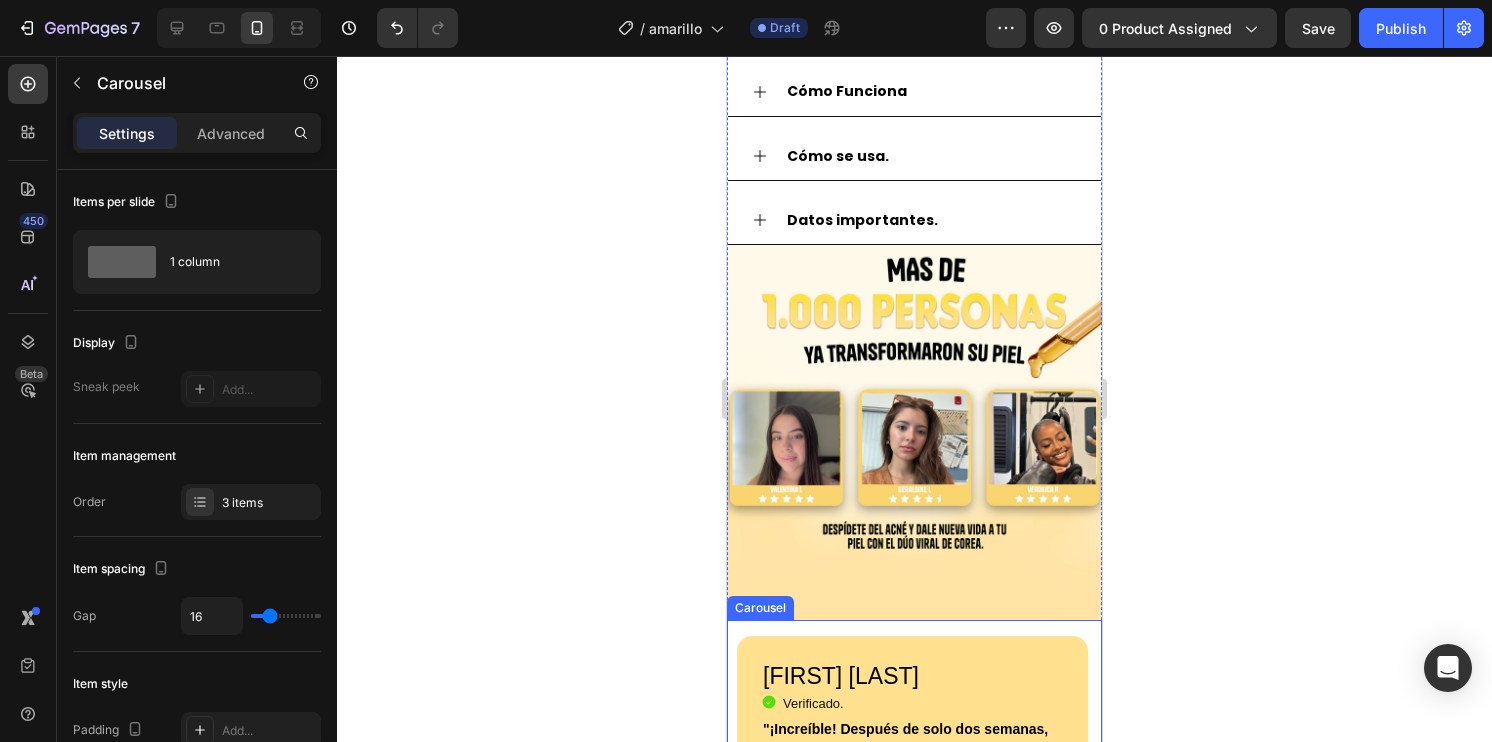 click on "Valentina L Heading
Icon Verificado. Heading Icon List "¡Increíble! Después de solo dos semanas, mi piel luce mucho más limpia y suave. Los granitos y la irritación disminuyeron notablemente. ¡Este combo es un salvavidas!" Text Block Row Row" at bounding box center (907, 771) 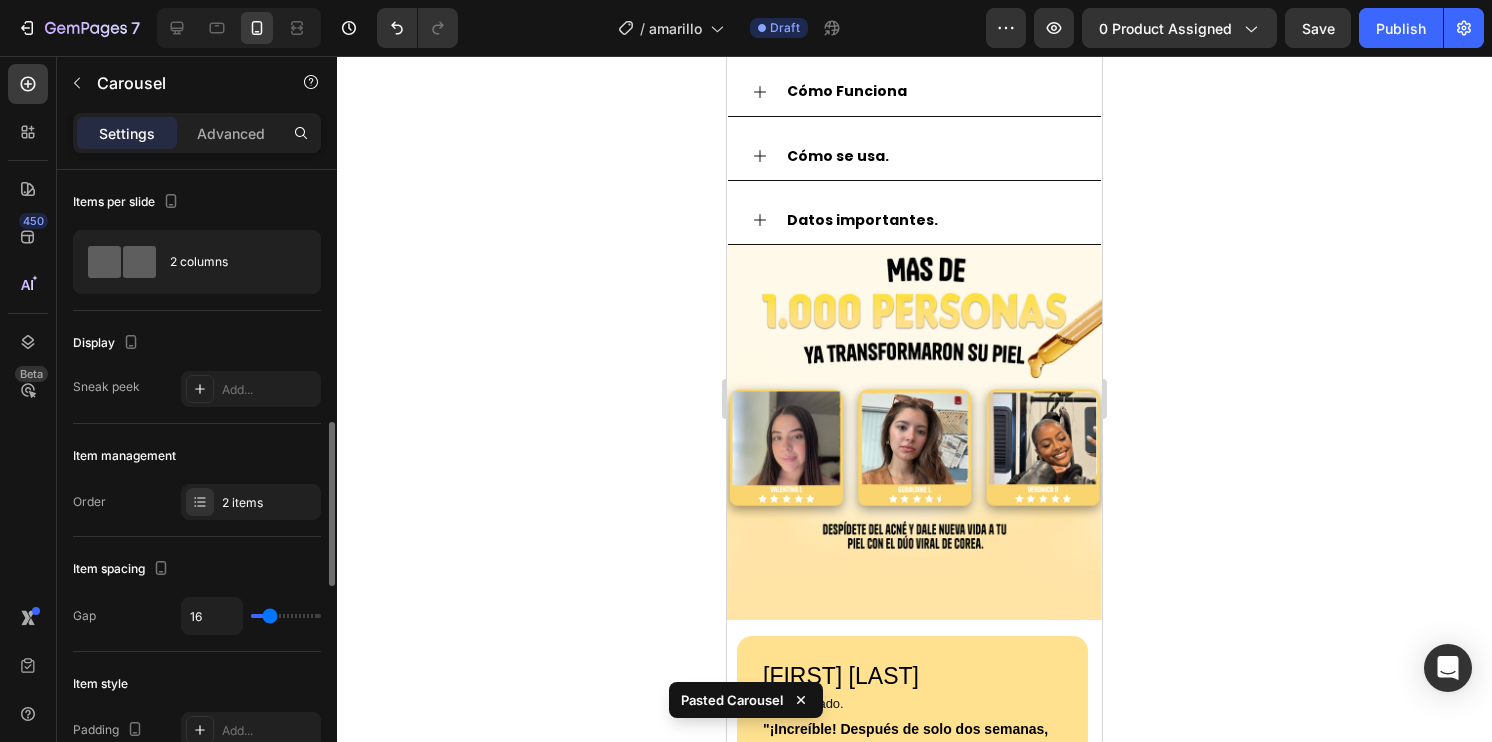 scroll, scrollTop: 200, scrollLeft: 0, axis: vertical 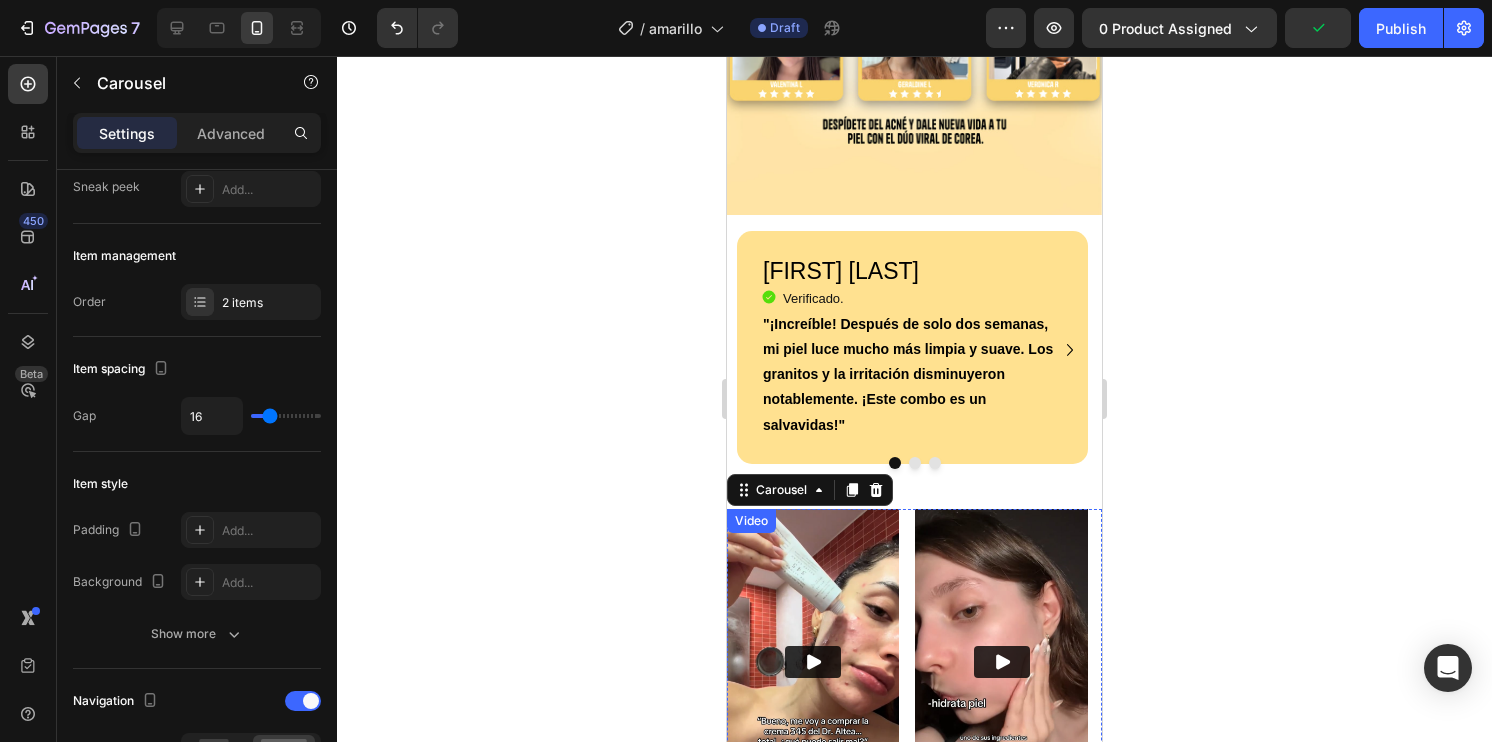 click at bounding box center (813, 662) 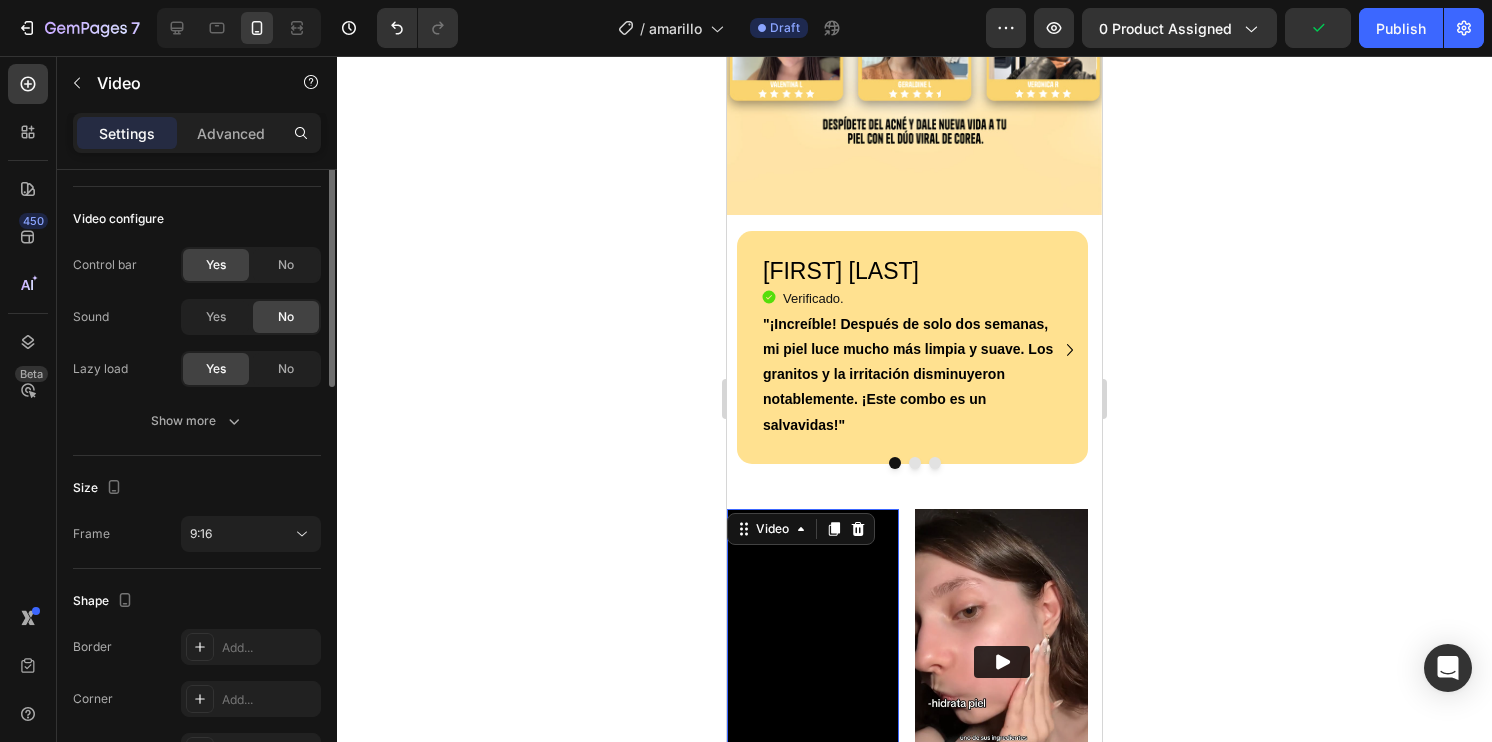 scroll, scrollTop: 0, scrollLeft: 0, axis: both 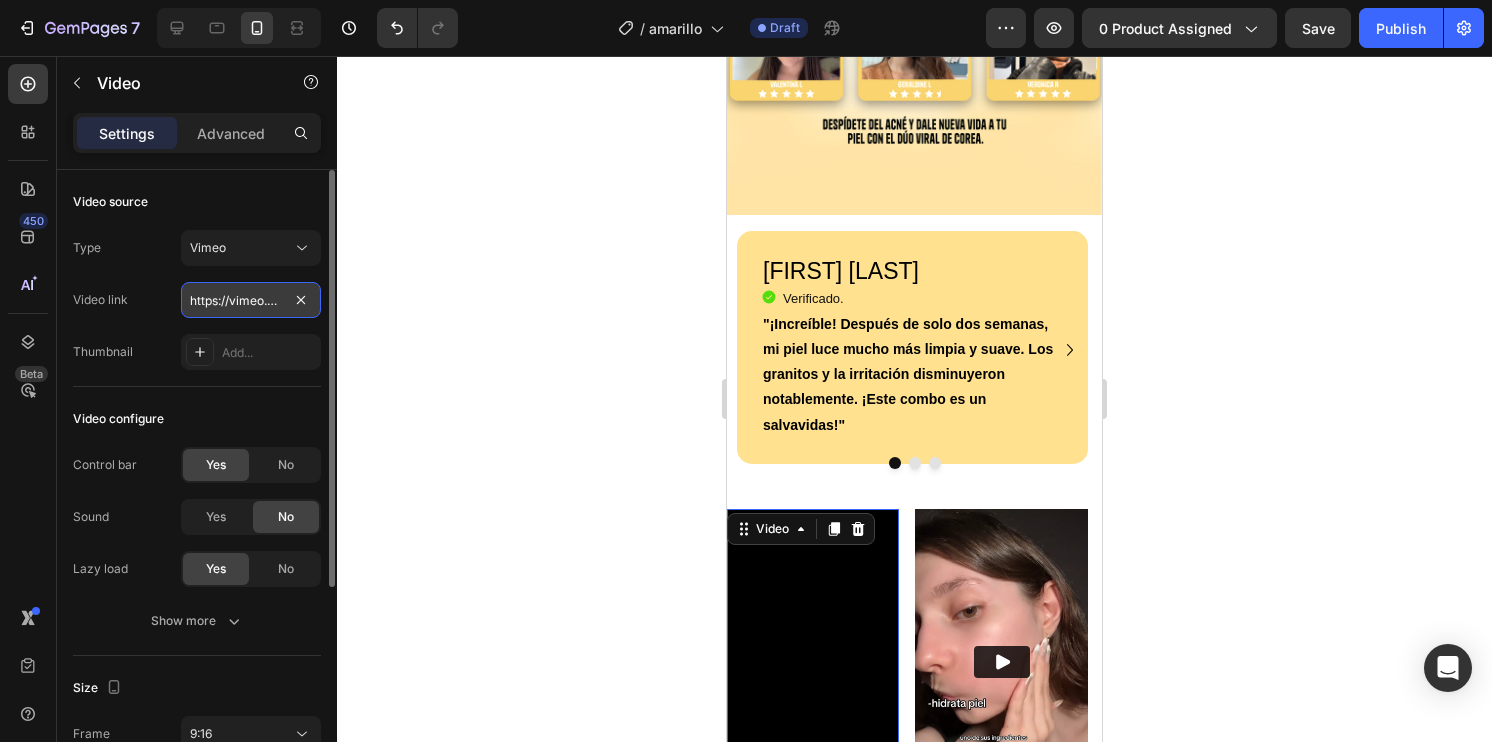 click on "https://vimeo.com/1106131626?share=copy" at bounding box center [251, 300] 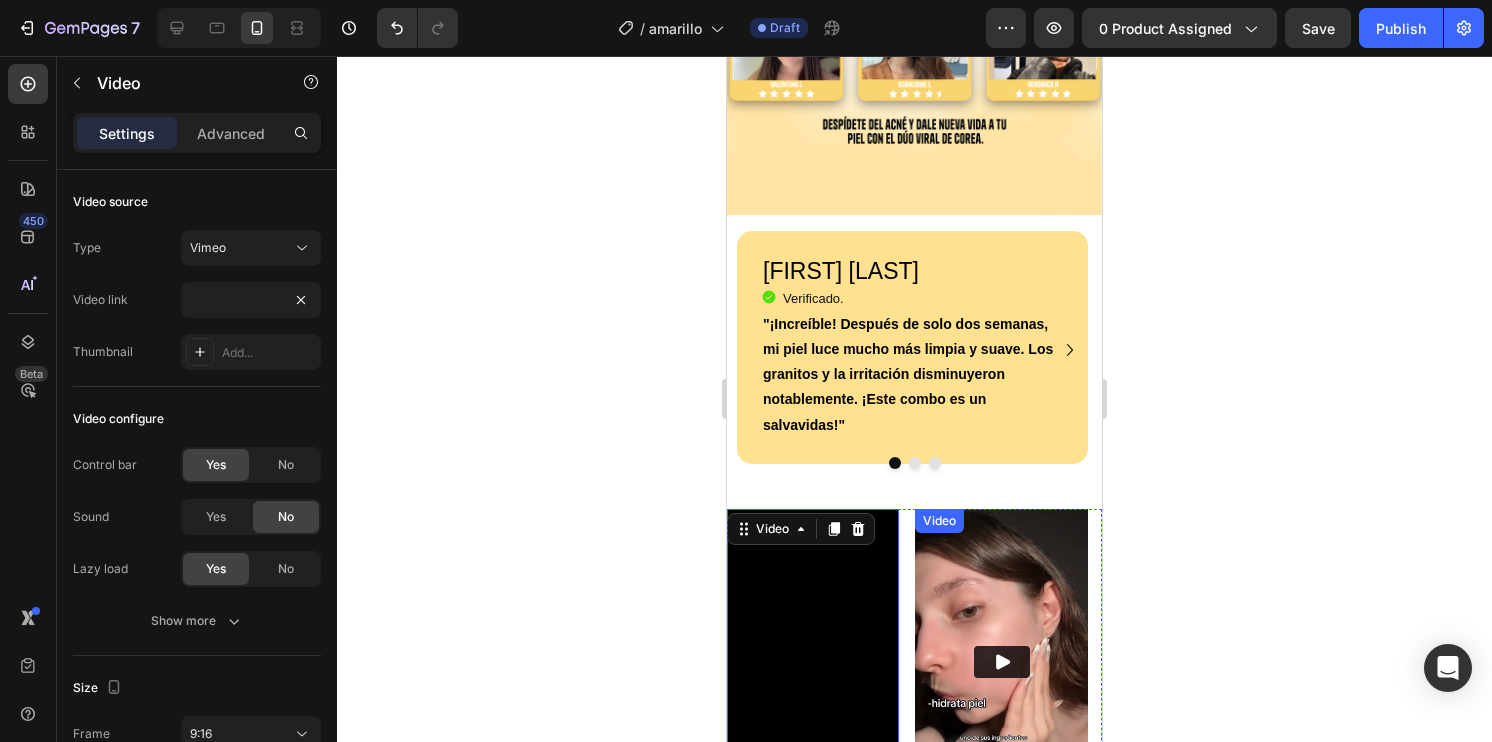 click 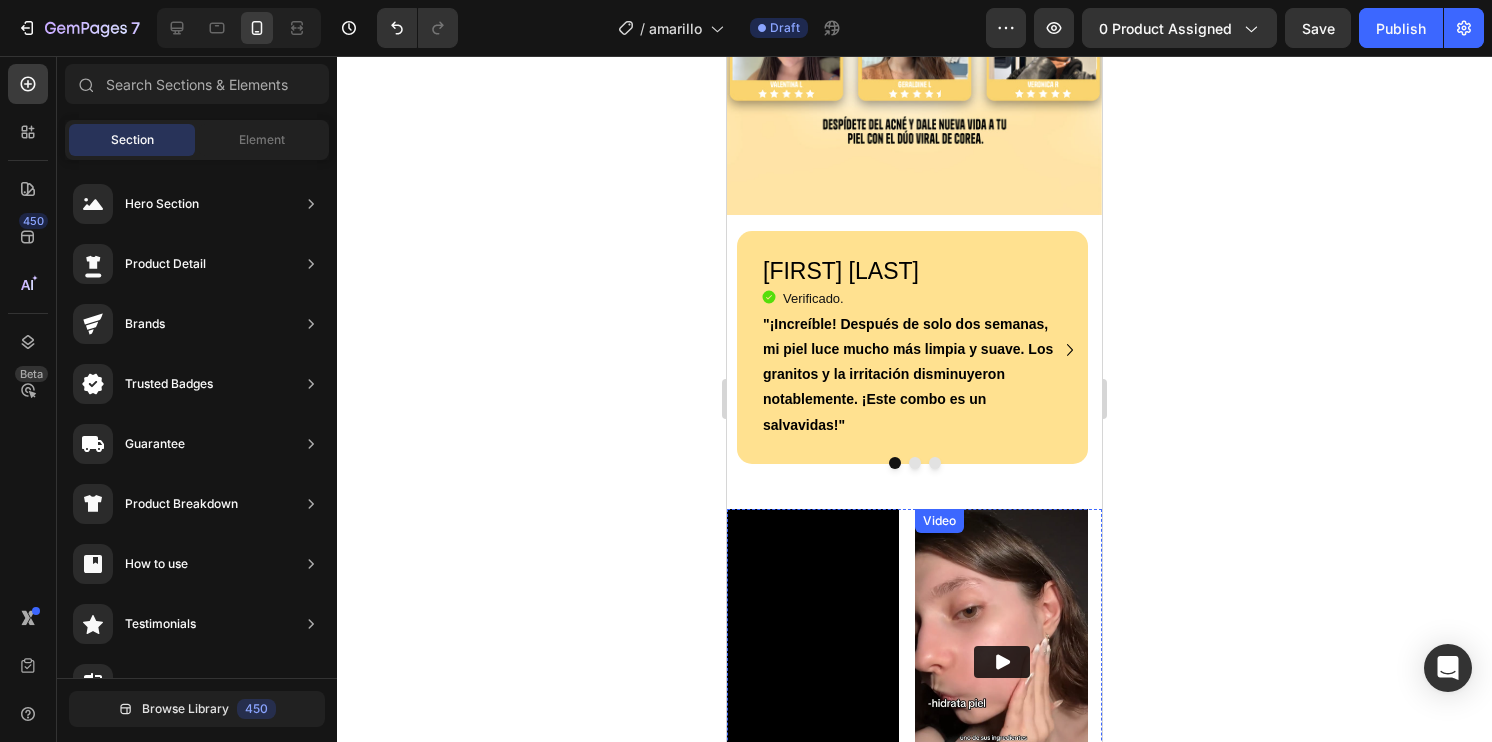 click at bounding box center (1001, 662) 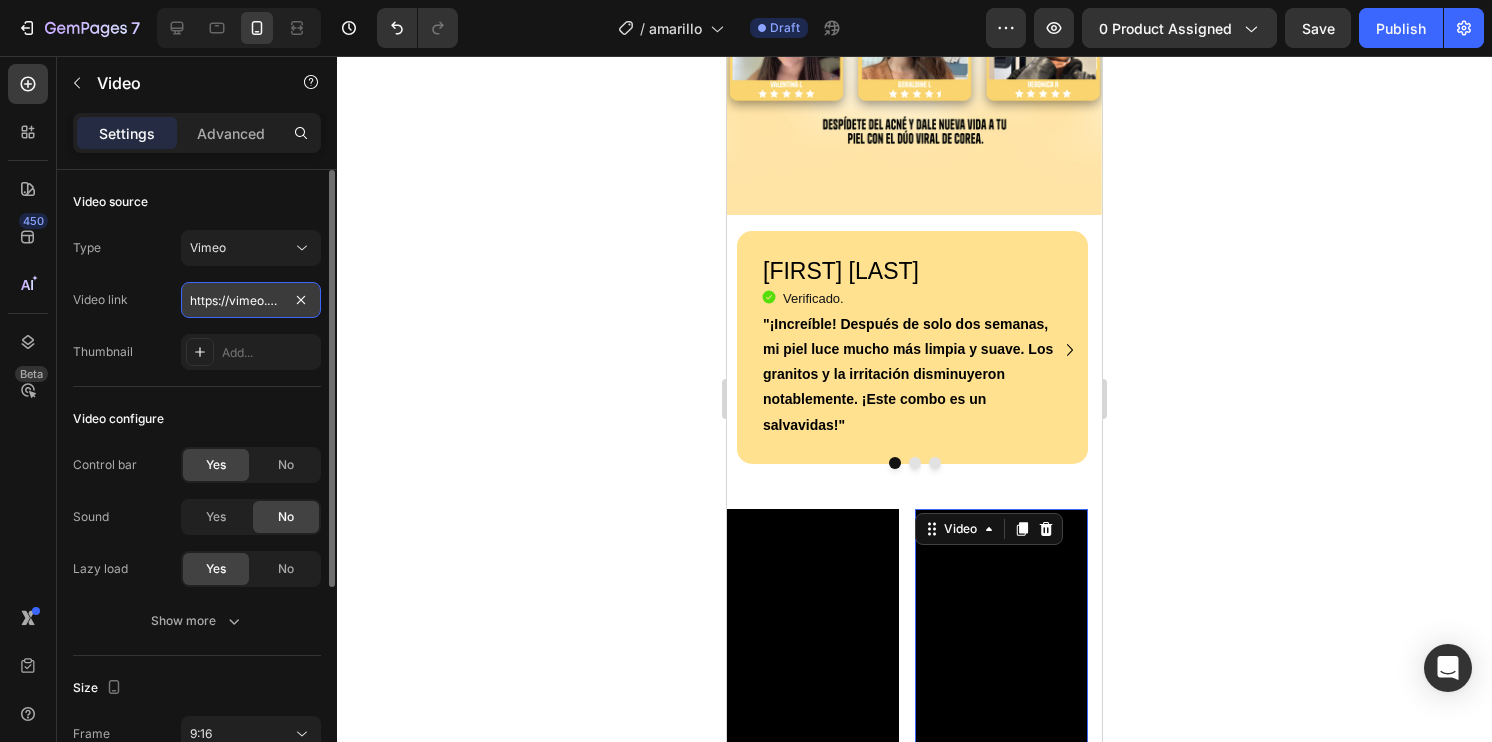 click on "https://vimeo.com/1106132969?share=copy" at bounding box center (251, 300) 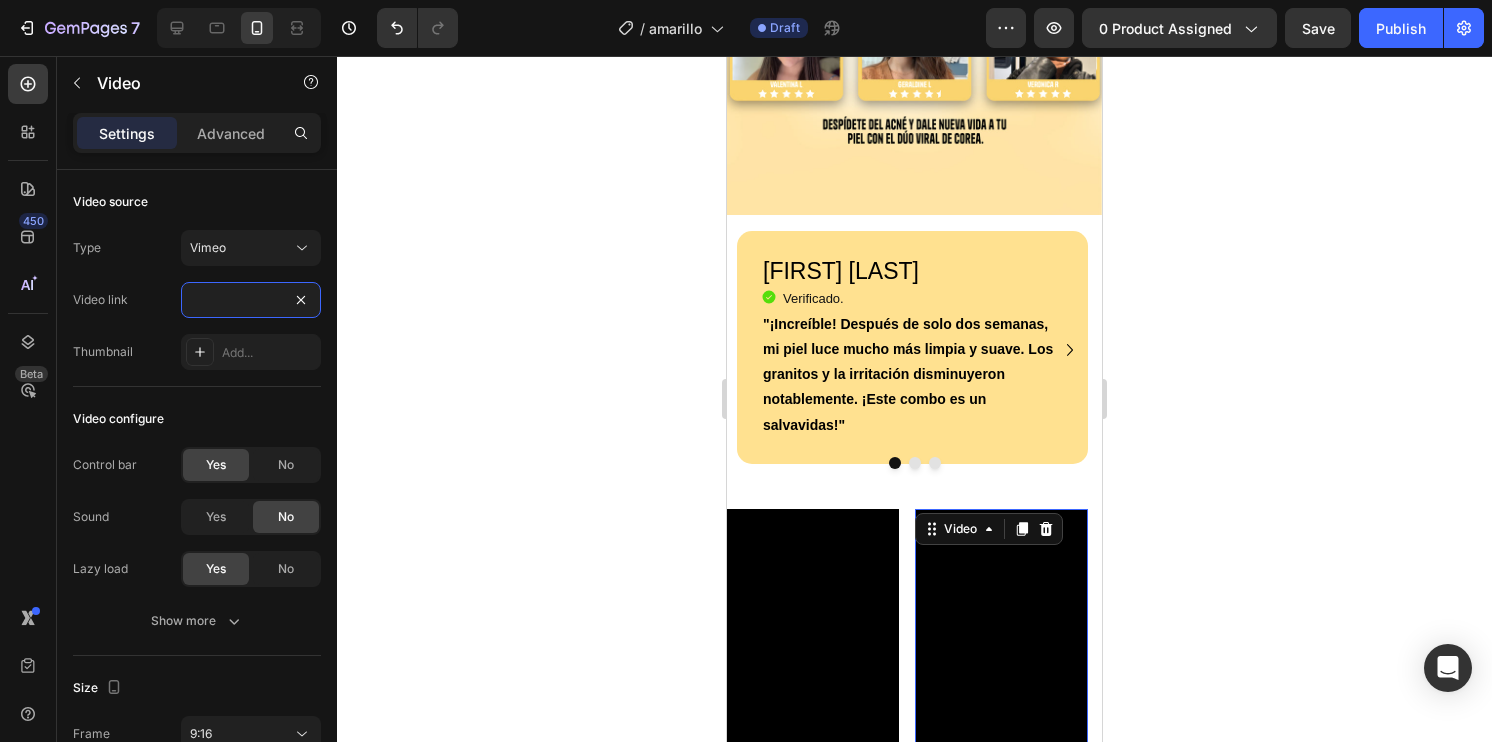type on "https://vimeo.com/1106643181?share=copy" 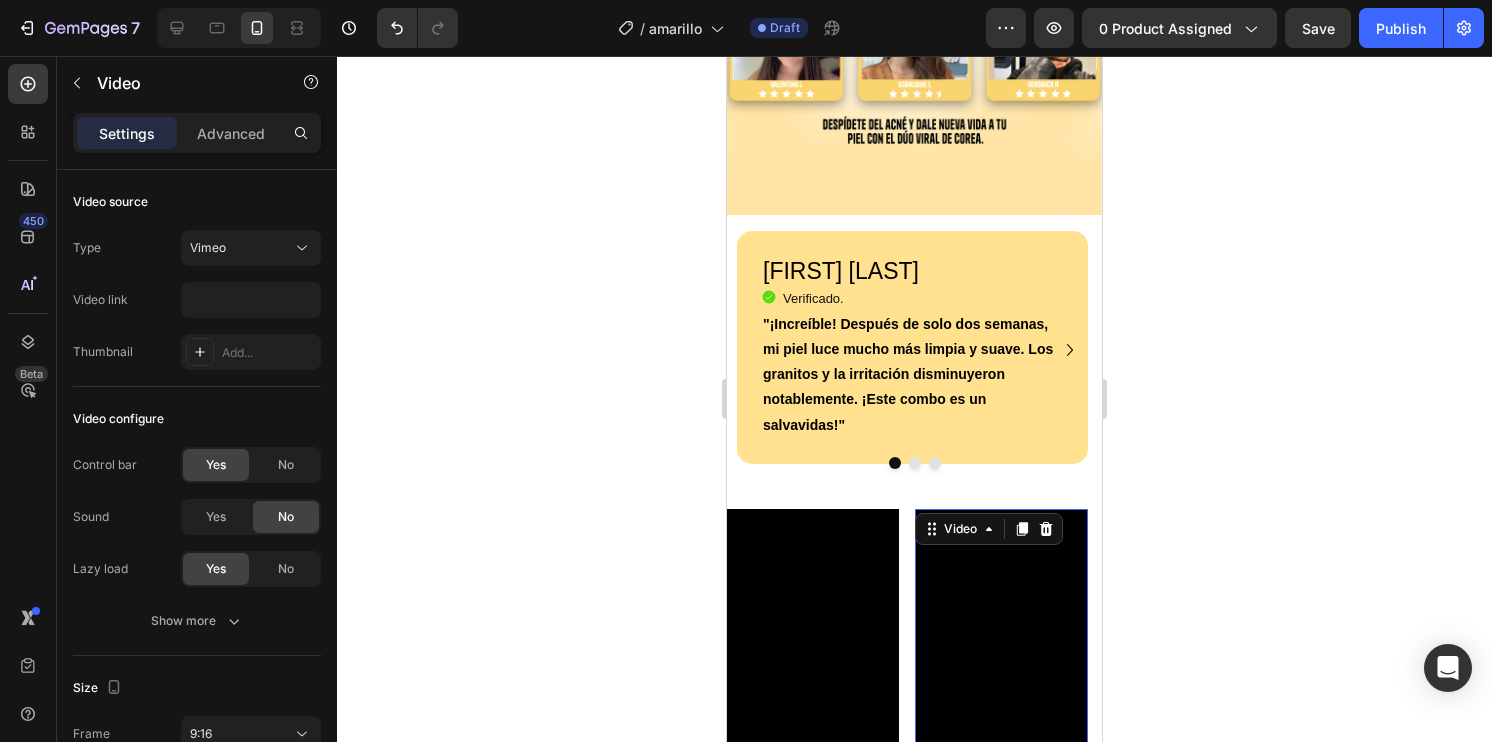 scroll, scrollTop: 0, scrollLeft: 0, axis: both 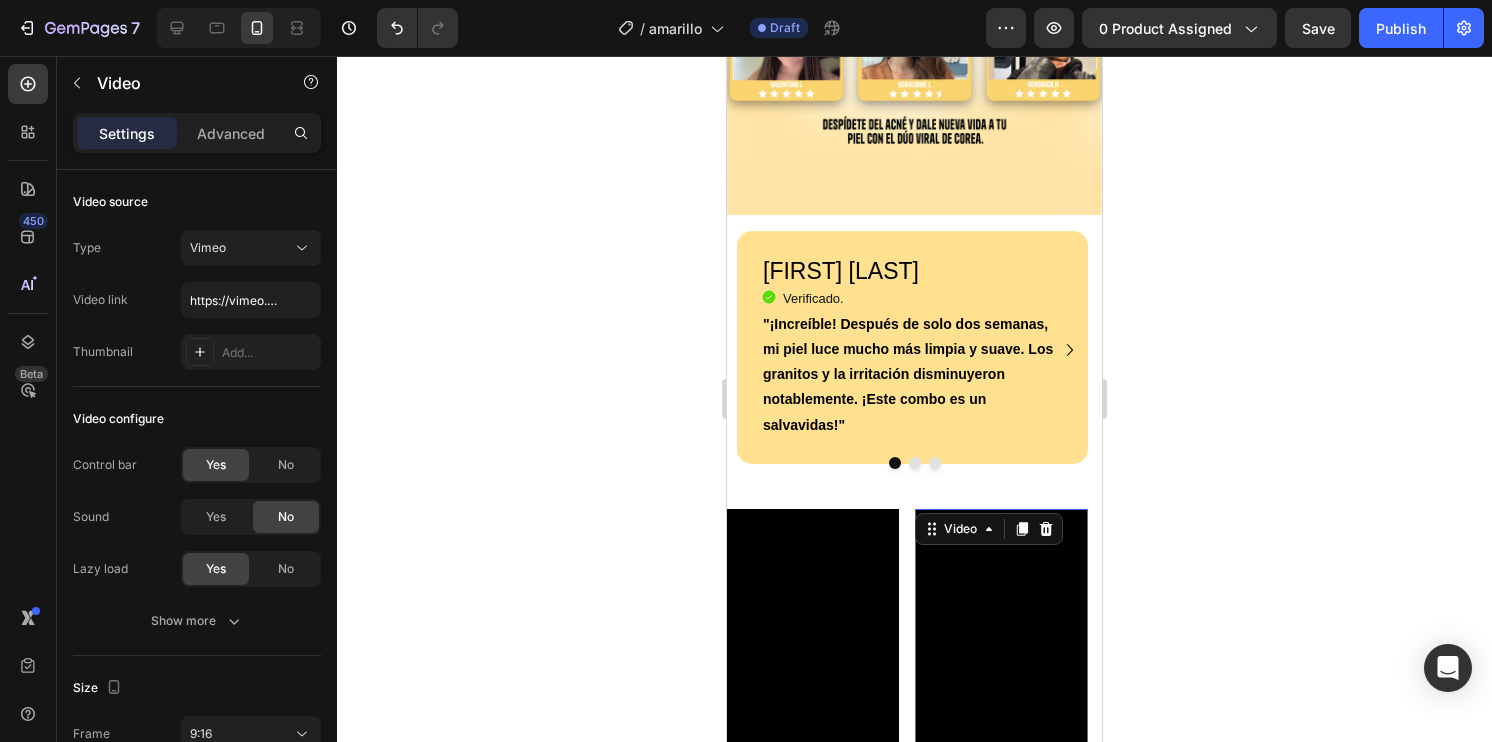 click 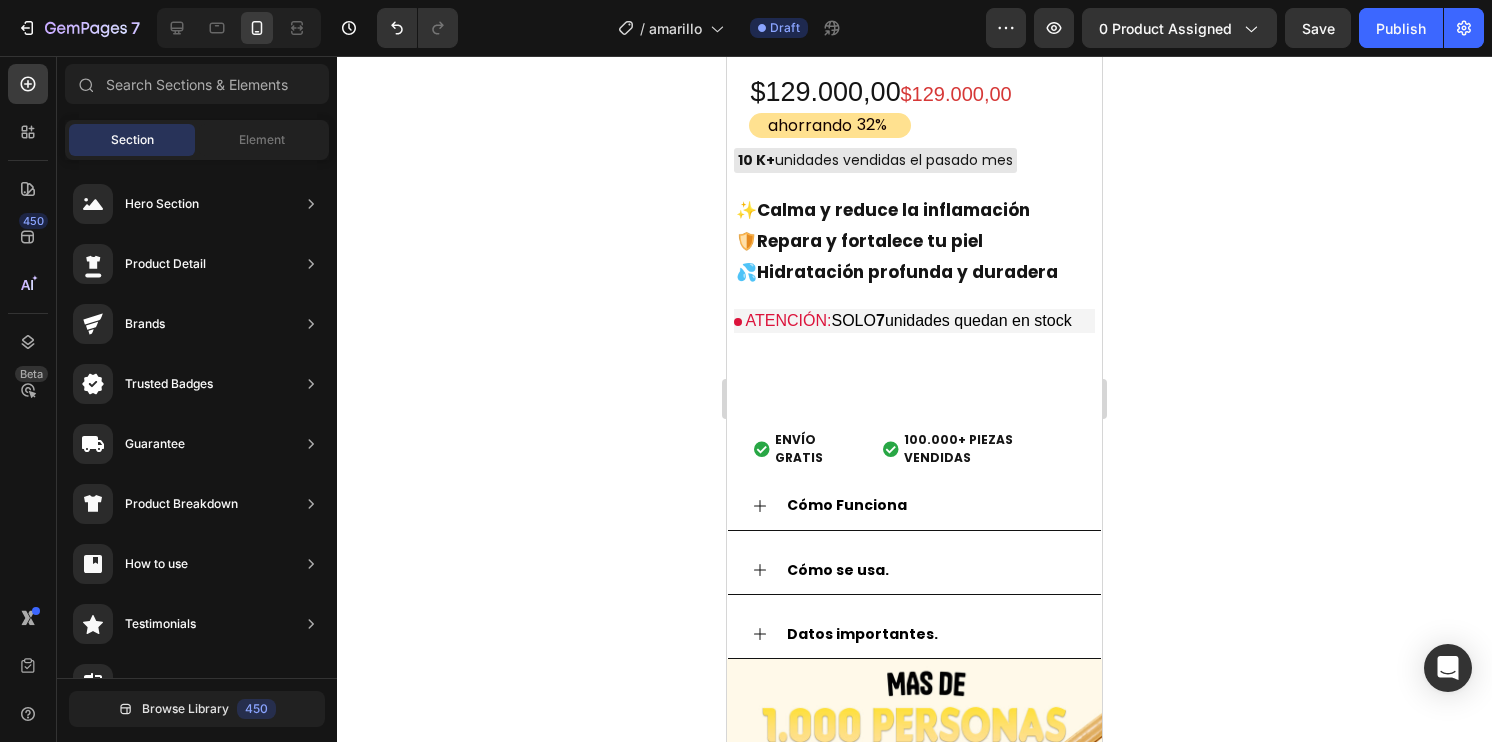 scroll, scrollTop: 1989, scrollLeft: 0, axis: vertical 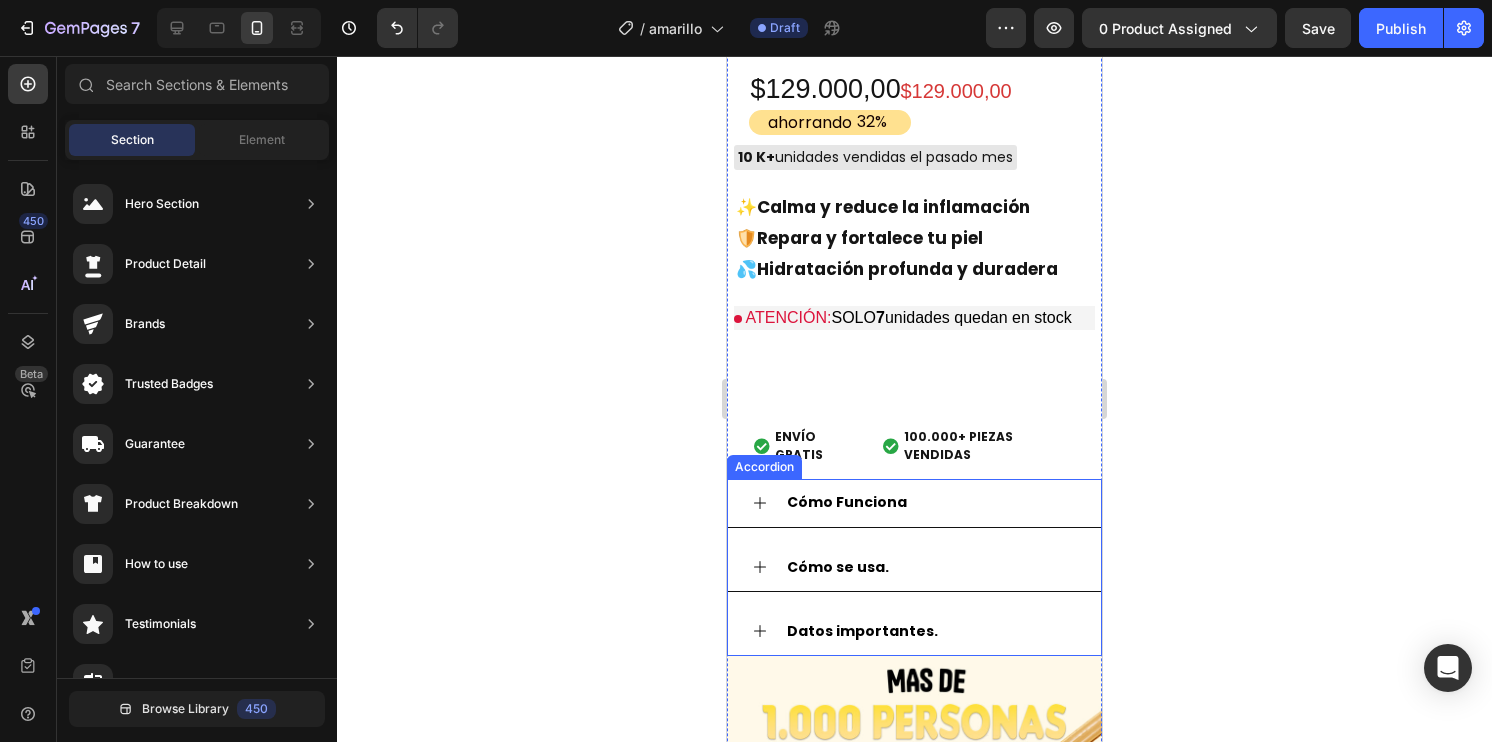 click on "Cómo Funciona" at bounding box center (914, 503) 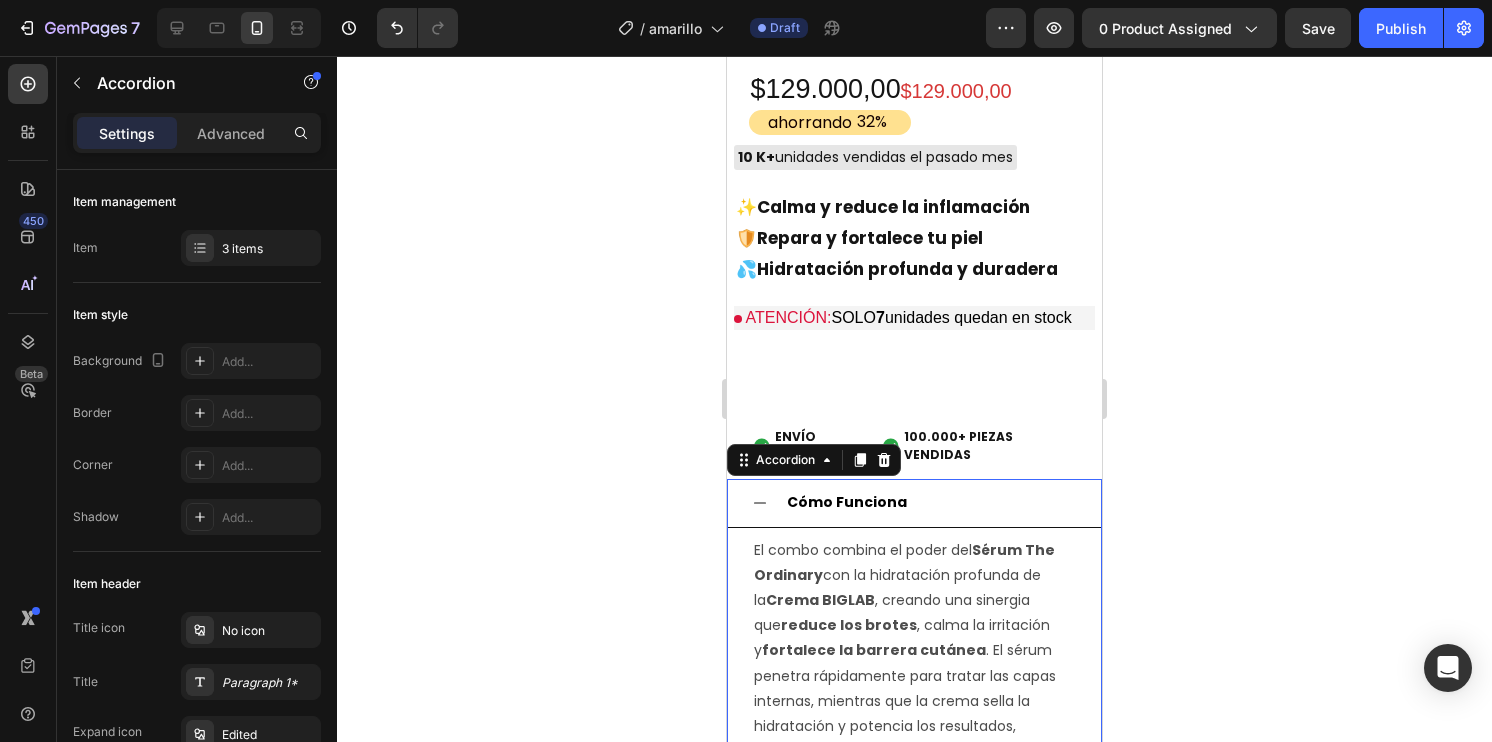 click 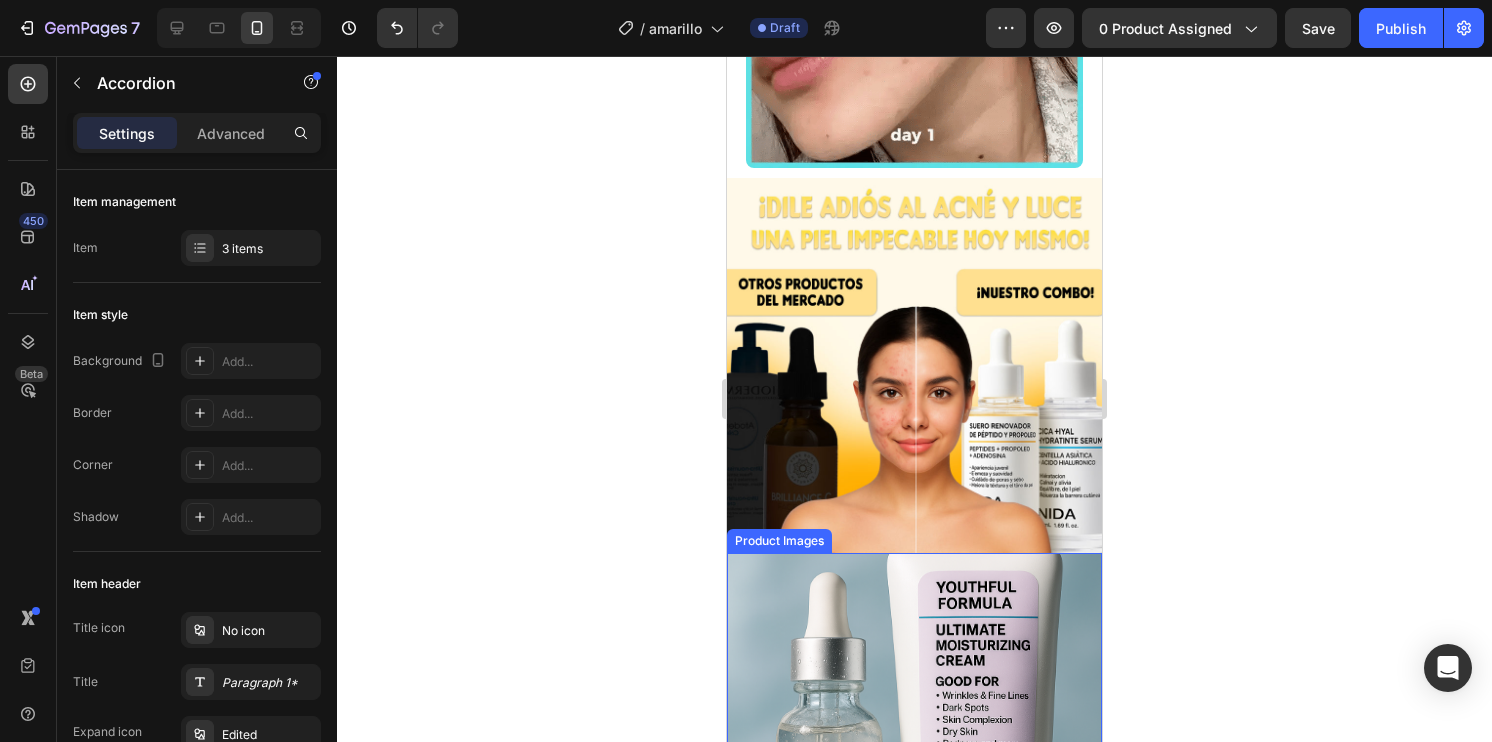 scroll, scrollTop: 0, scrollLeft: 0, axis: both 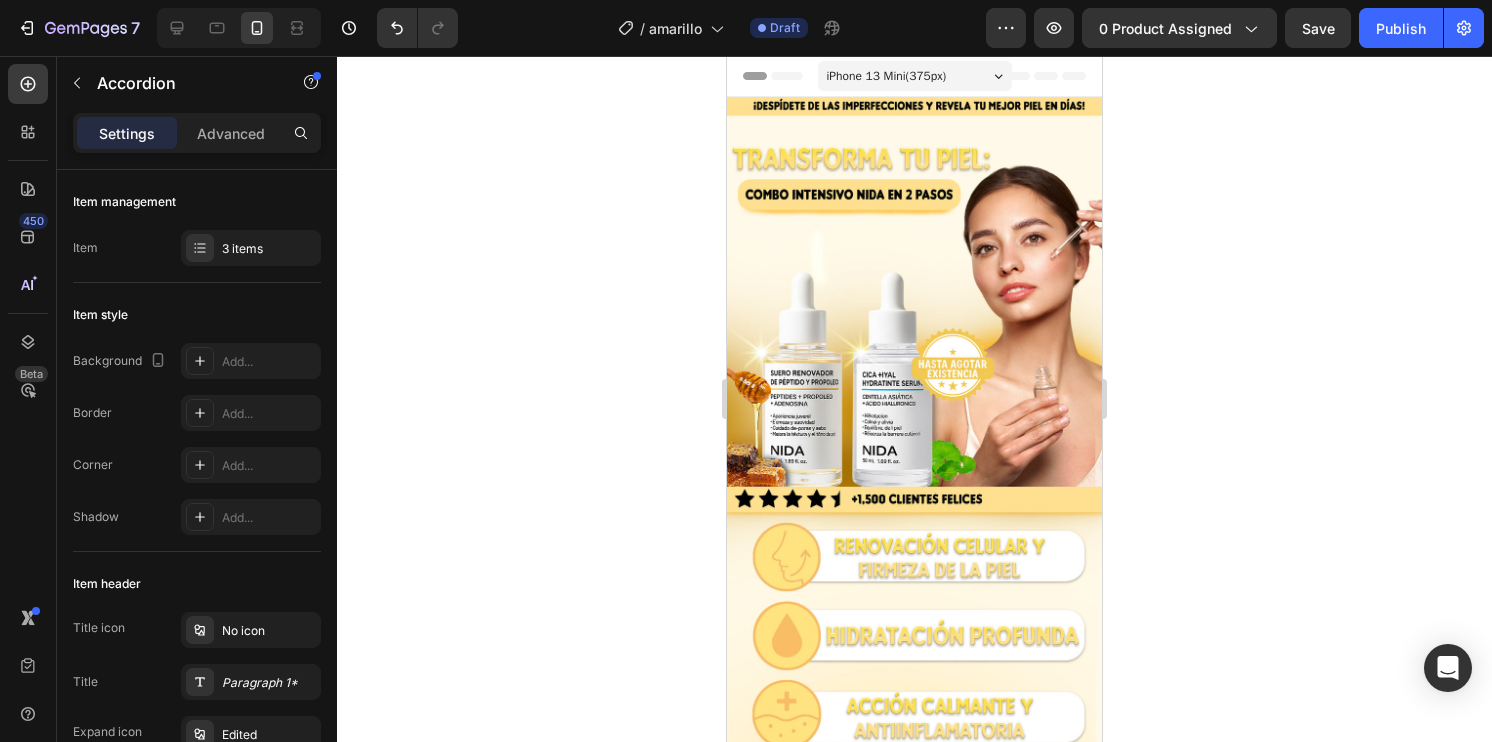 click at bounding box center [914, 1303] 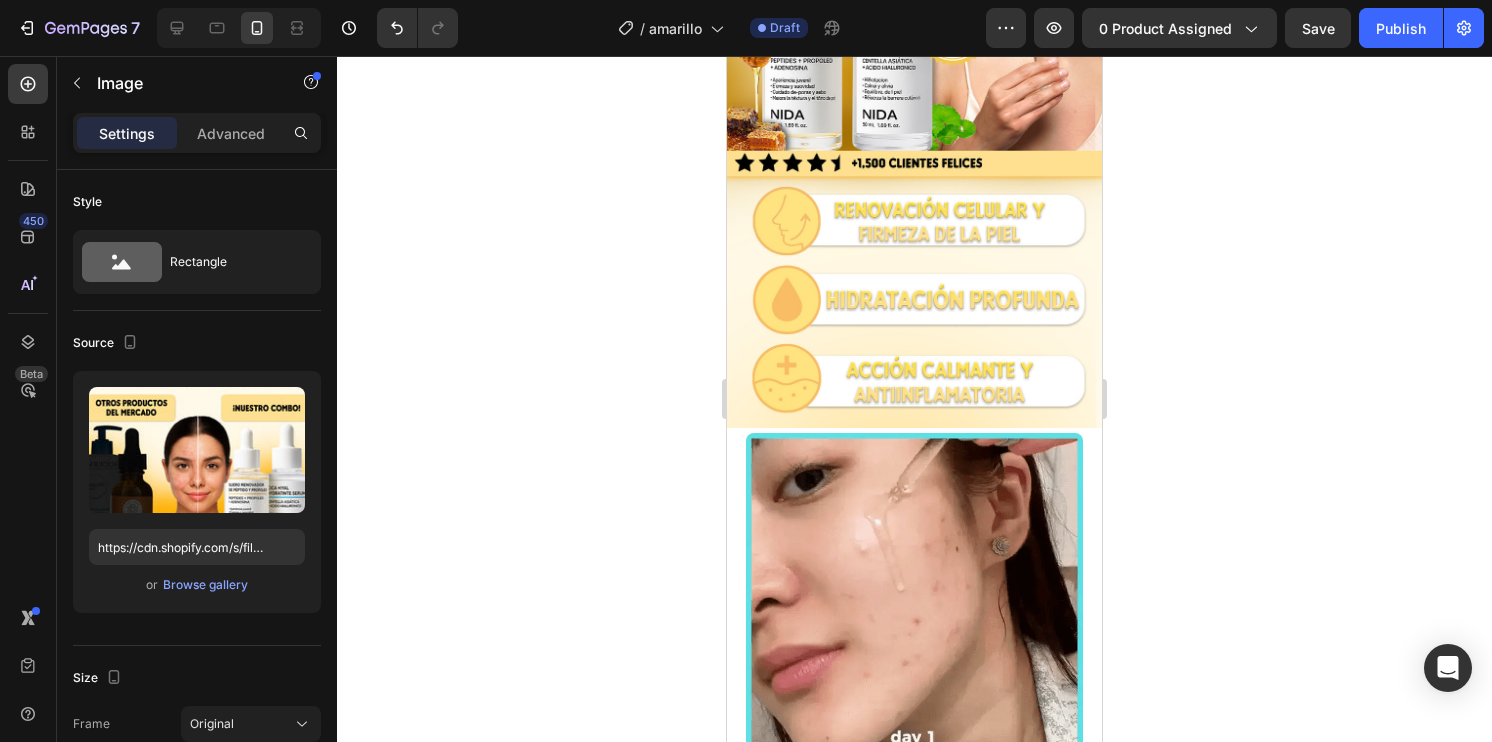 scroll, scrollTop: 0, scrollLeft: 0, axis: both 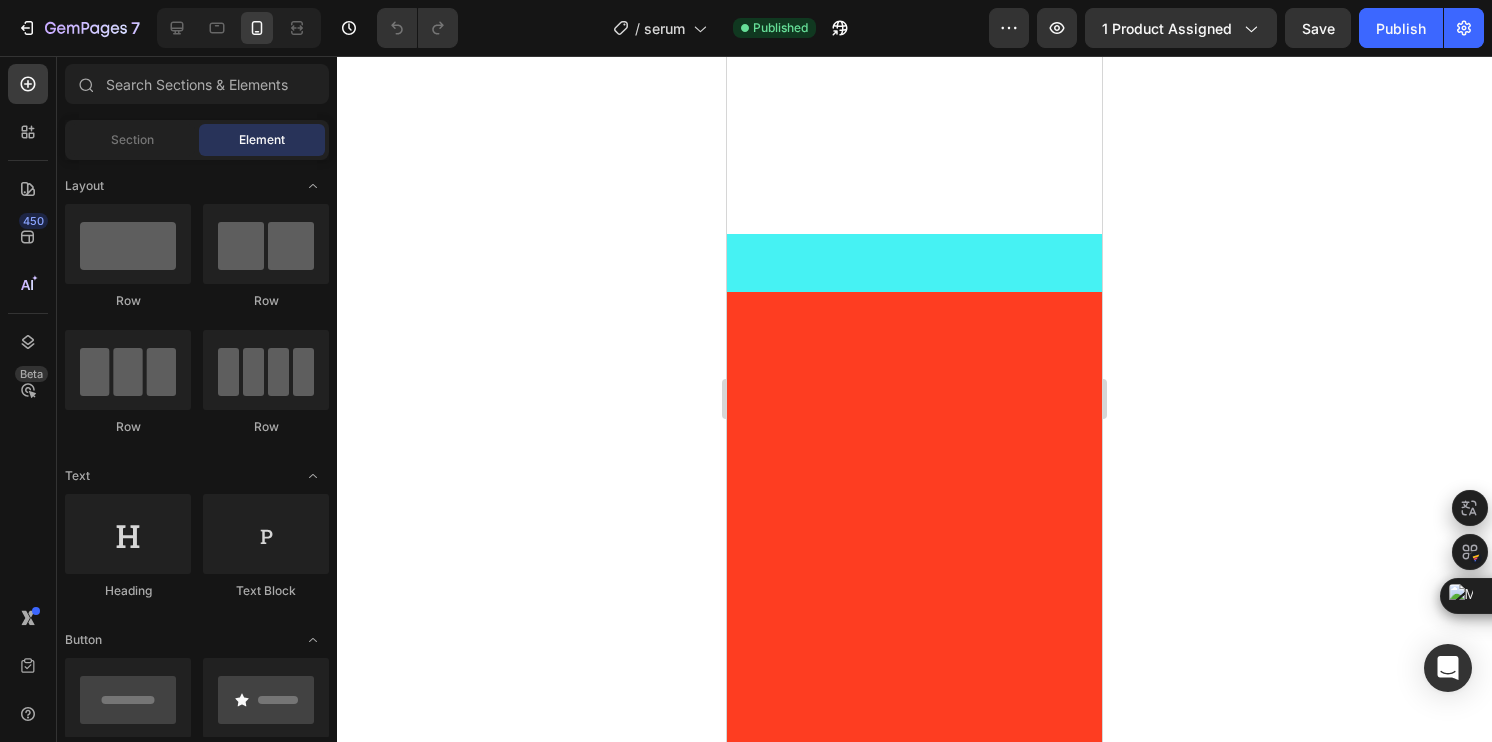 click on "[FIRST] [LAST] Heading
Icon Verificado. Heading Icon List "¡Increíble! Después de solo dos semanas, mi piel luce mucho más limpia y suave. Los granitos y la irritación disminuyeron notablemente. ¡Este combo es un salvavidas!" Text Block Row Row" at bounding box center (907, -305) 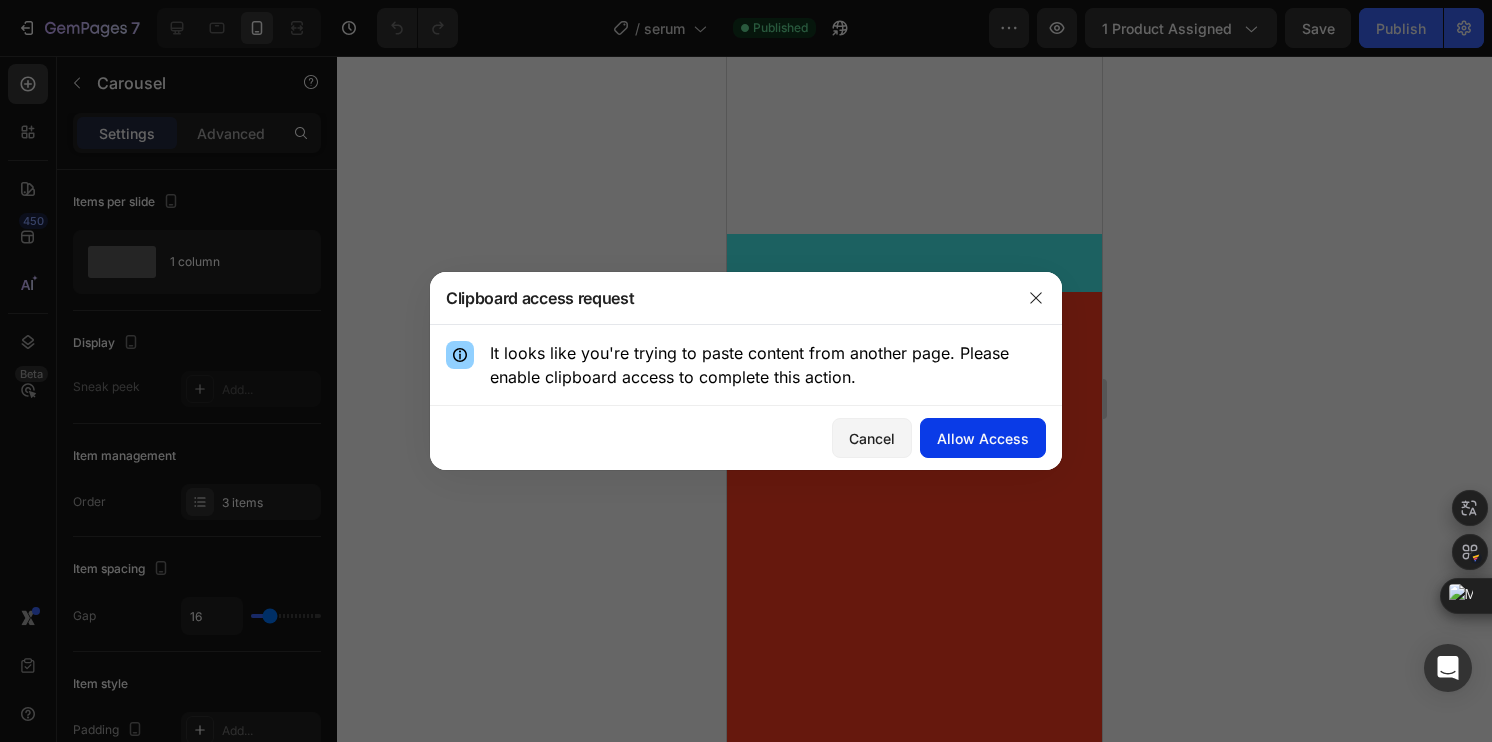 click on "Allow Access" at bounding box center (983, 438) 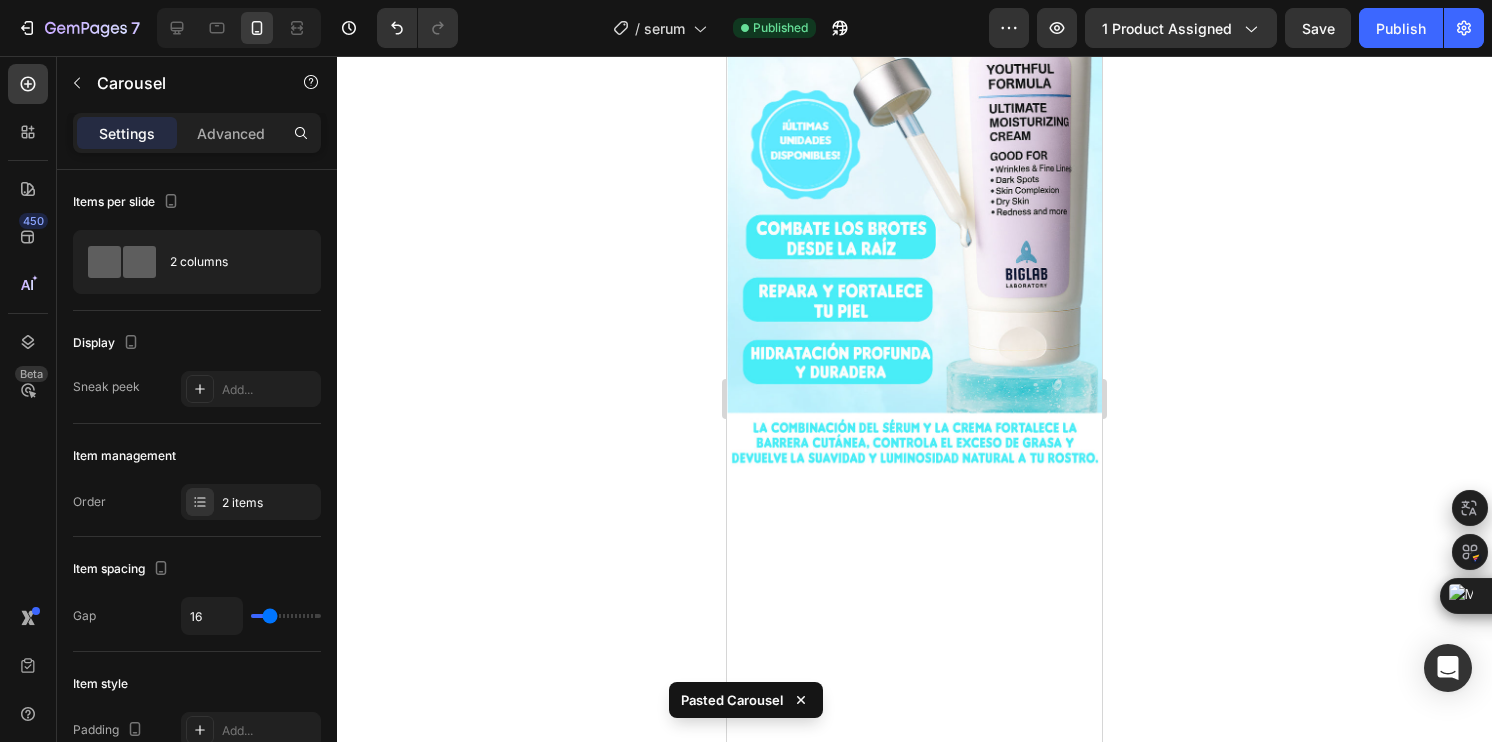 scroll, scrollTop: 3166, scrollLeft: 0, axis: vertical 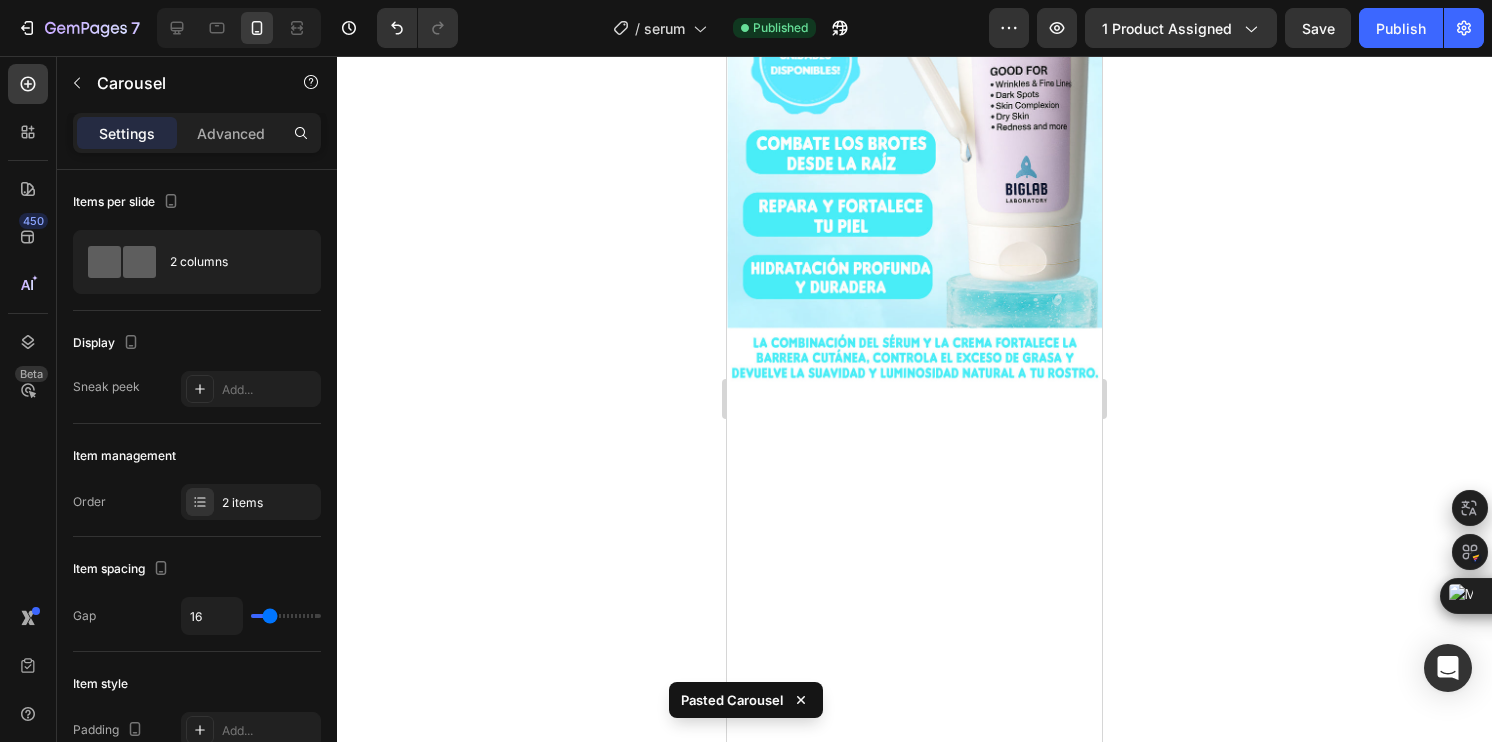 click at bounding box center (813, -449) 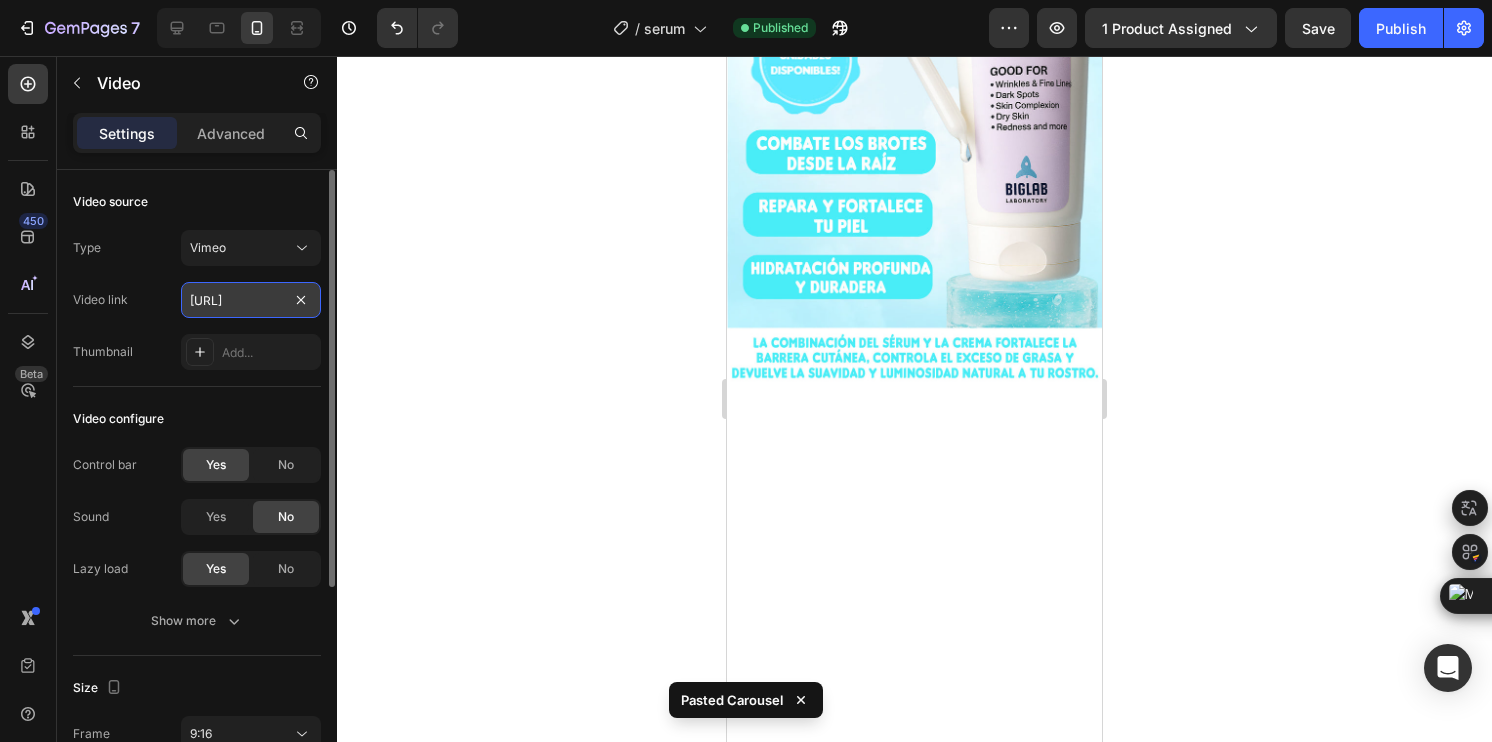 click on "https://vimeo.com/1106131626?share=copy" at bounding box center (251, 300) 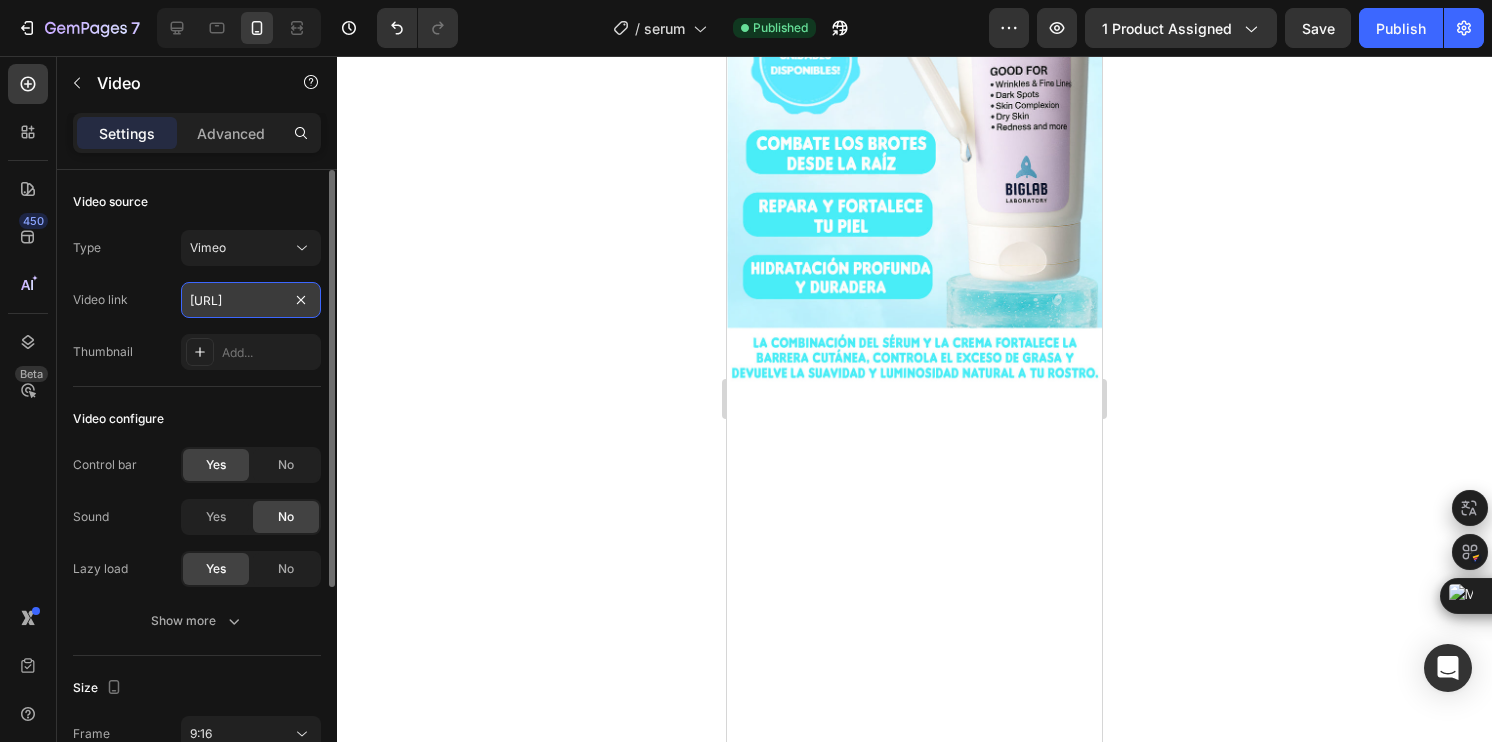 paste on "Copy element from Gempages!" 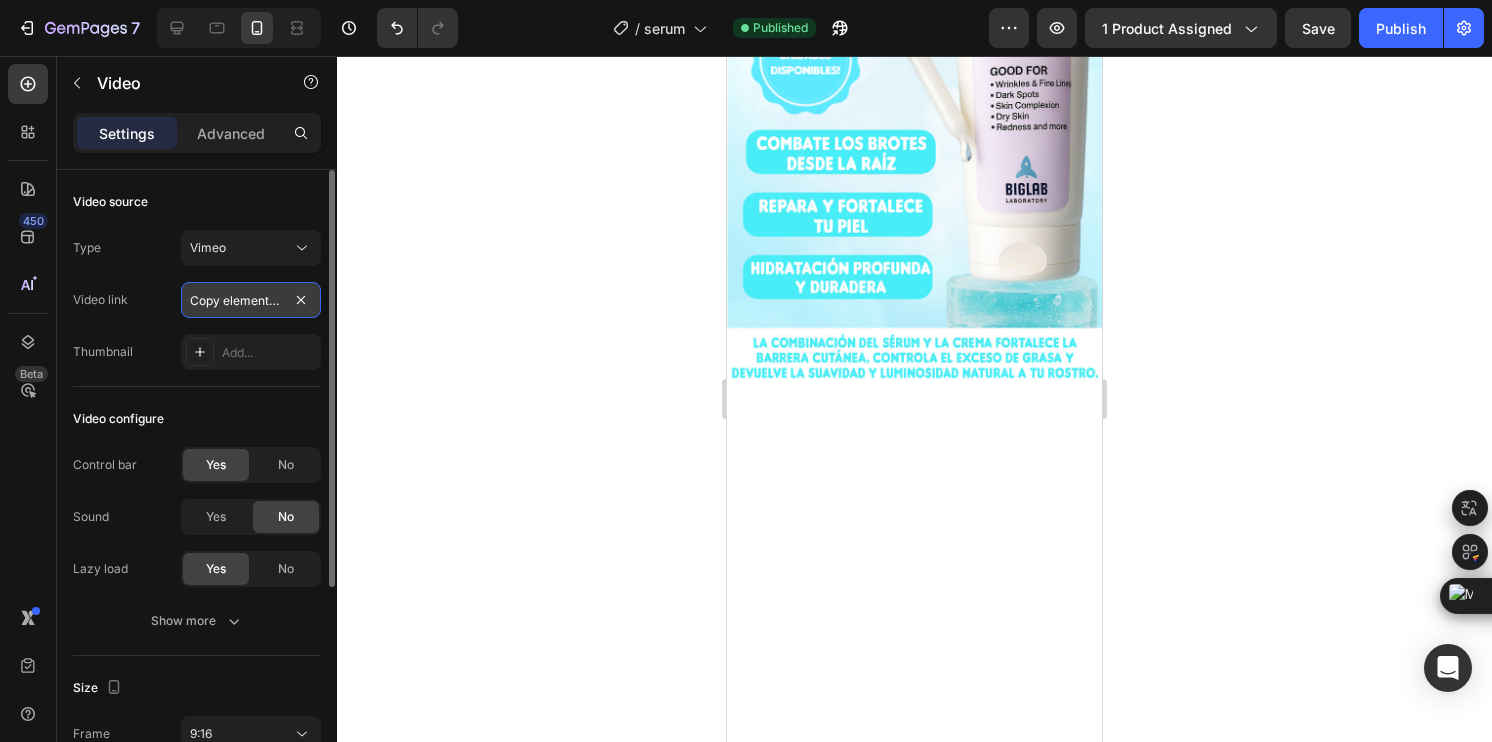 scroll, scrollTop: 0, scrollLeft: 86, axis: horizontal 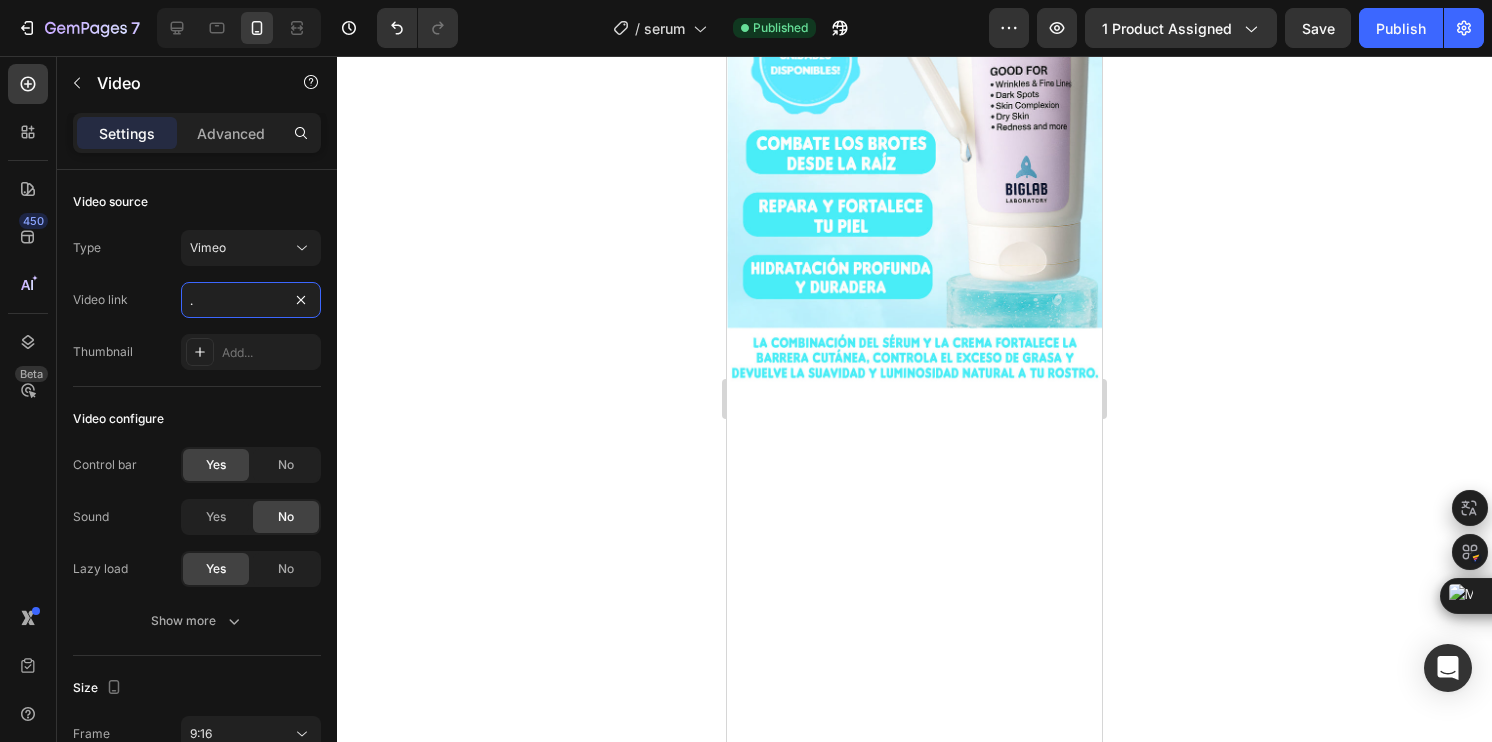 type on "Copy element from Gempages!" 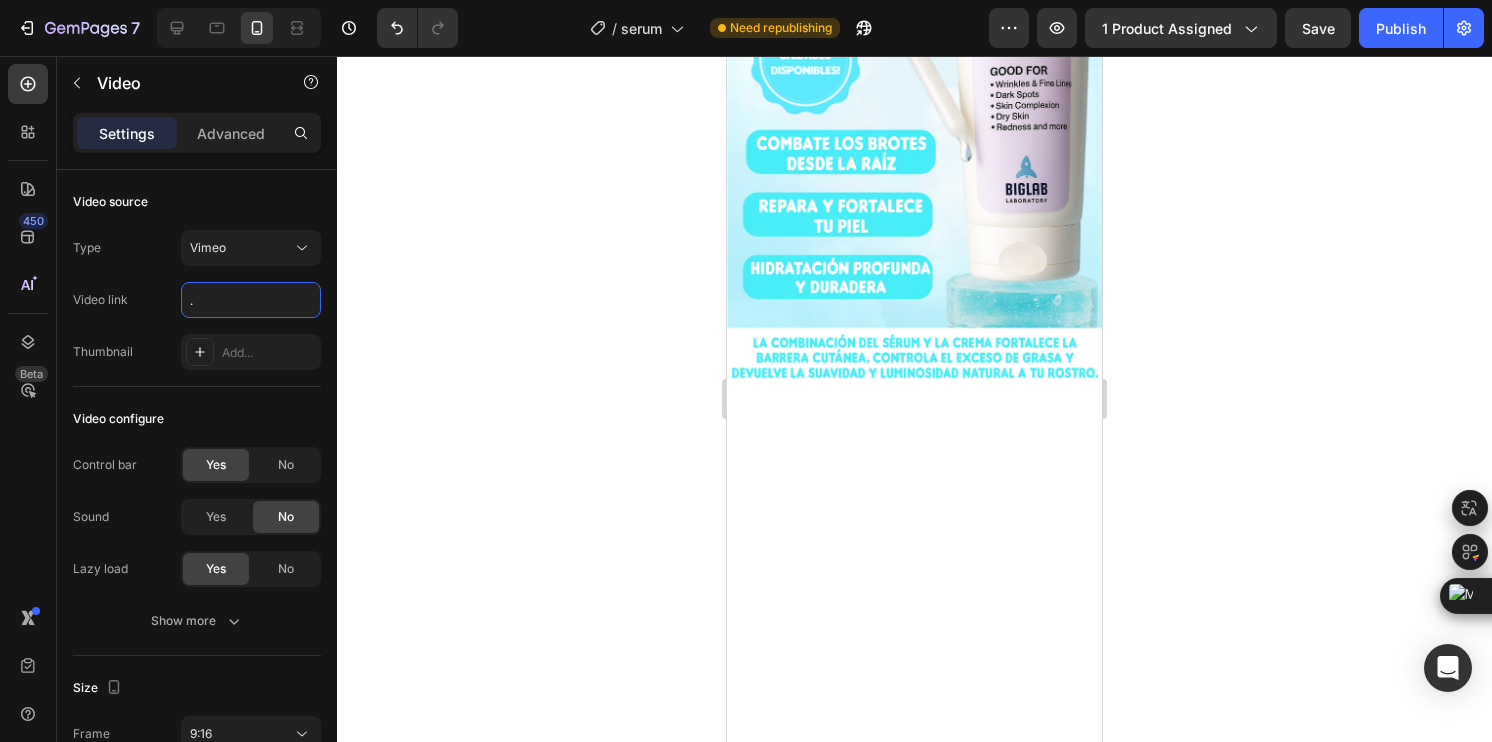 scroll, scrollTop: 0, scrollLeft: 0, axis: both 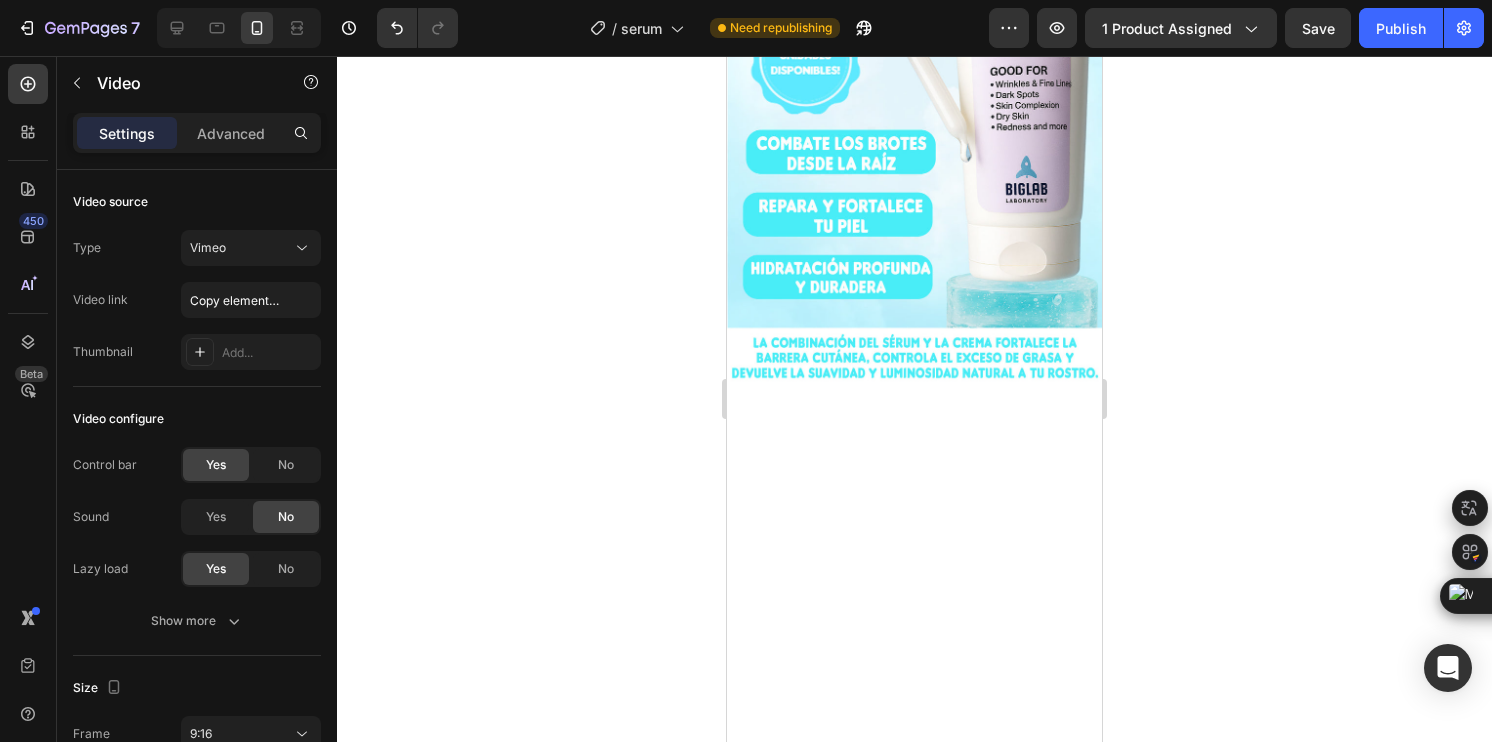 click 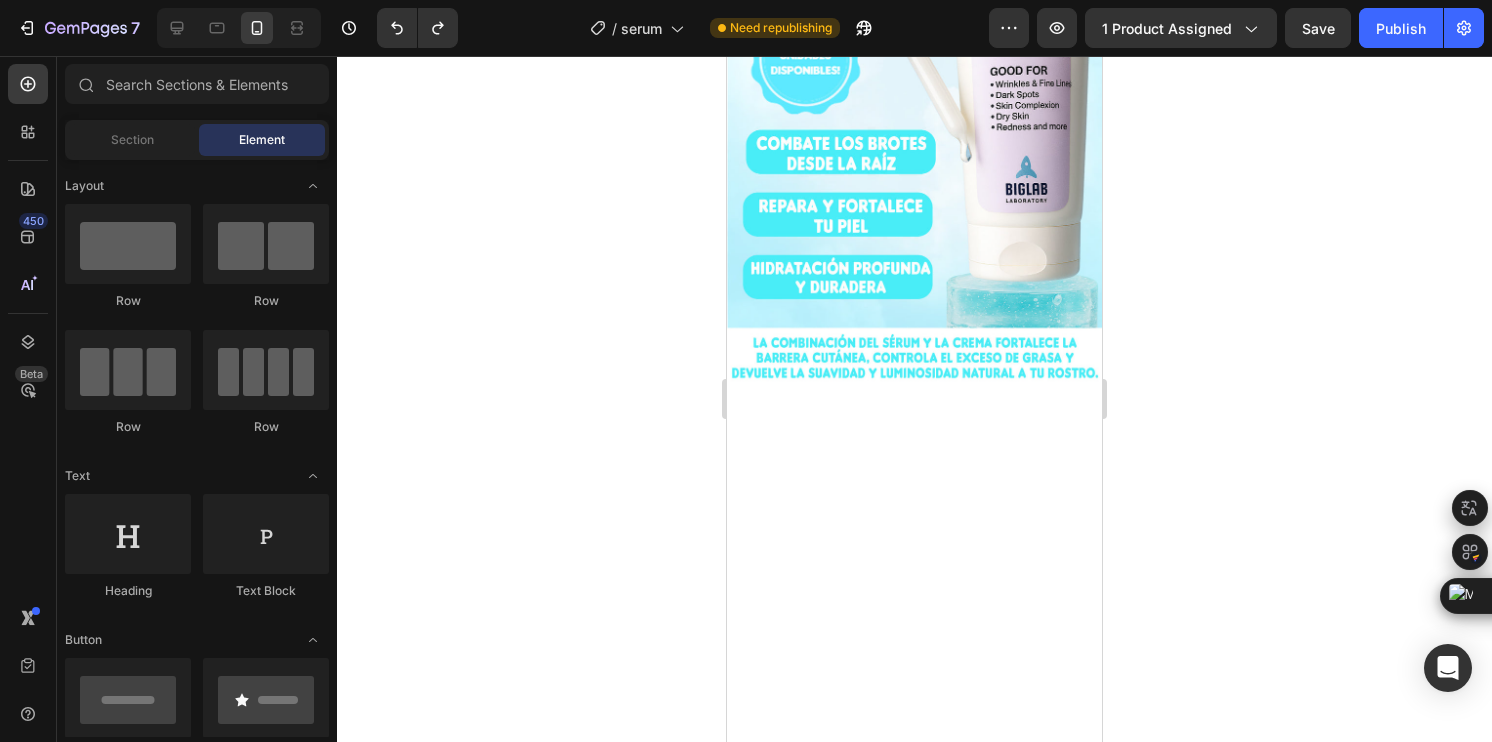 click at bounding box center [813, -449] 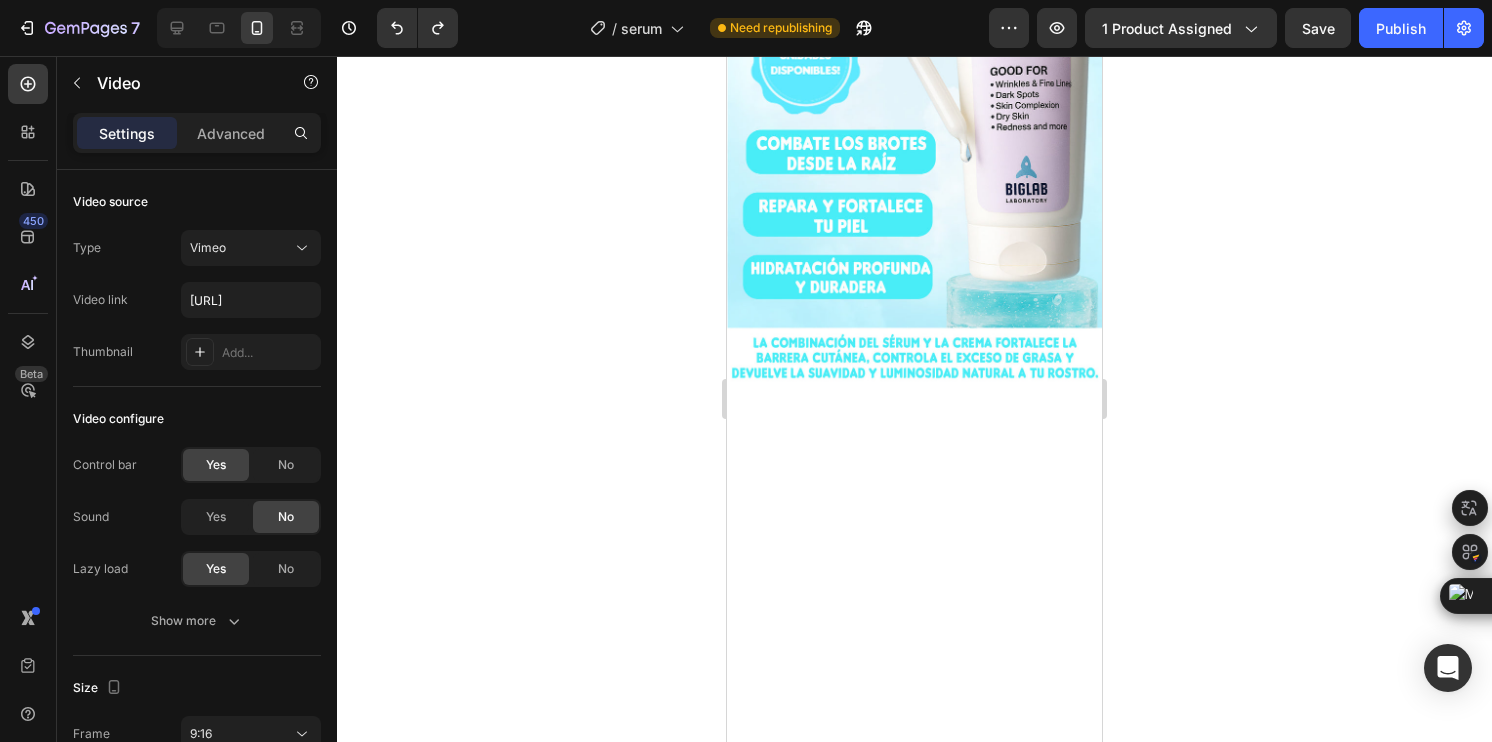click on "Video   0 Video" at bounding box center [914, -449] 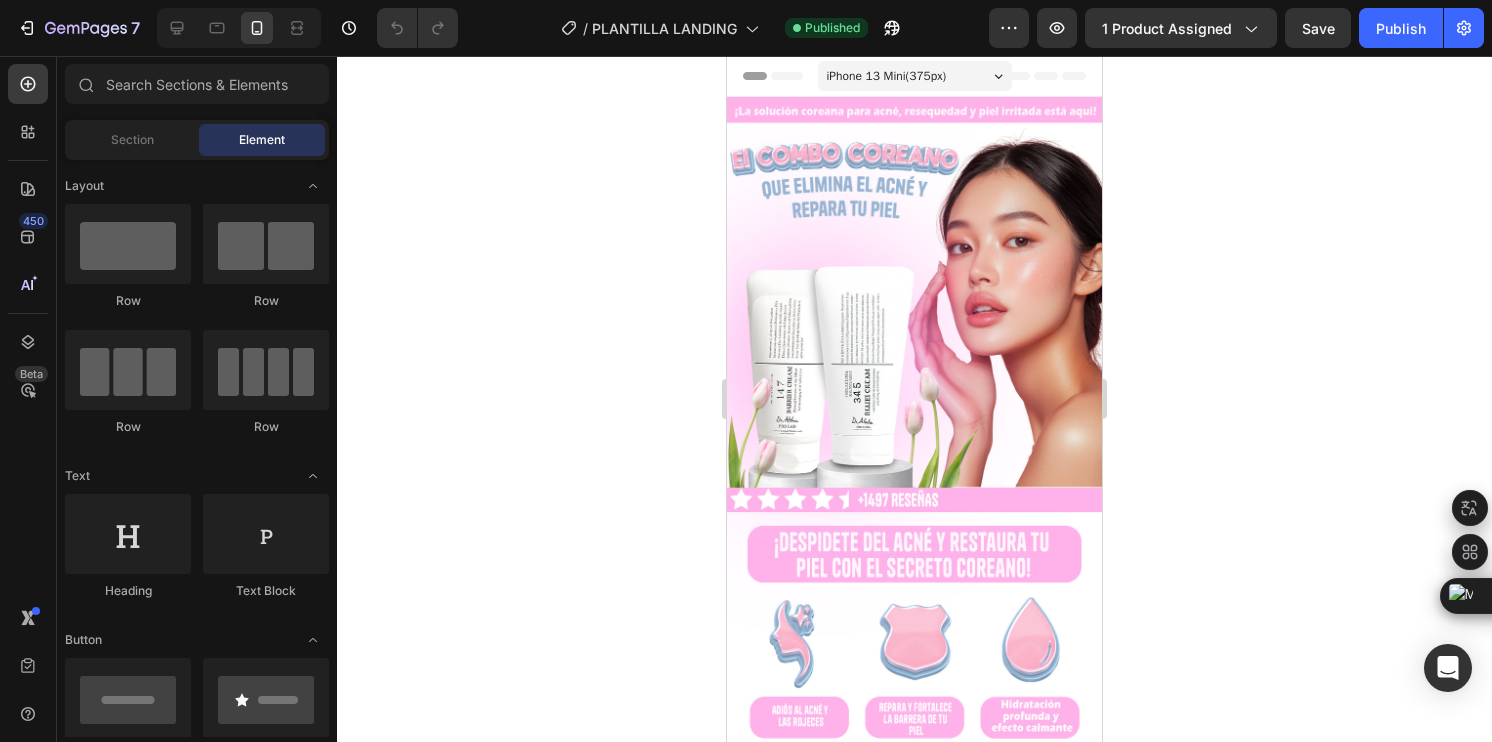 scroll, scrollTop: 0, scrollLeft: 0, axis: both 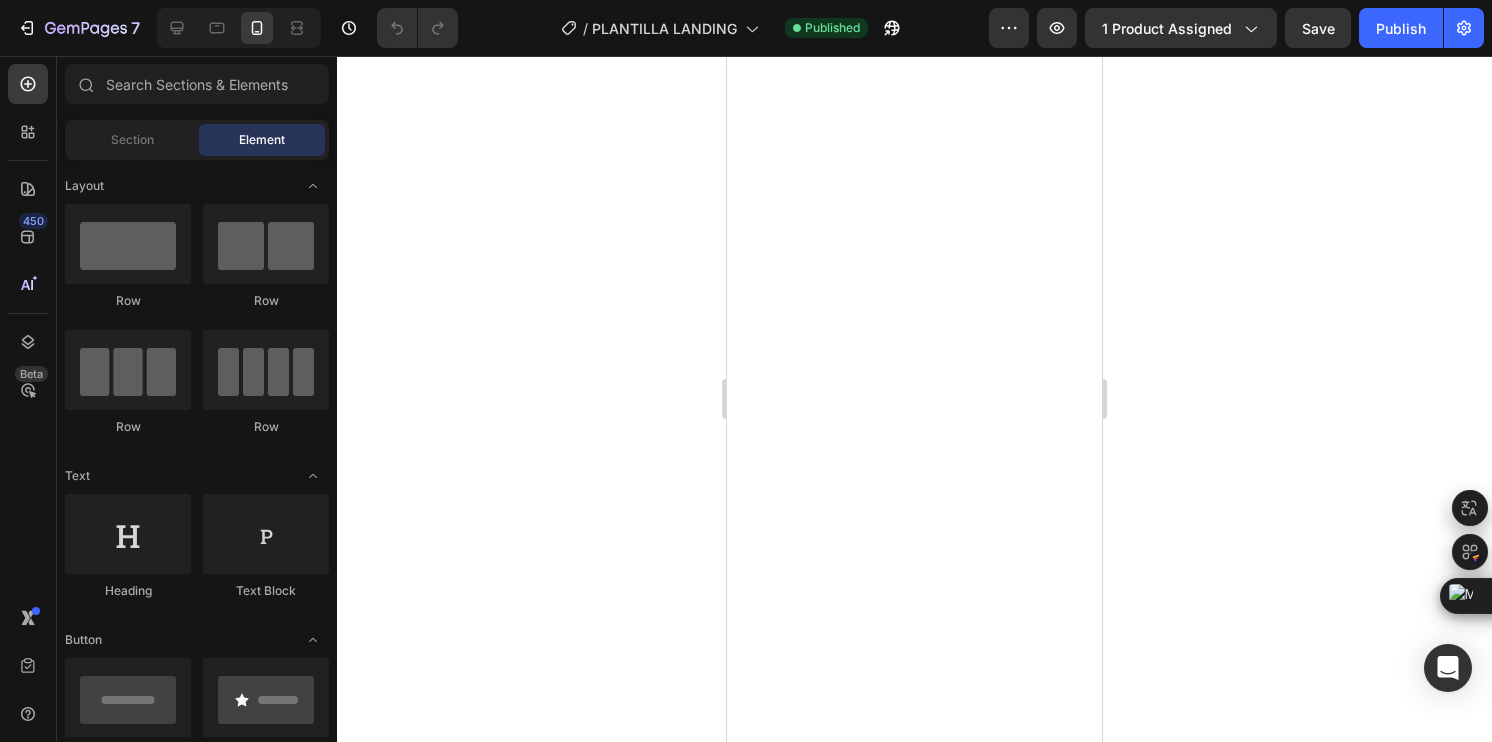 click on "Video Video
Carousel" at bounding box center (914, -109) 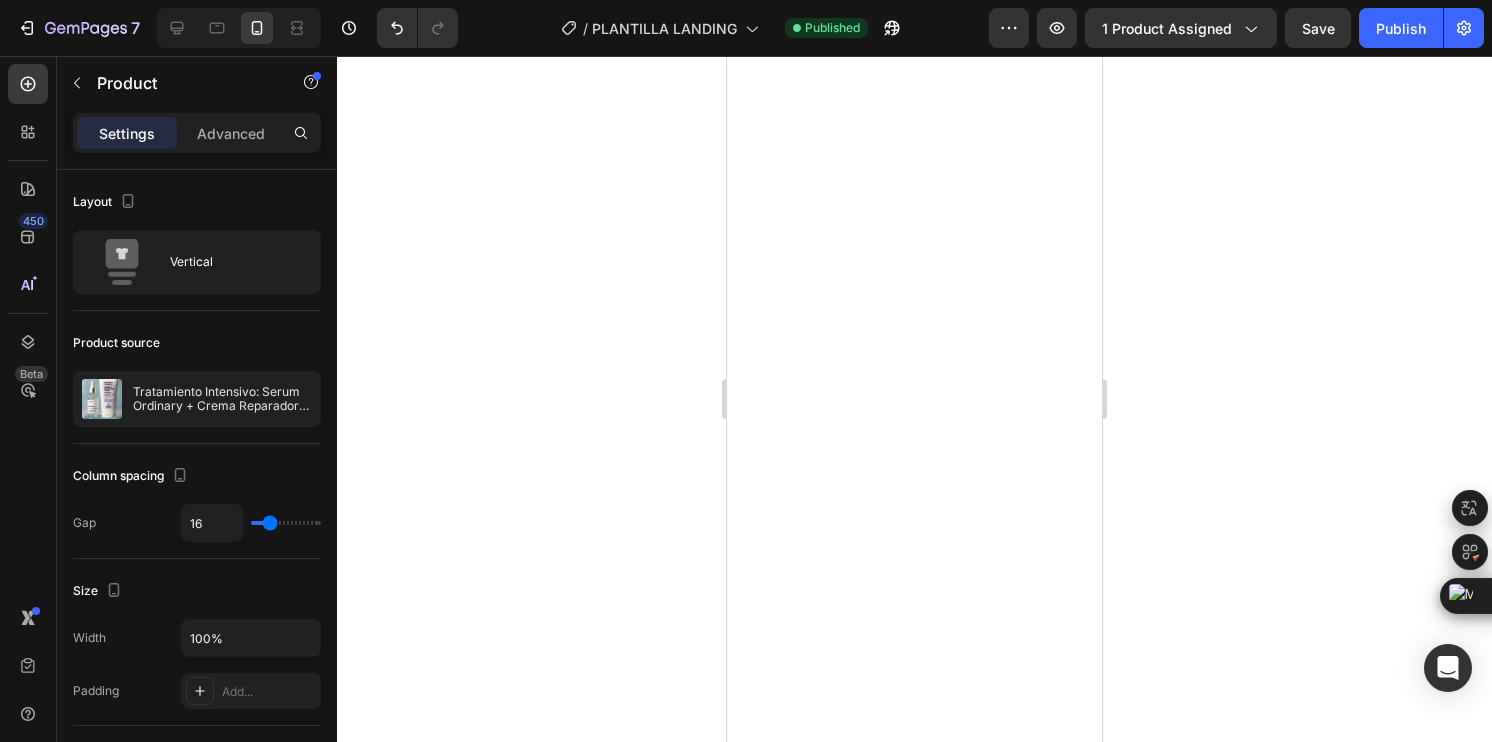 click at bounding box center [813, -97] 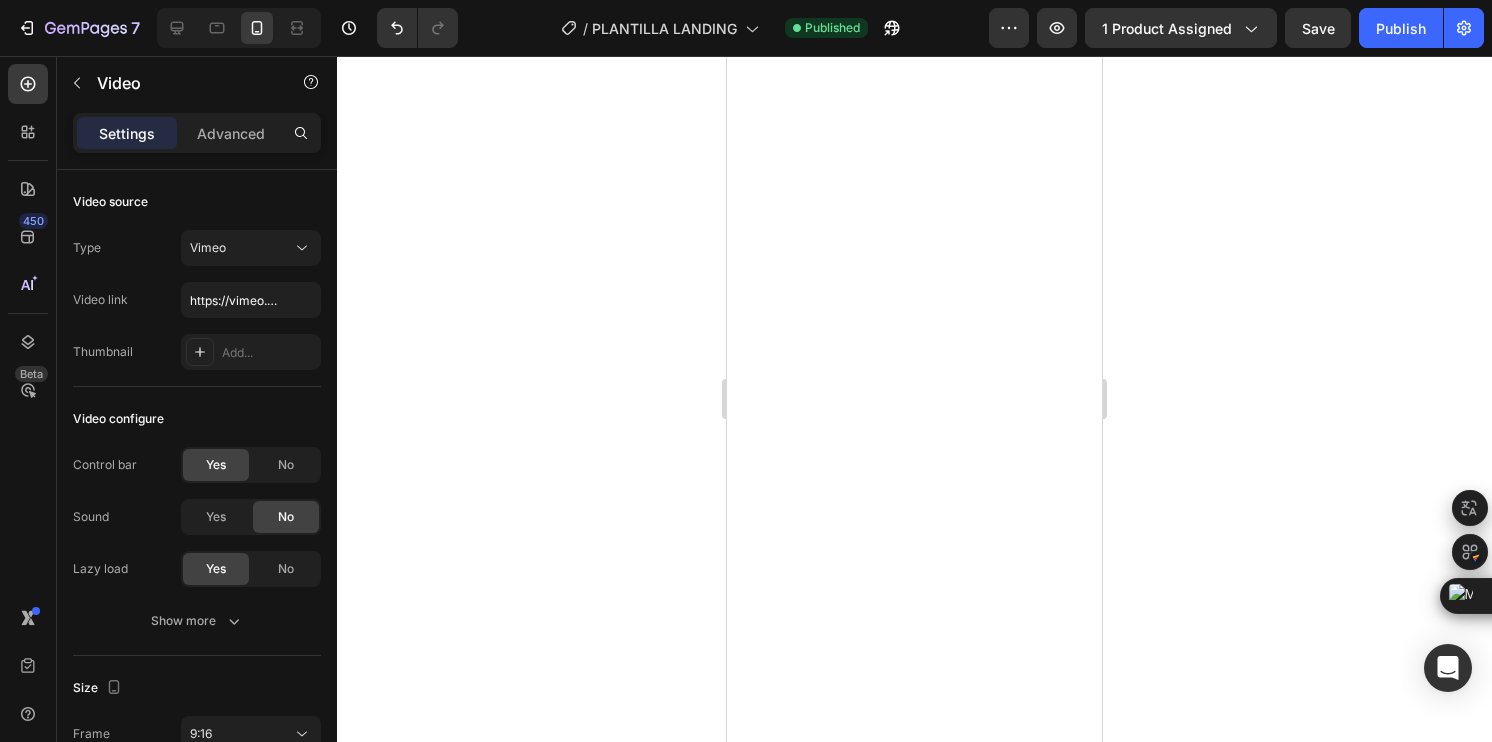 click on "Video   0 Video" at bounding box center [914, -97] 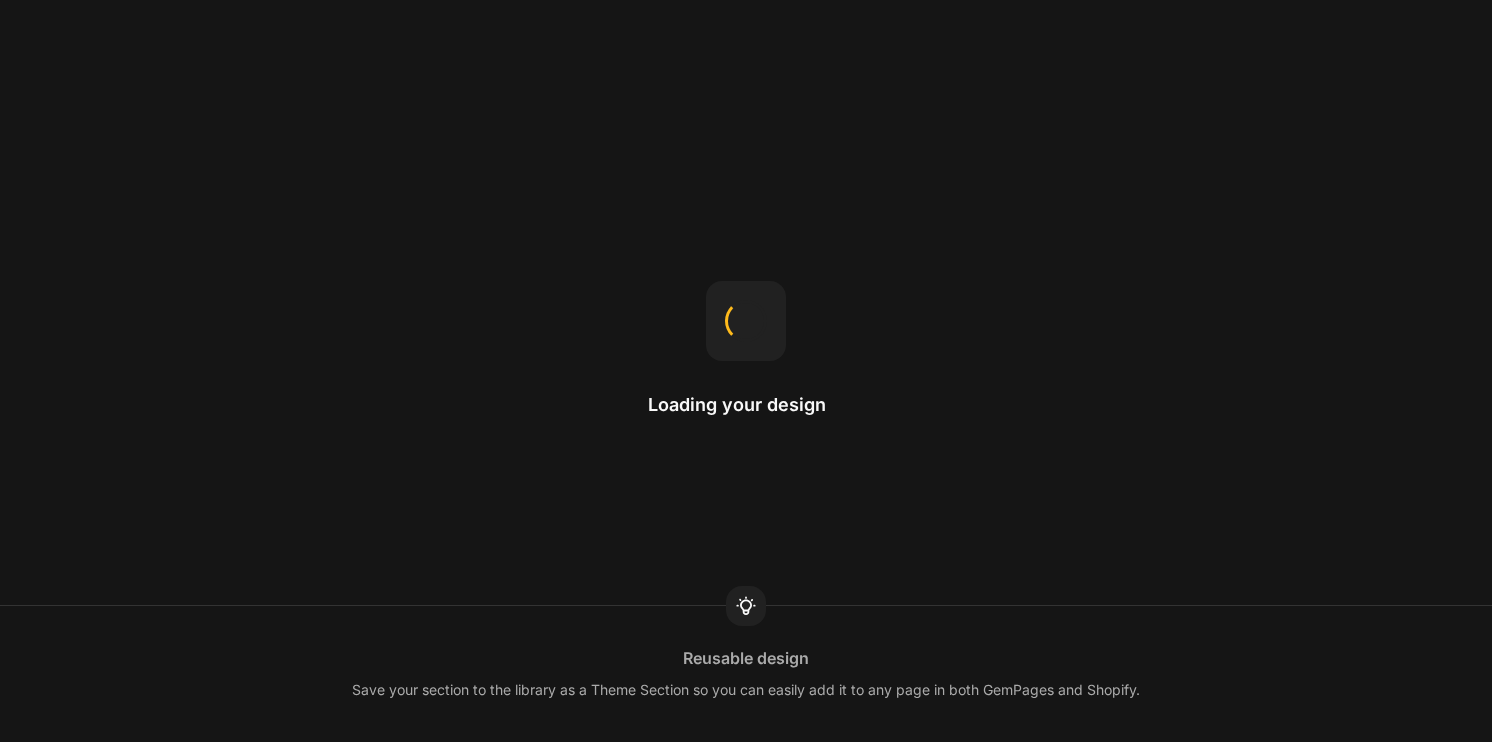 scroll, scrollTop: 0, scrollLeft: 0, axis: both 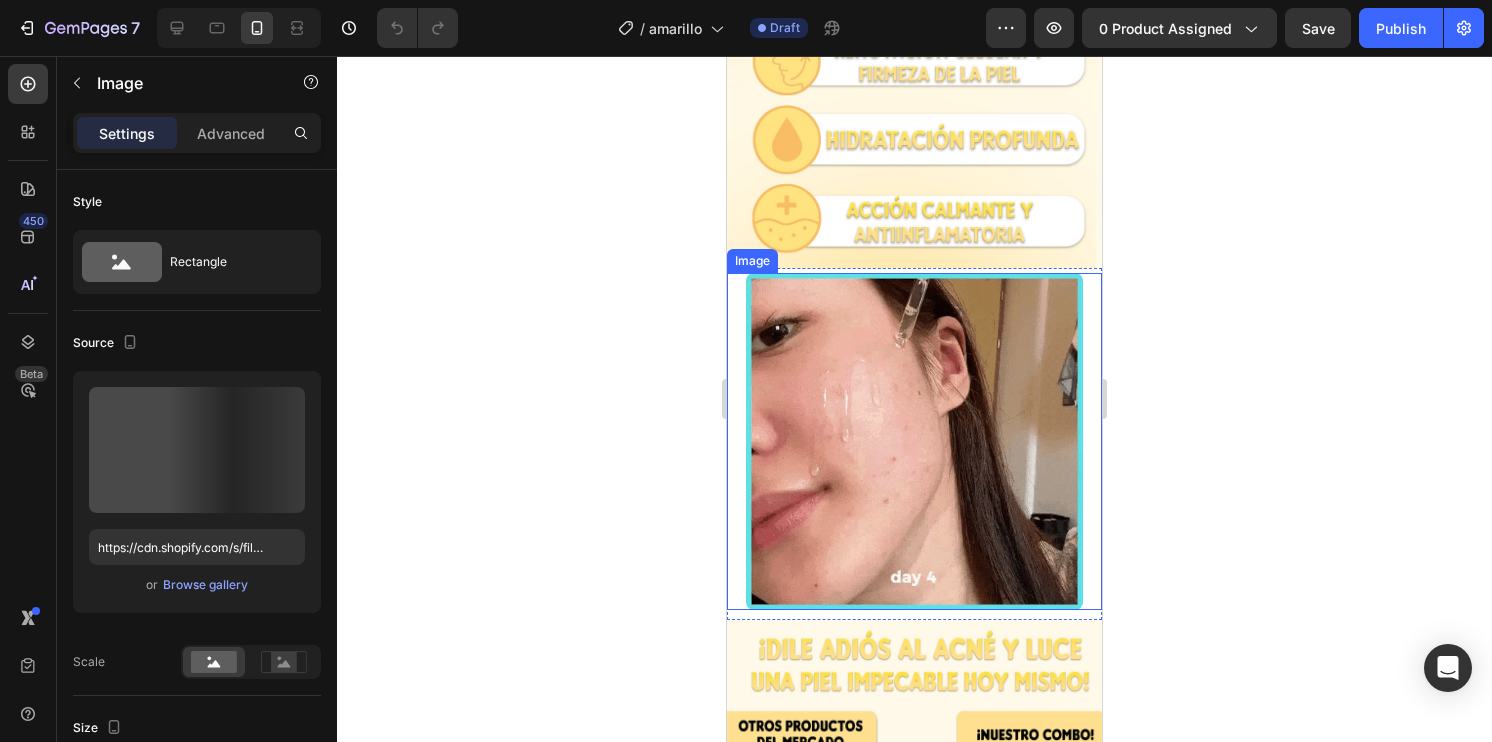 click at bounding box center (915, 442) 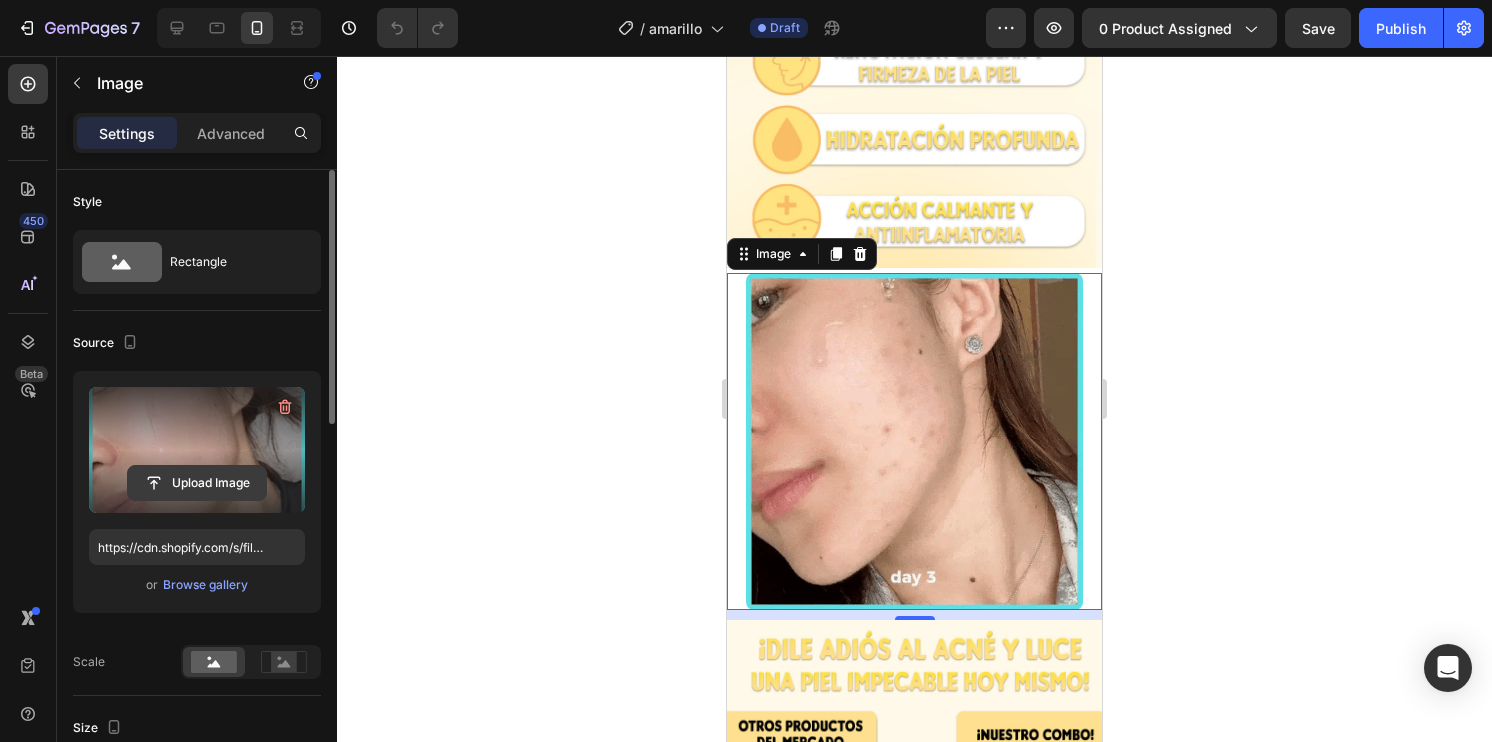 click 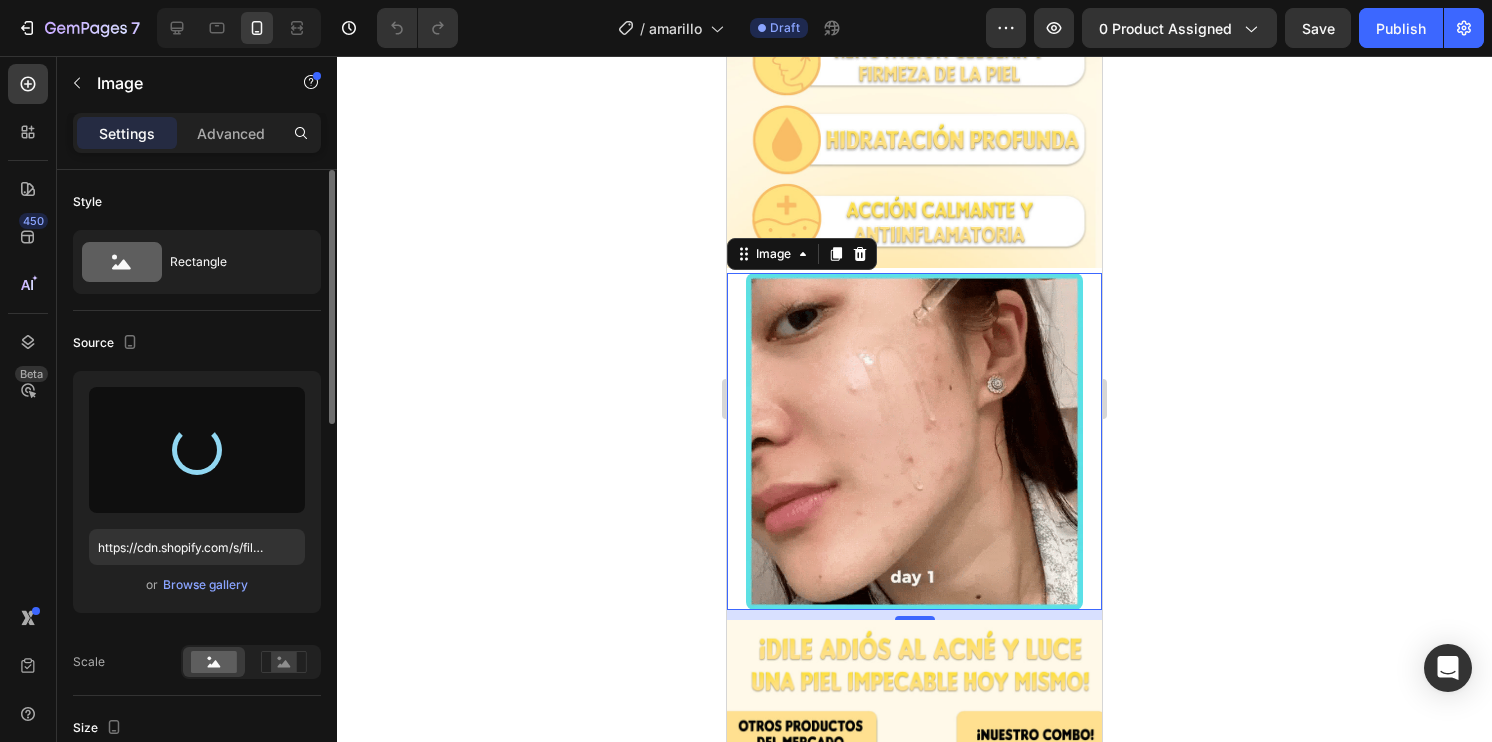 type on "https://cdn.shopify.com/s/files/1/0744/7950/1565/files/gempages_575031653676614431-54883228-4bd8-44d5-8f73-06cbaa9c698a.webp" 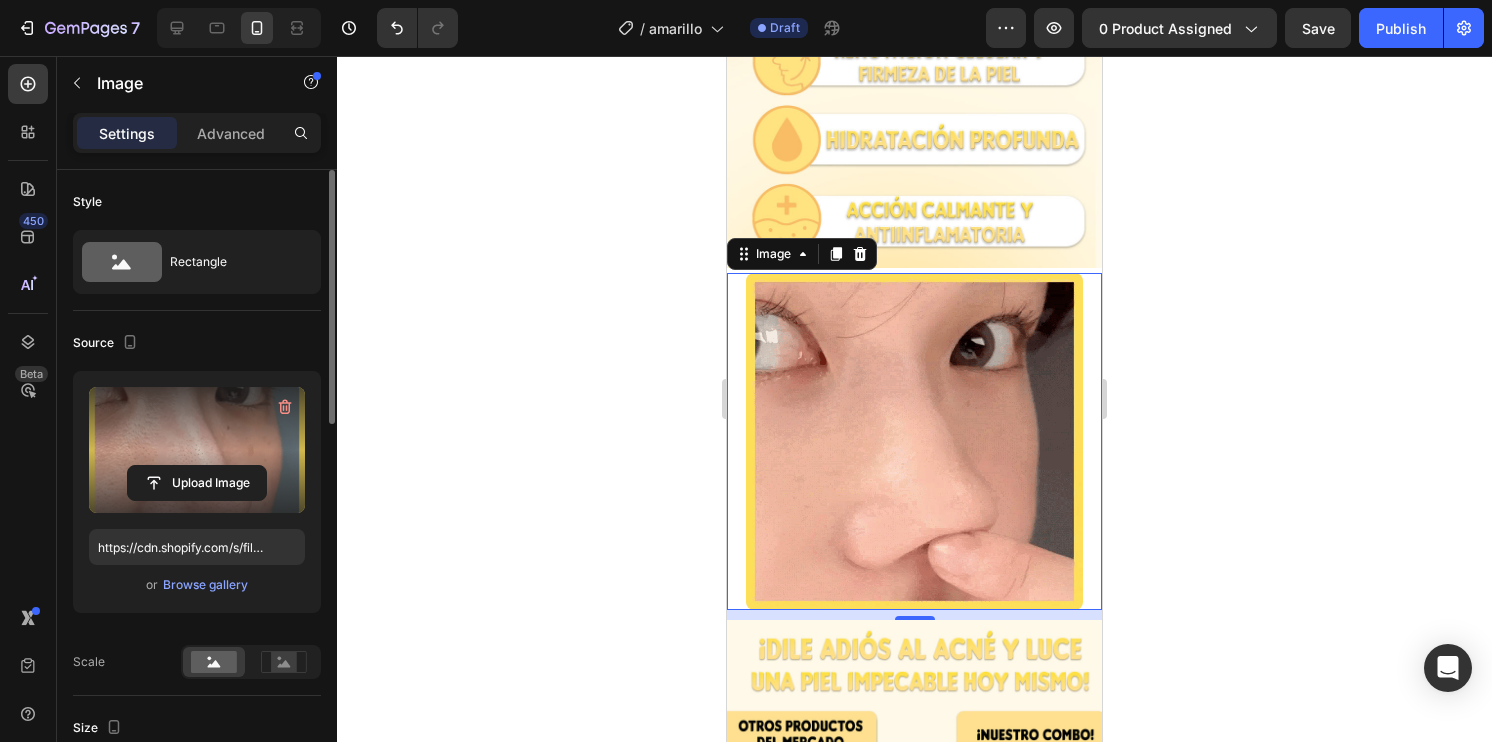 click 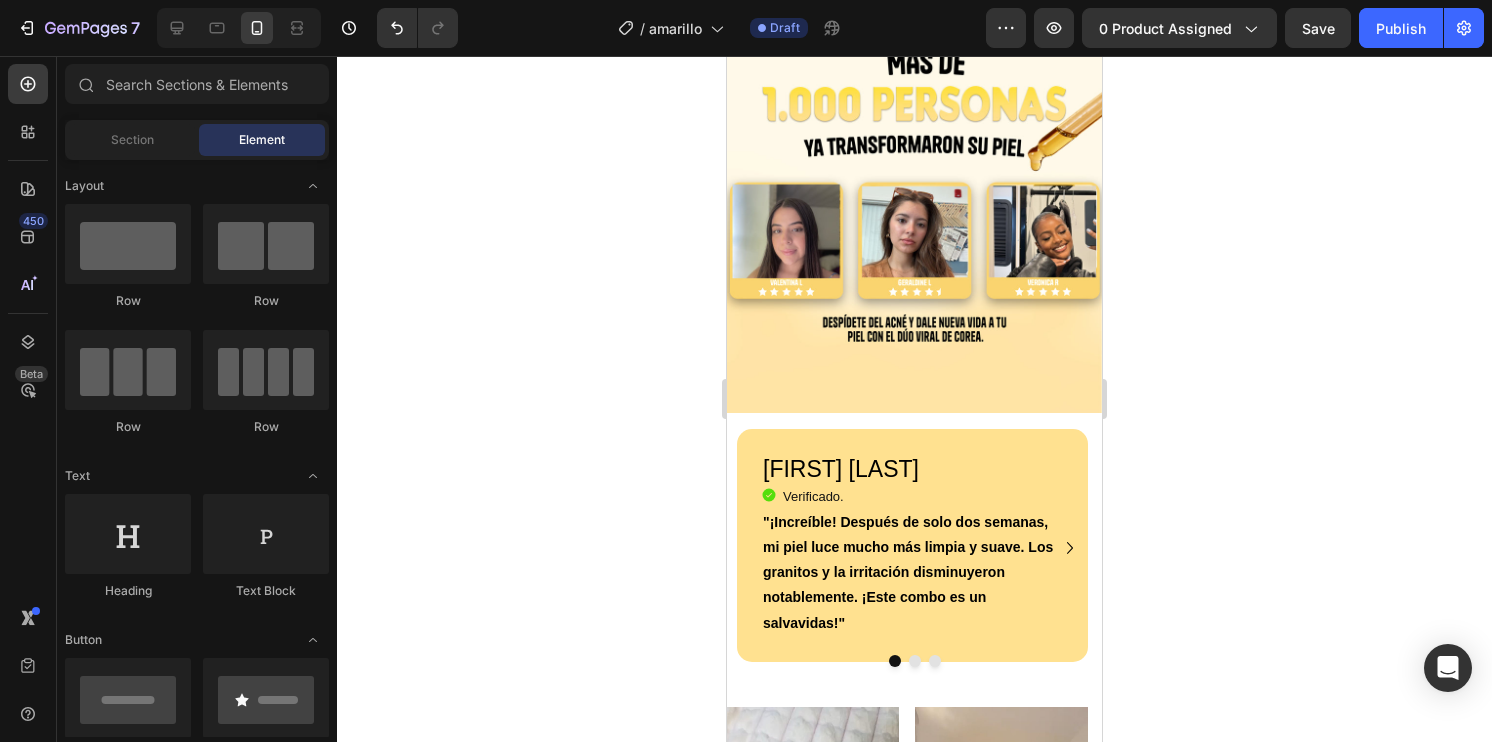 scroll, scrollTop: 2907, scrollLeft: 0, axis: vertical 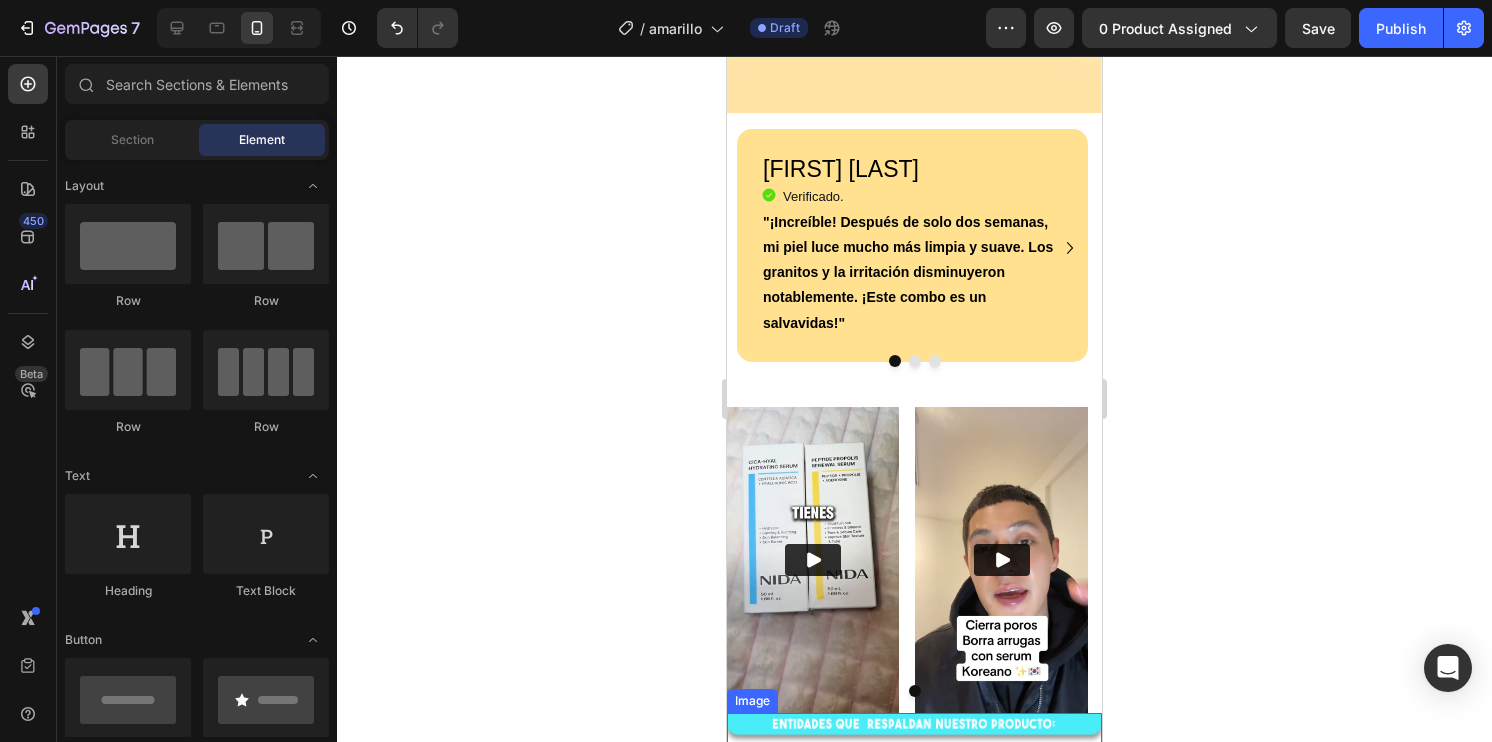 click at bounding box center [914, 760] 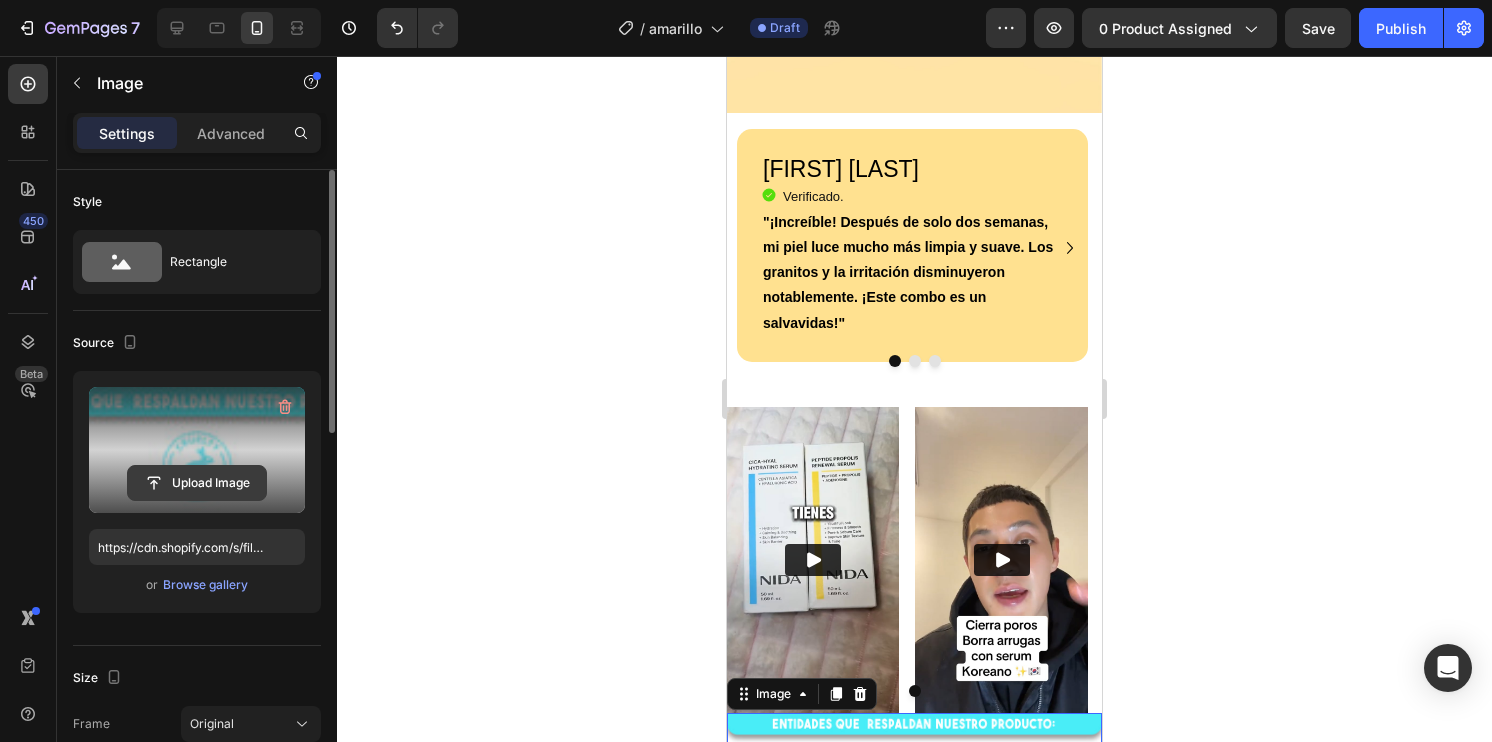click 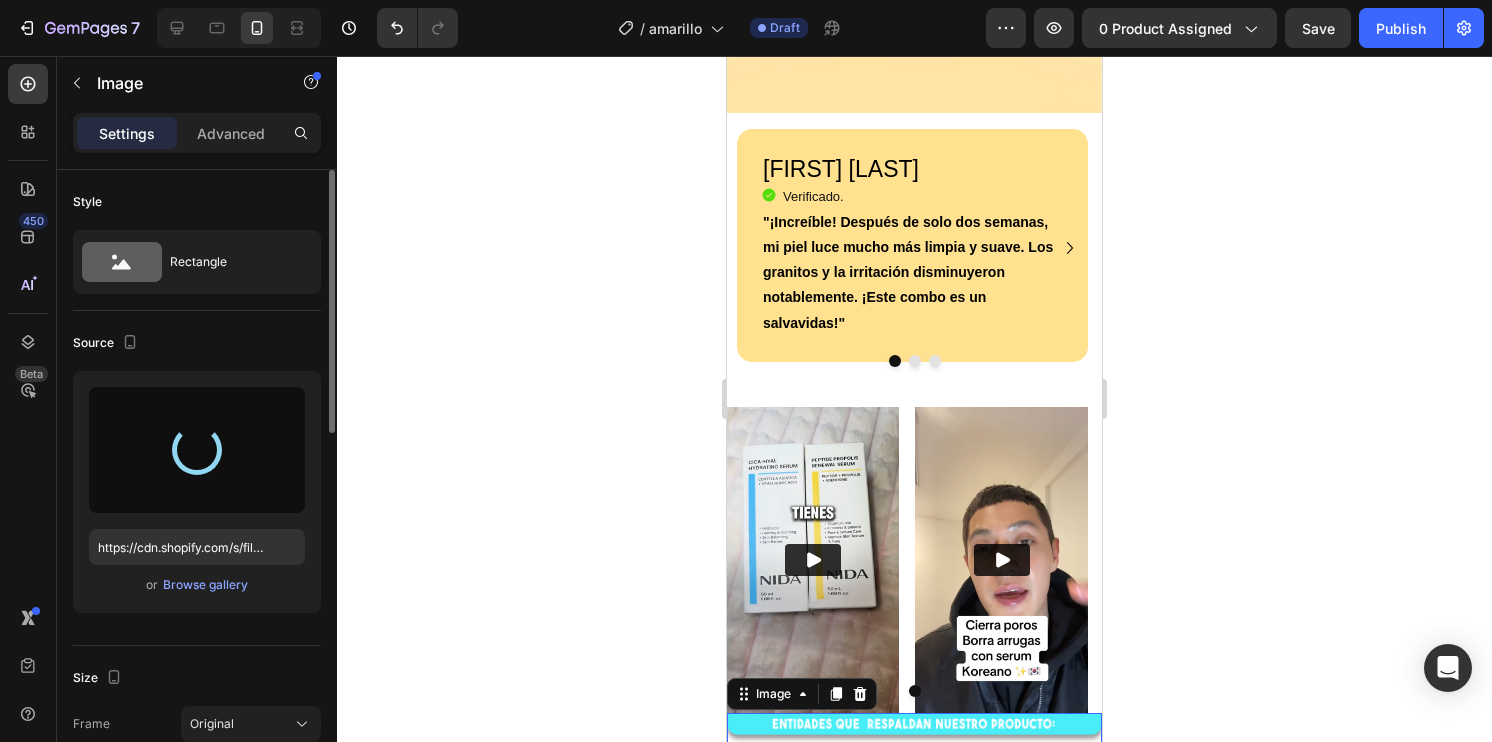 type on "https://cdn.shopify.com/s/files/1/0744/7950/1565/files/gempages_575031653676614431-9cdff41e-fff7-4f58-a64e-c39608acbb83.jpg" 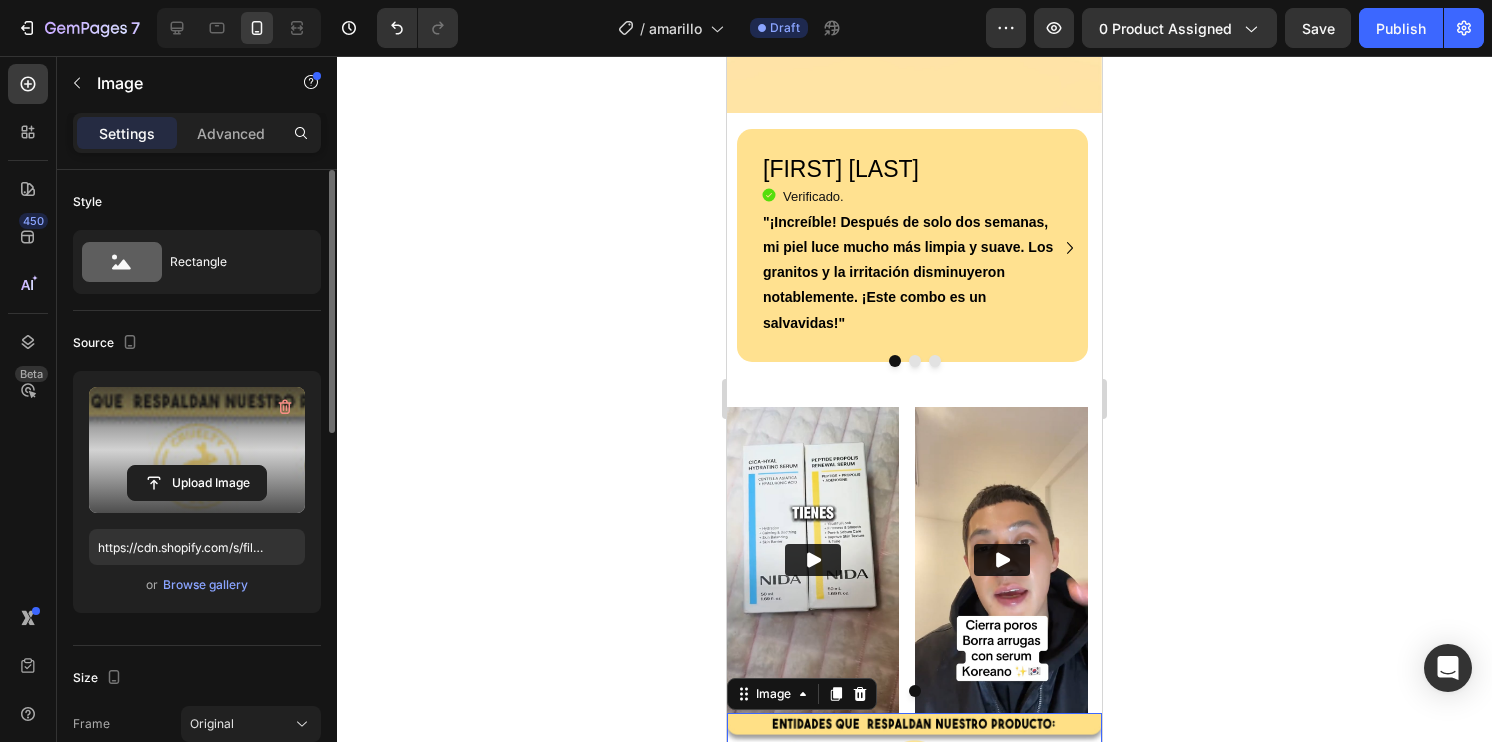 click 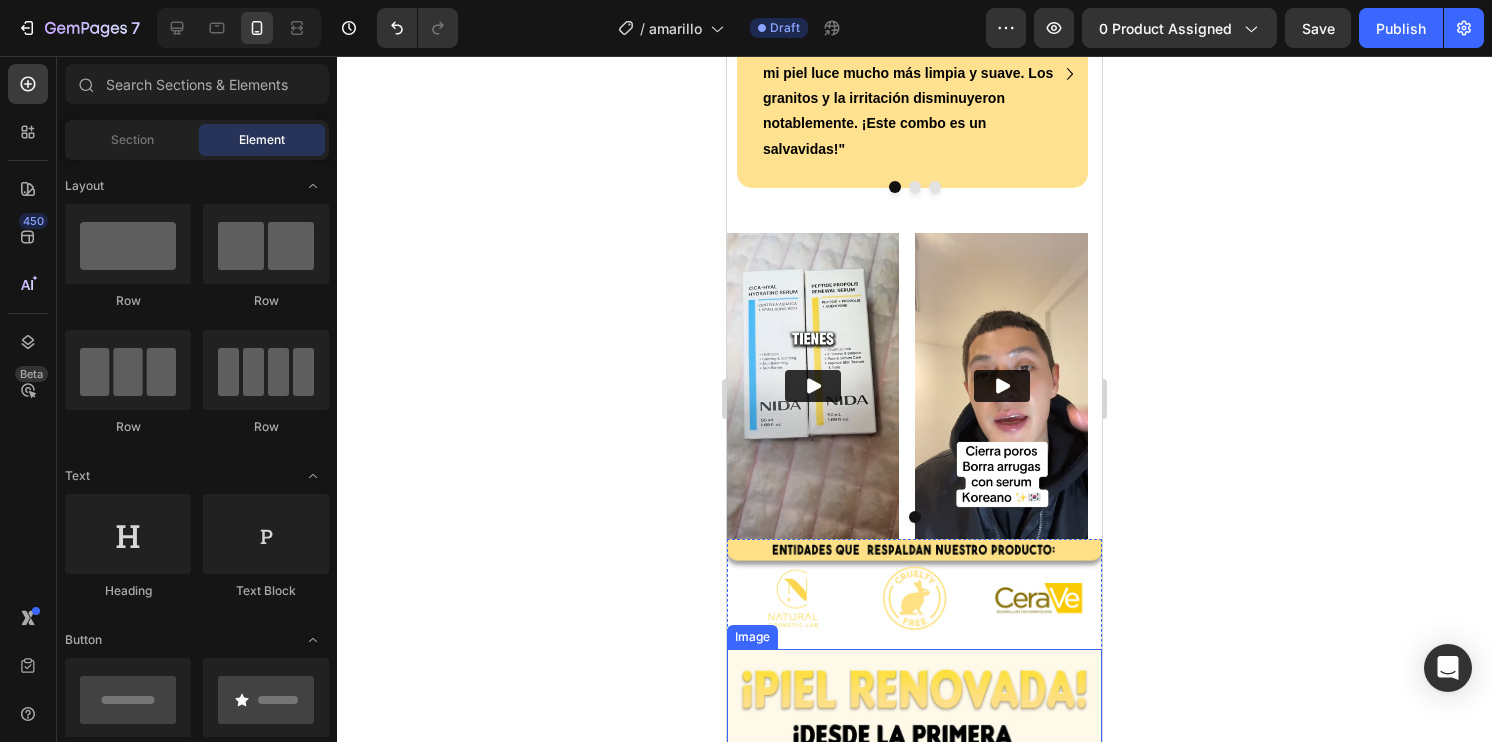 scroll, scrollTop: 3107, scrollLeft: 0, axis: vertical 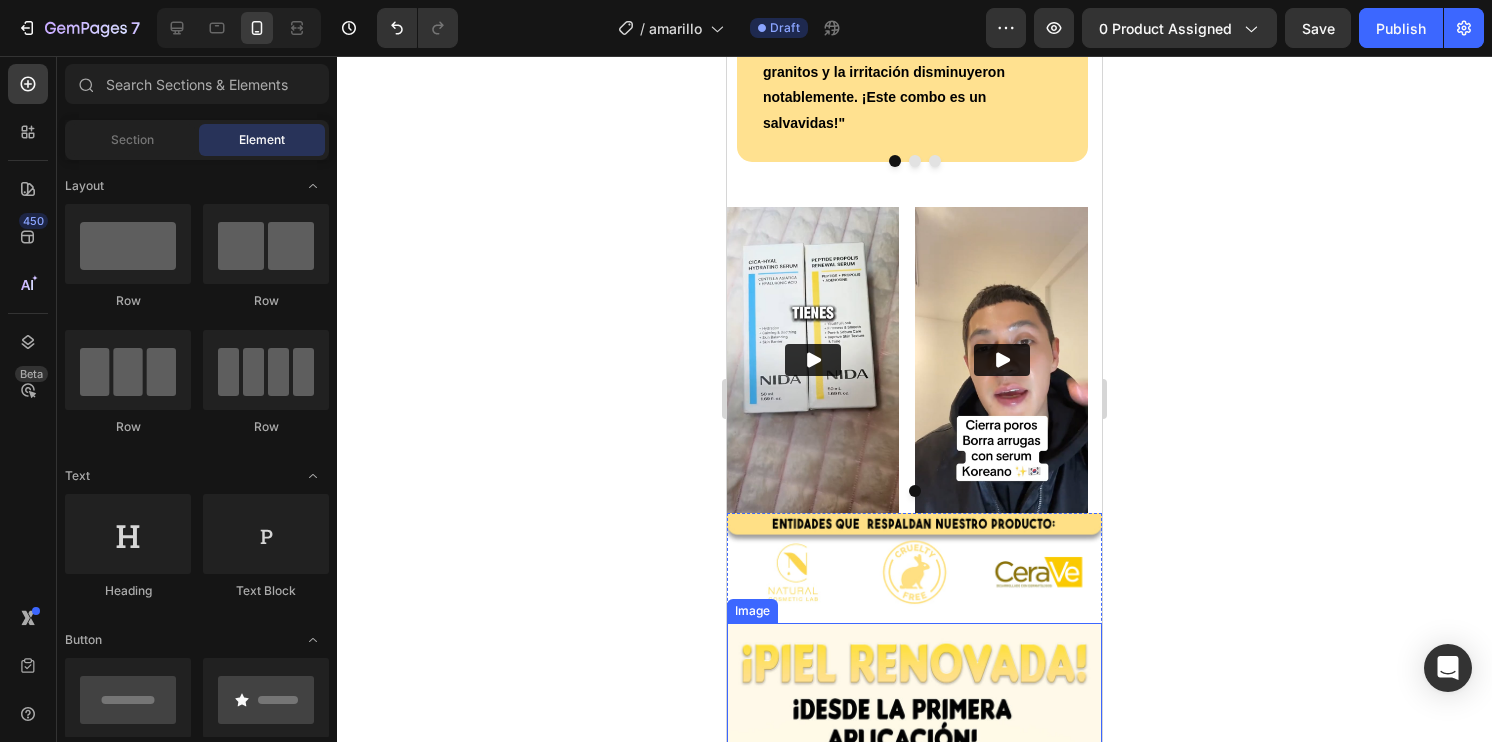 click 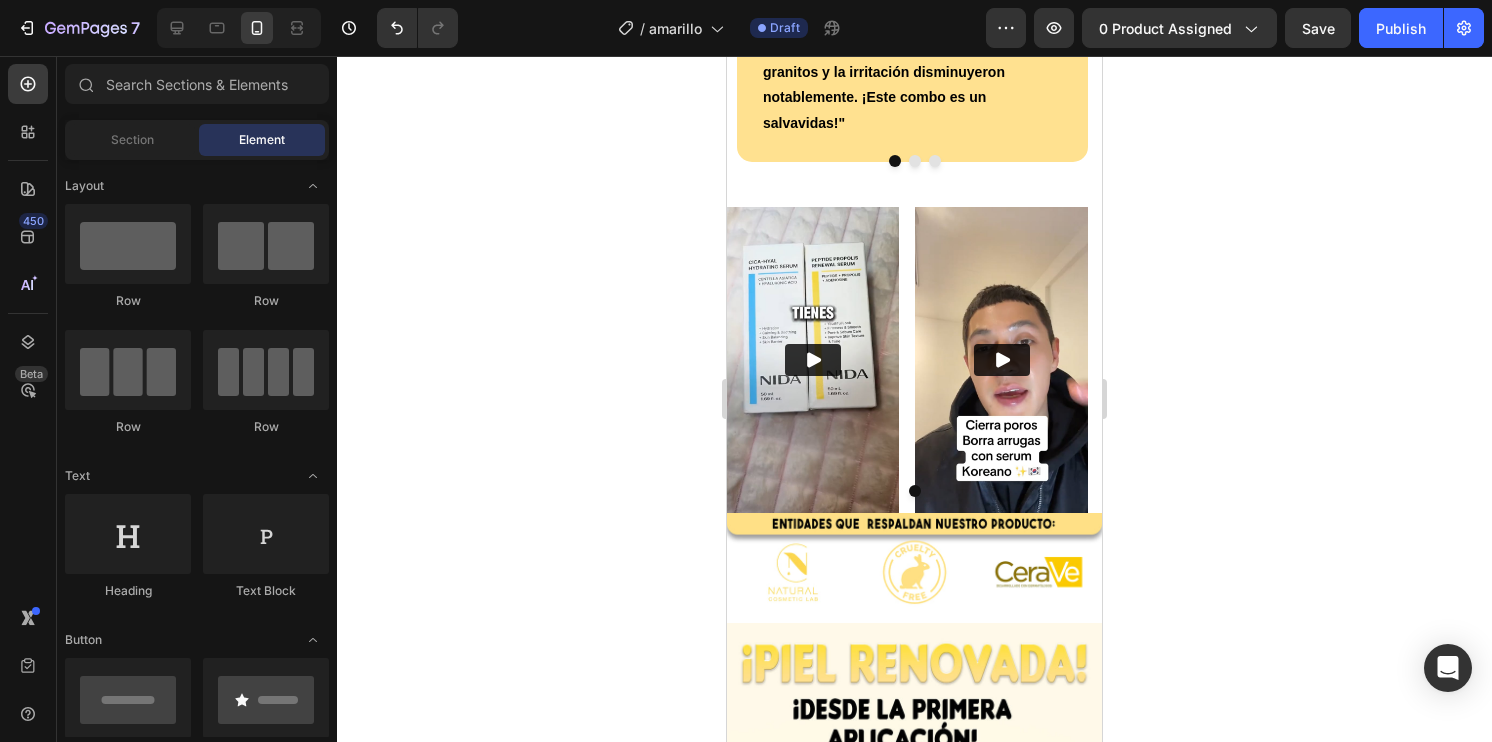 click 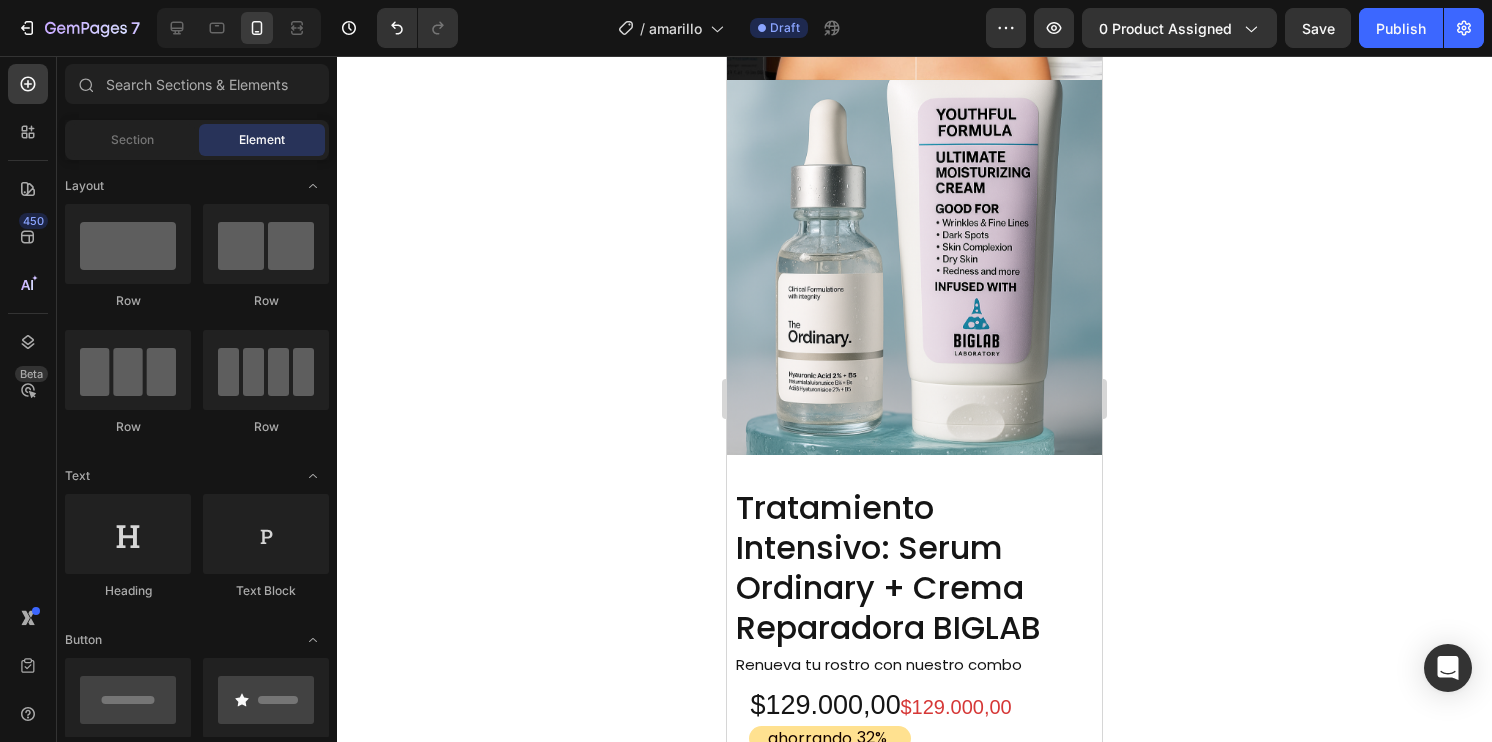 scroll, scrollTop: 1268, scrollLeft: 0, axis: vertical 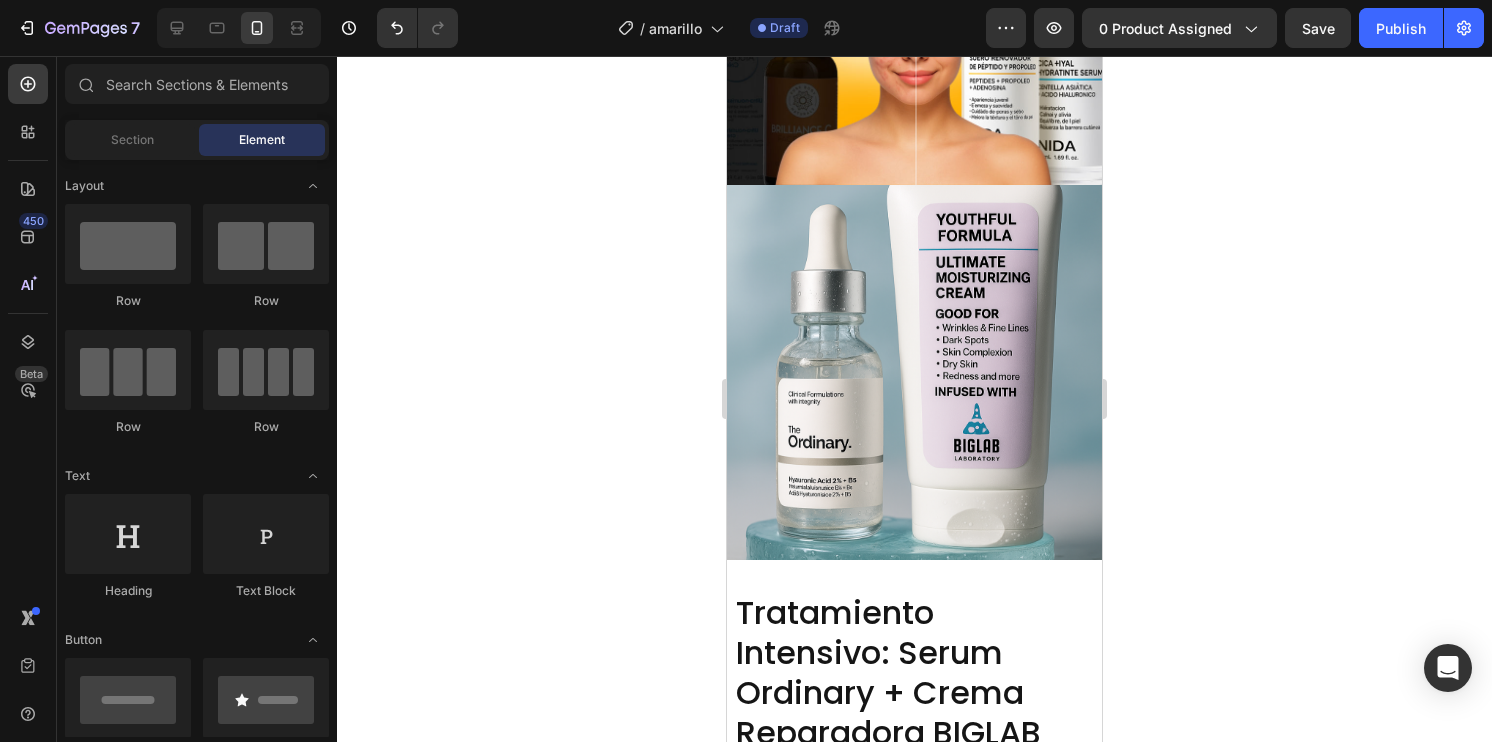 click at bounding box center [914, 372] 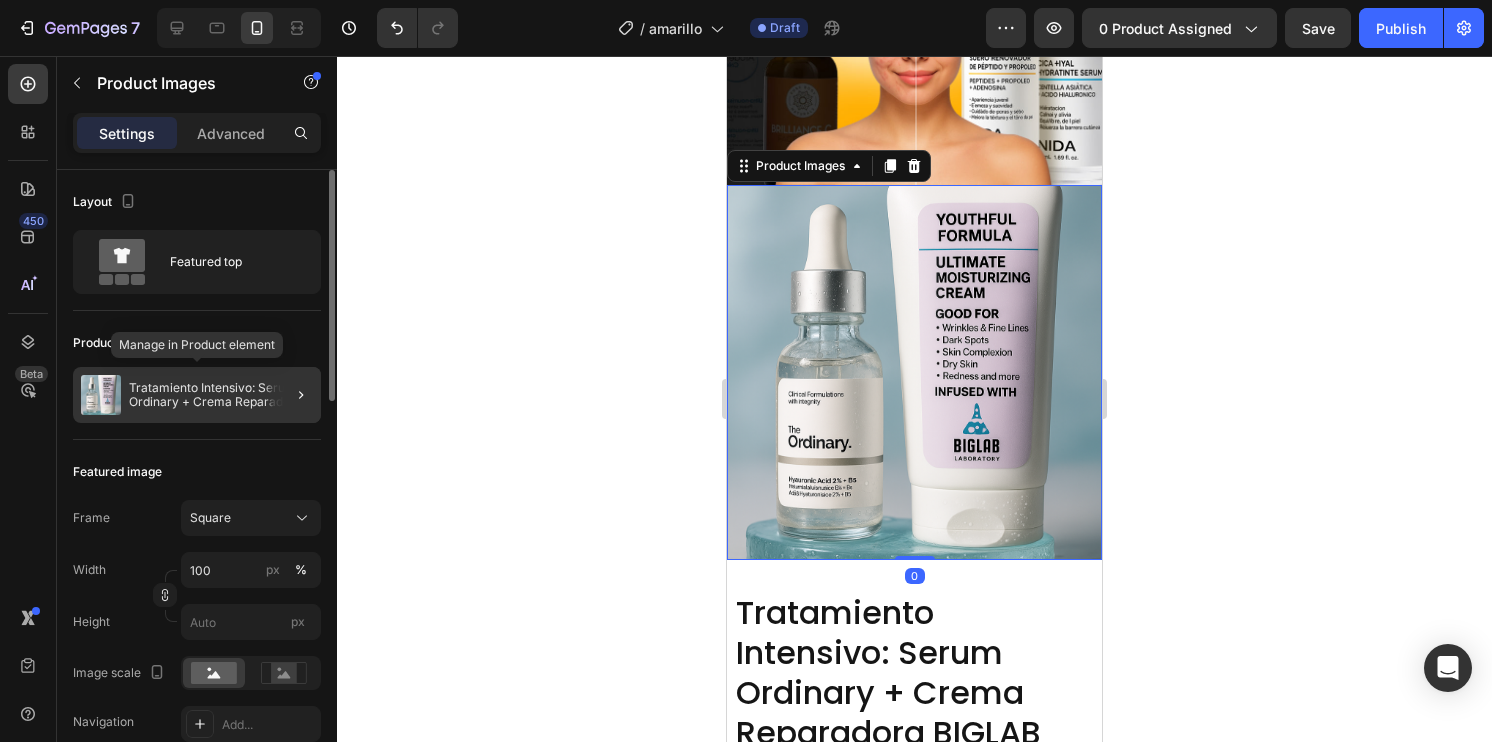 click on "Tratamiento Intensivo: Serum Ordinary + Crema Reparadora BIGLAB" at bounding box center (221, 395) 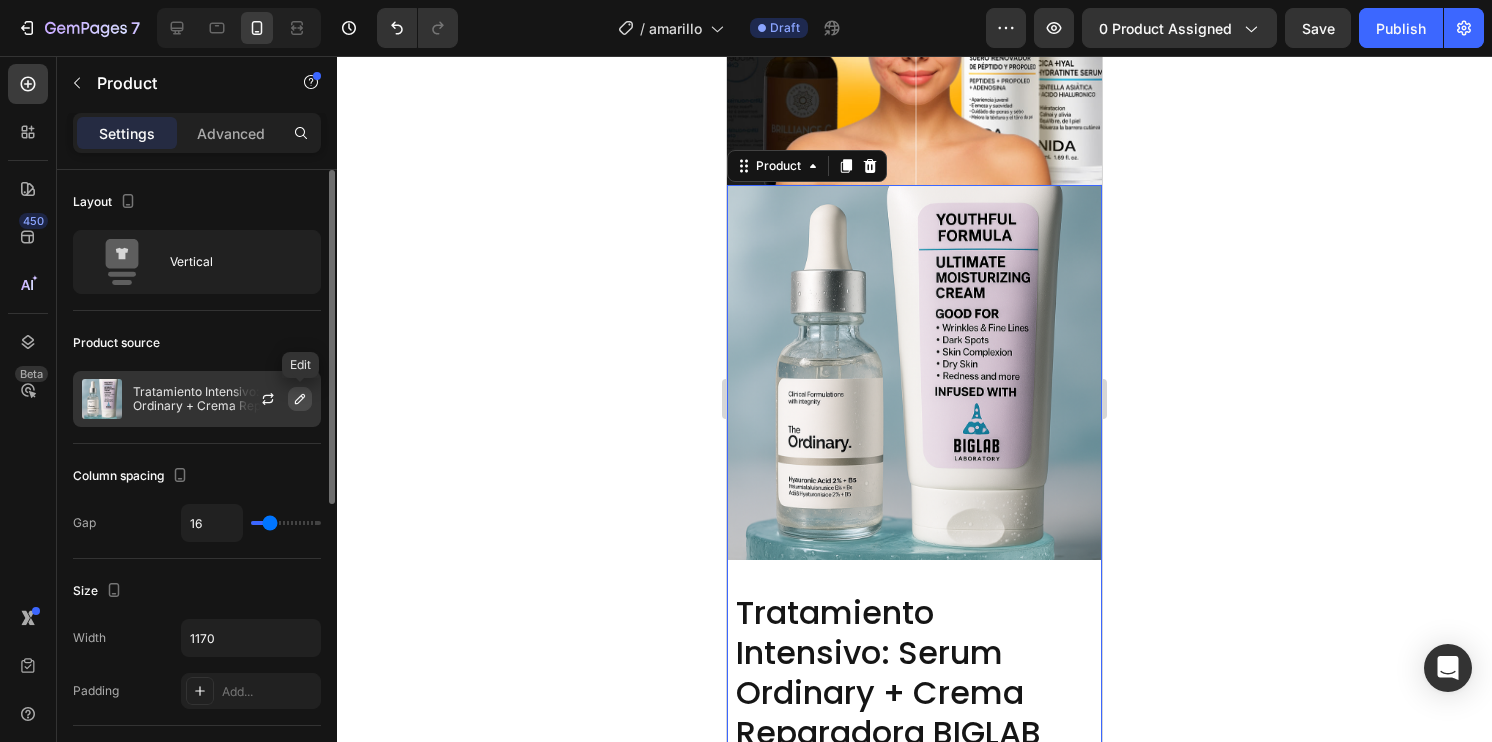 click 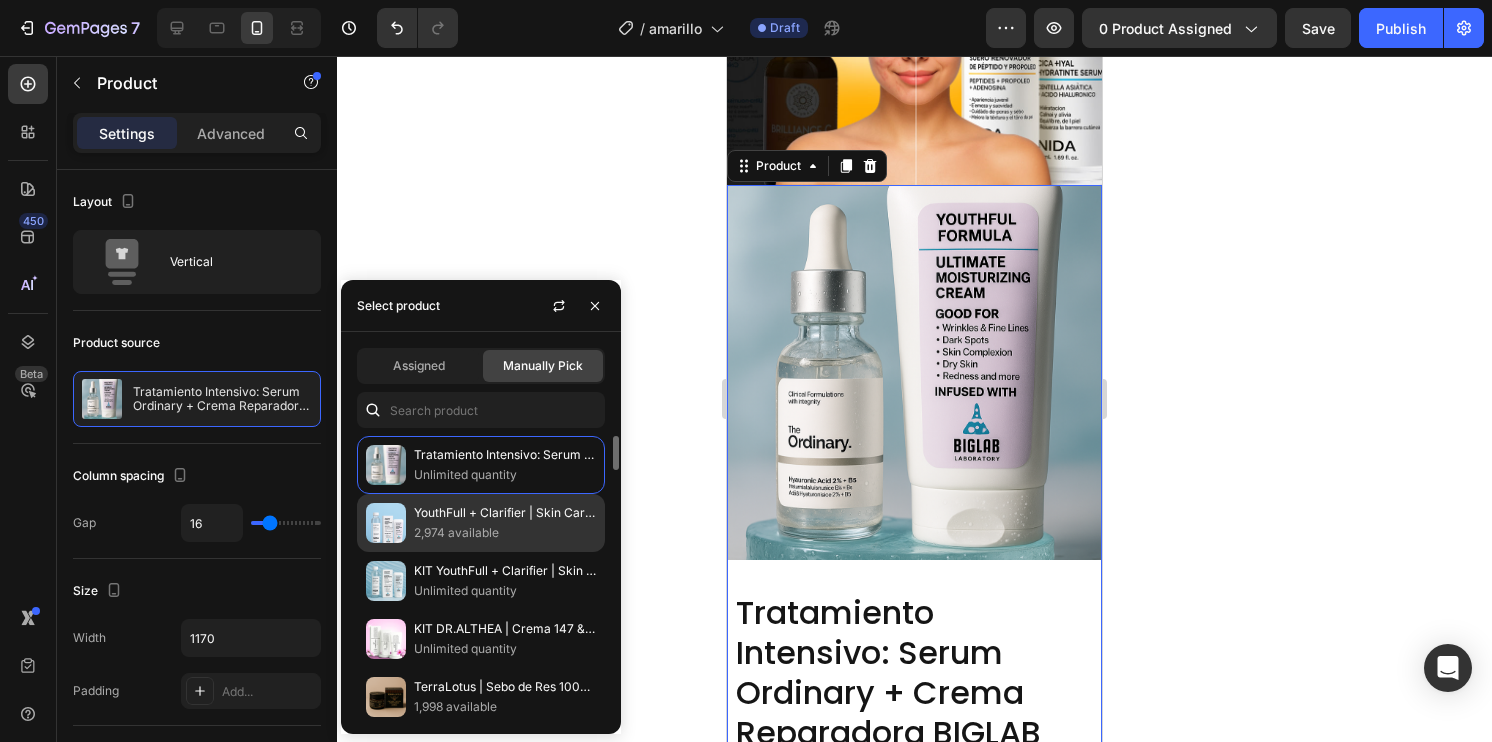 scroll, scrollTop: 100, scrollLeft: 0, axis: vertical 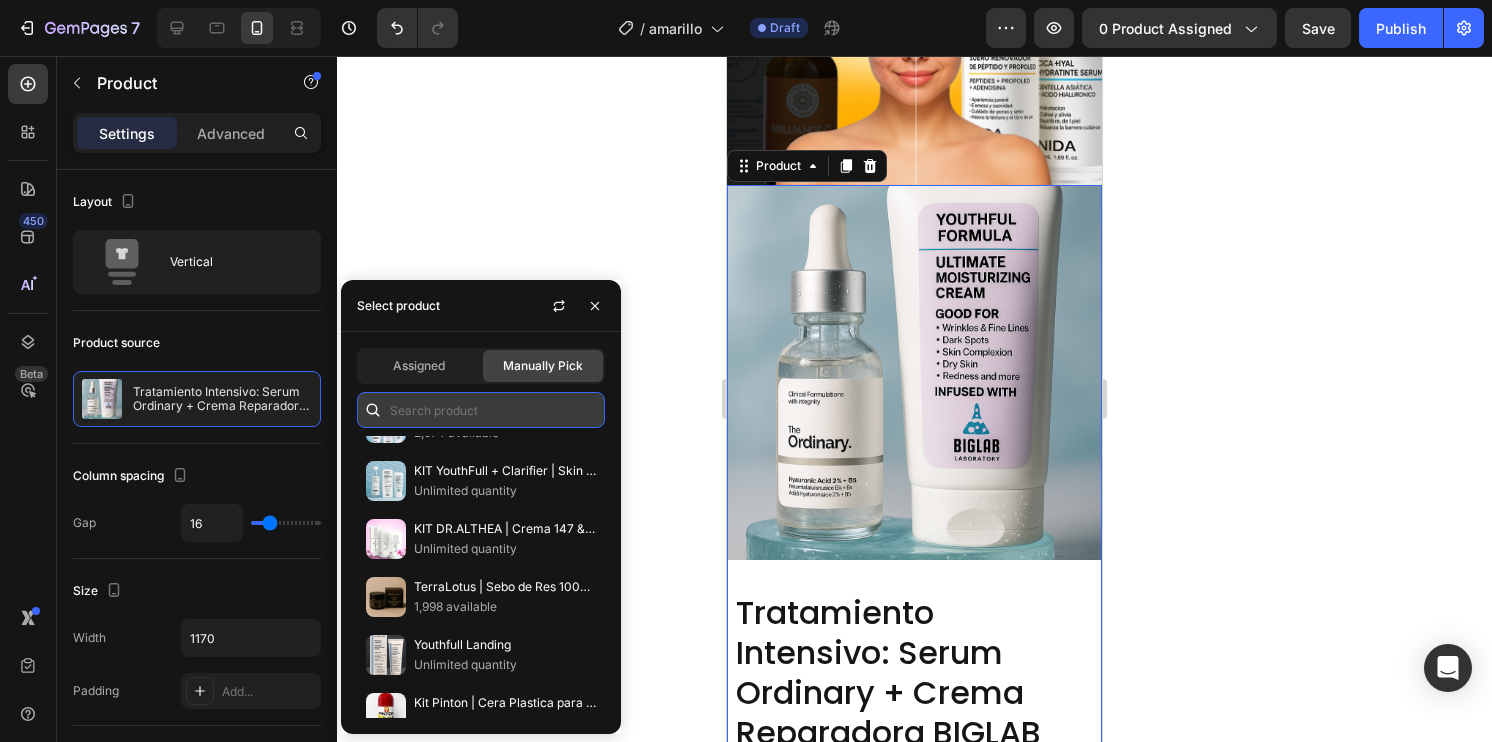 click at bounding box center [481, 410] 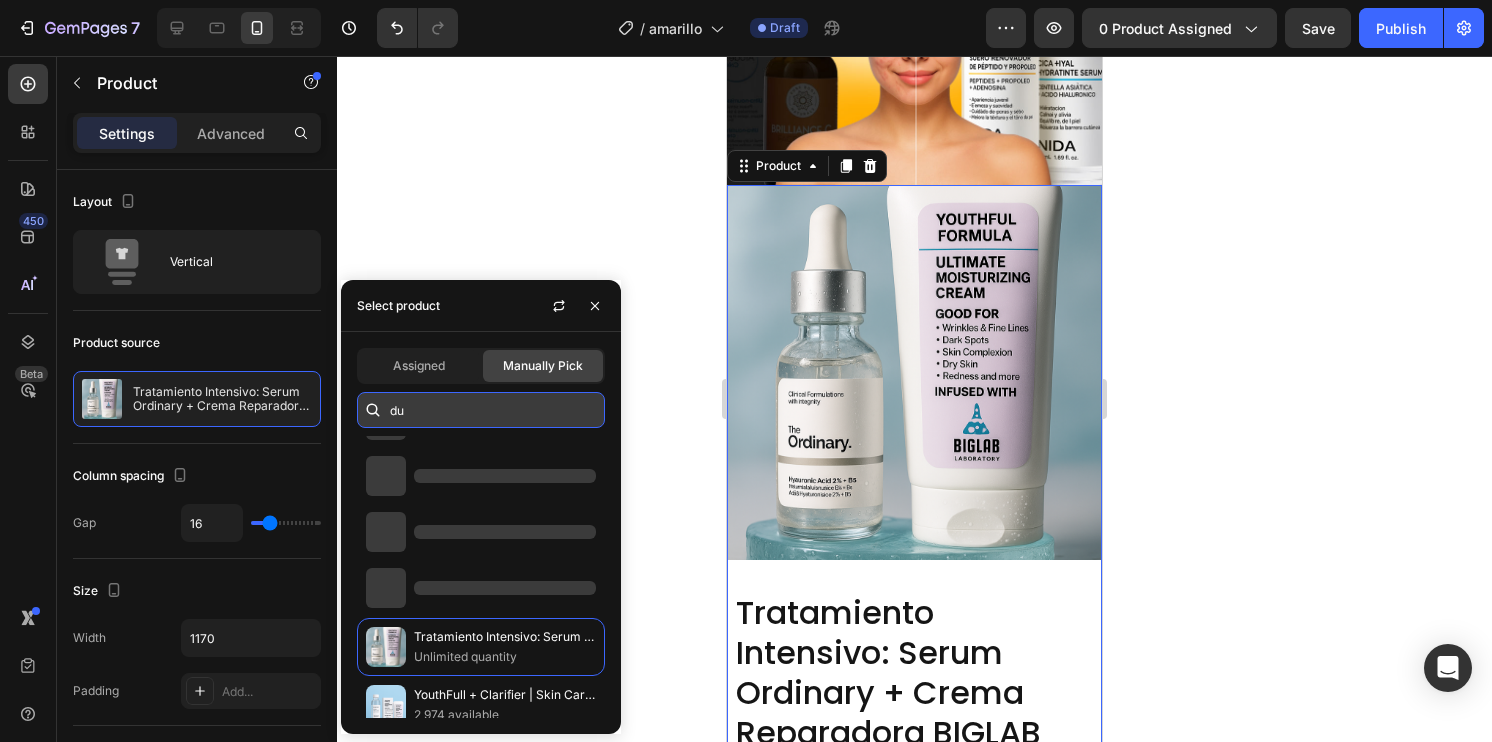 scroll, scrollTop: 0, scrollLeft: 0, axis: both 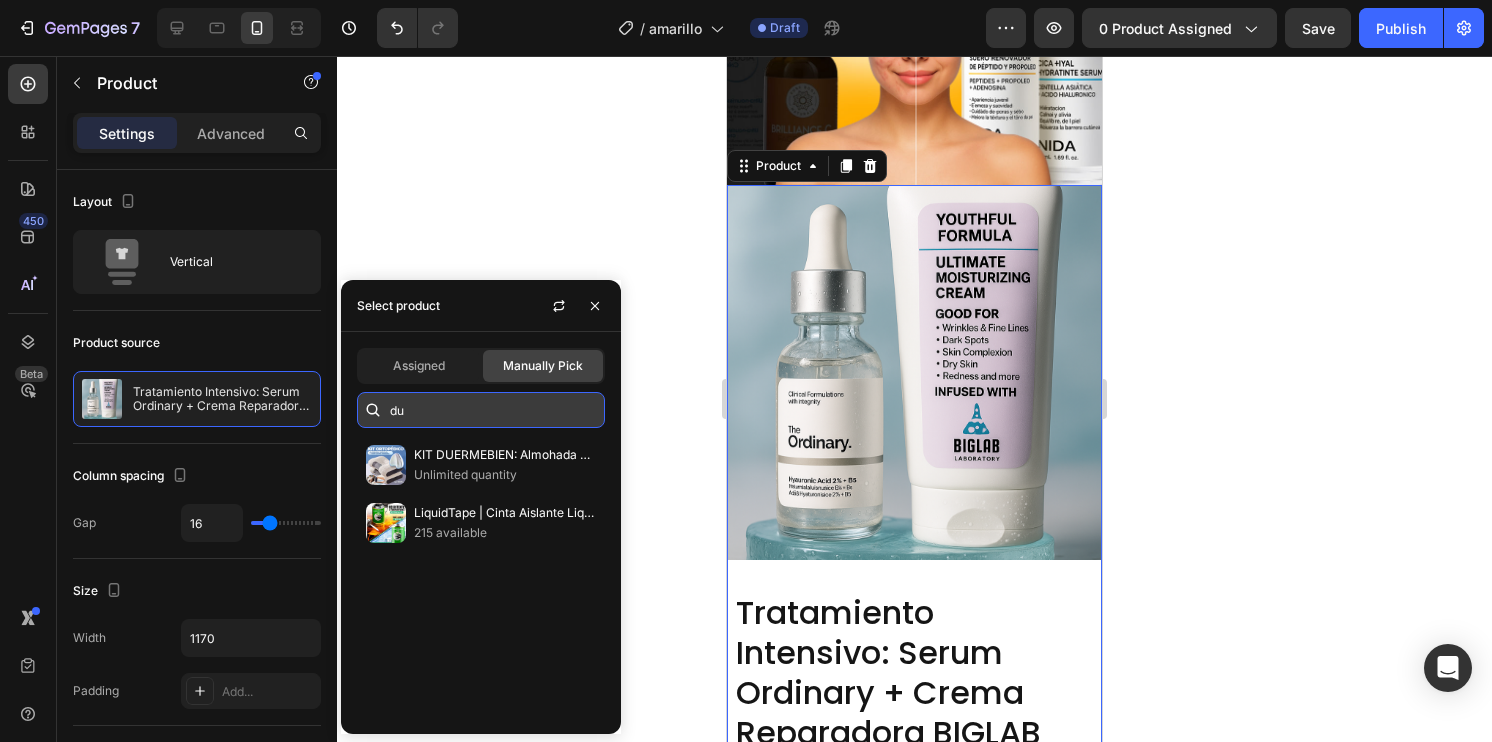 click on "du" at bounding box center (481, 410) 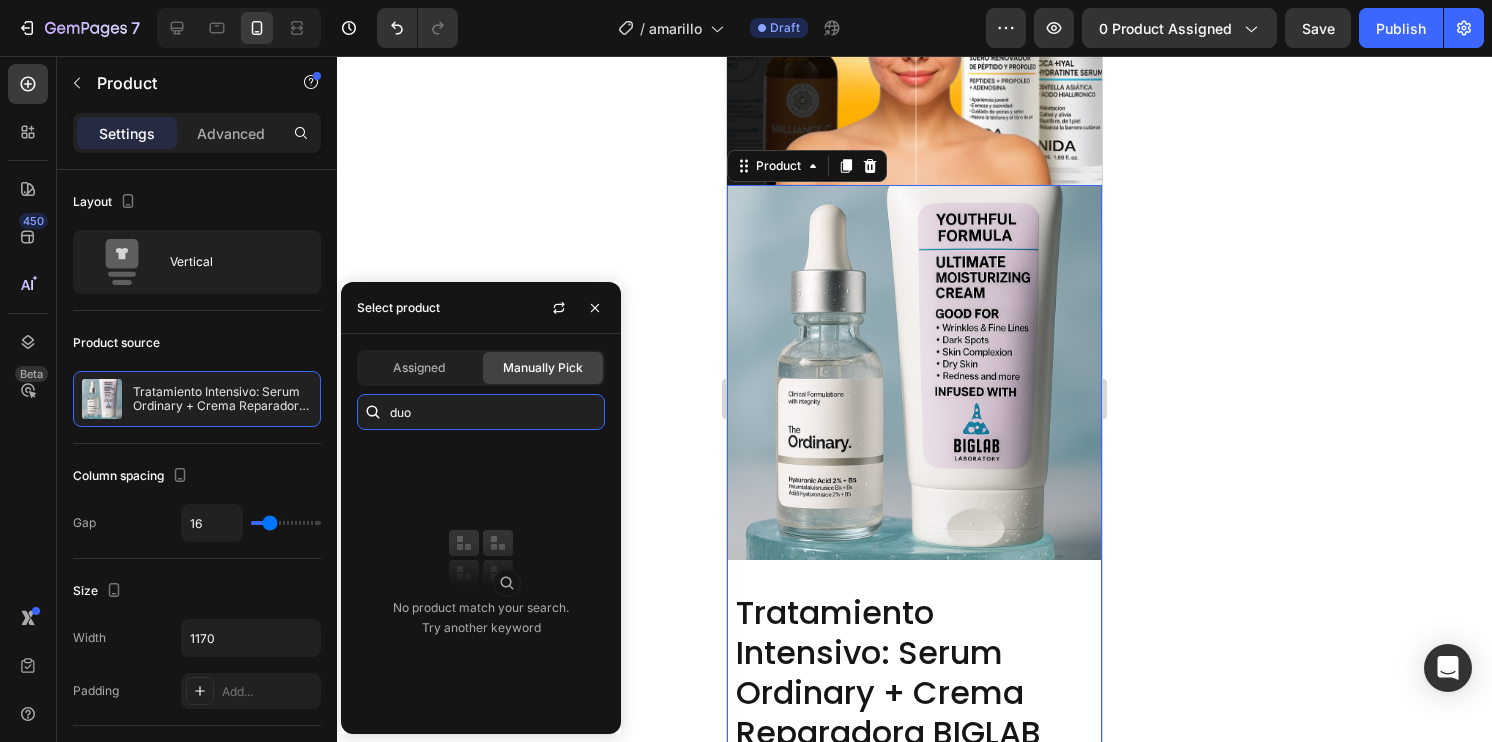 drag, startPoint x: 465, startPoint y: 412, endPoint x: 372, endPoint y: 414, distance: 93.0215 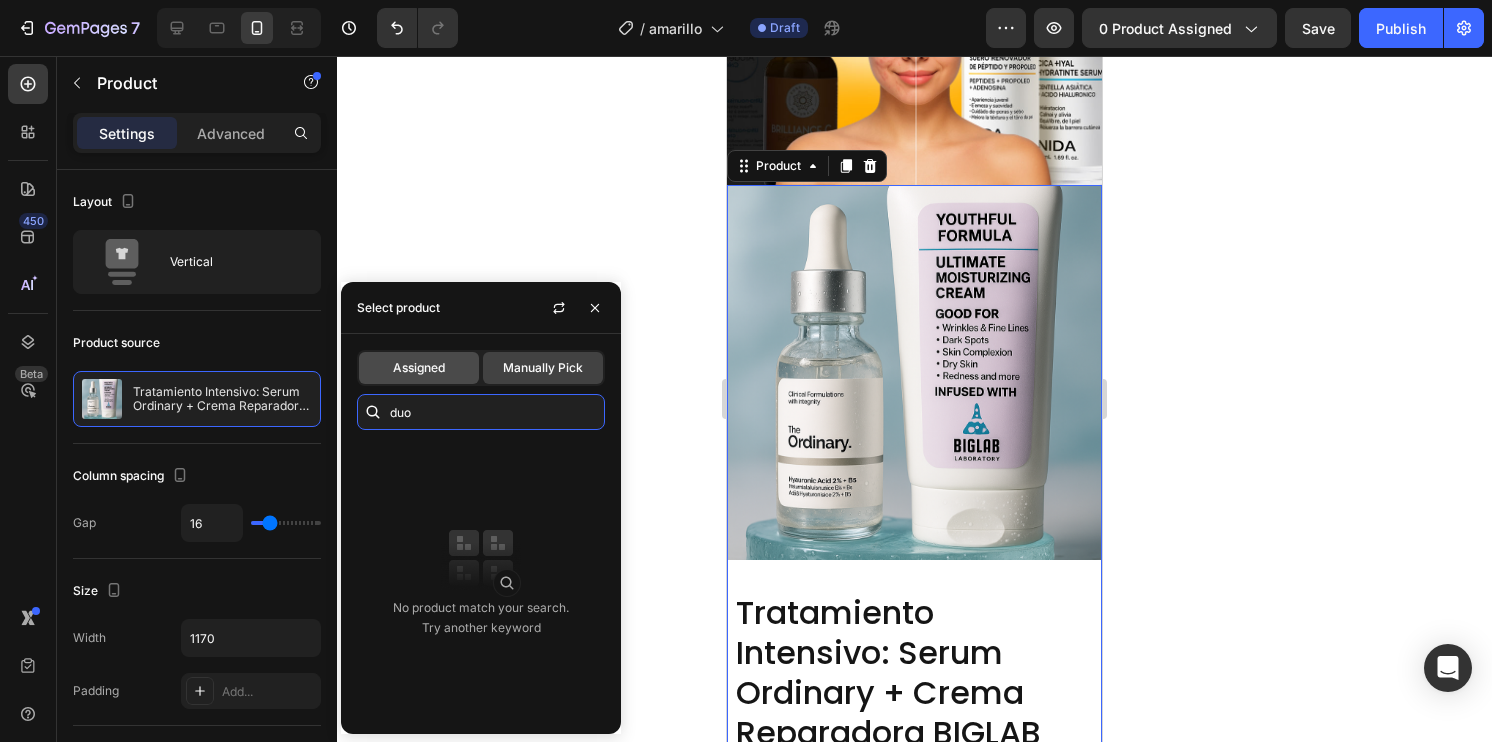 type on "duo" 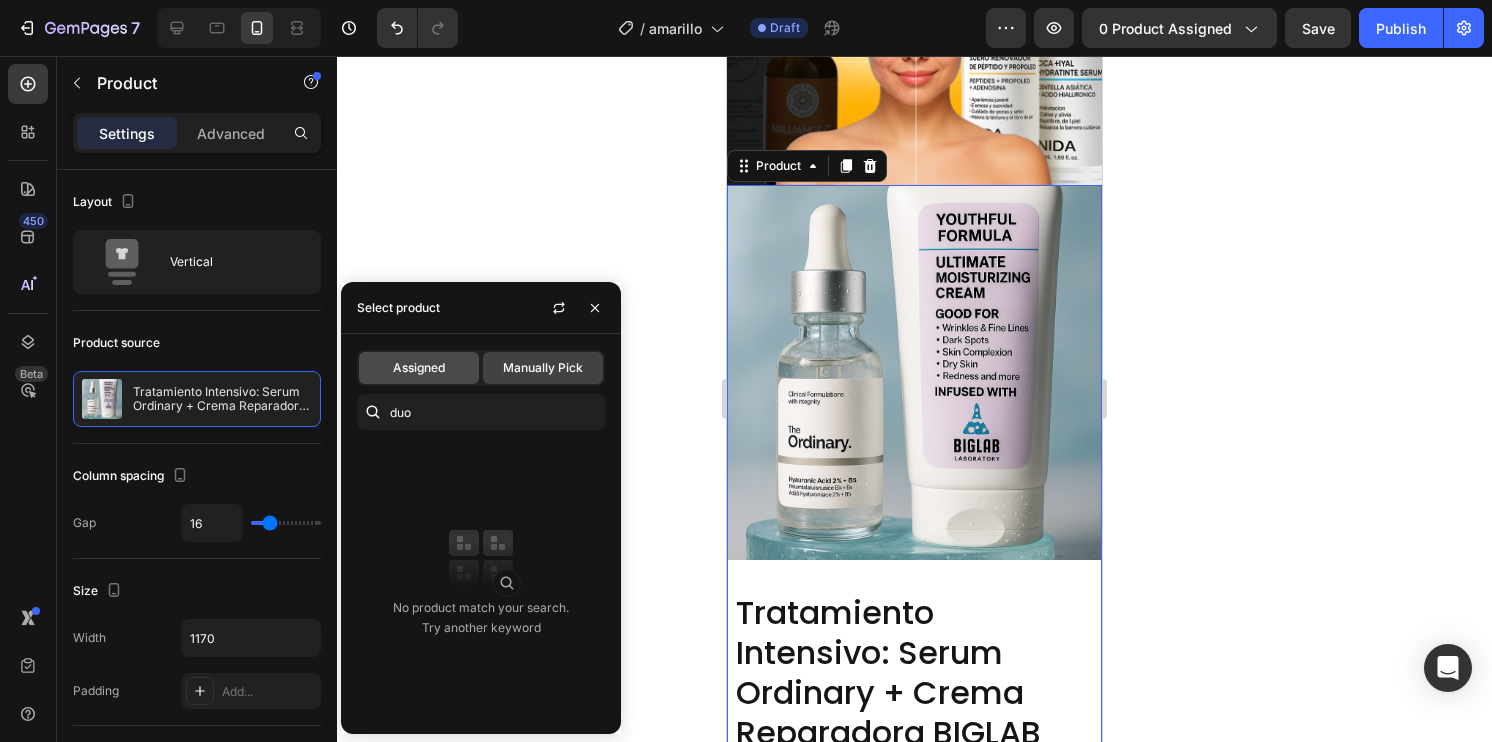 click on "Assigned" 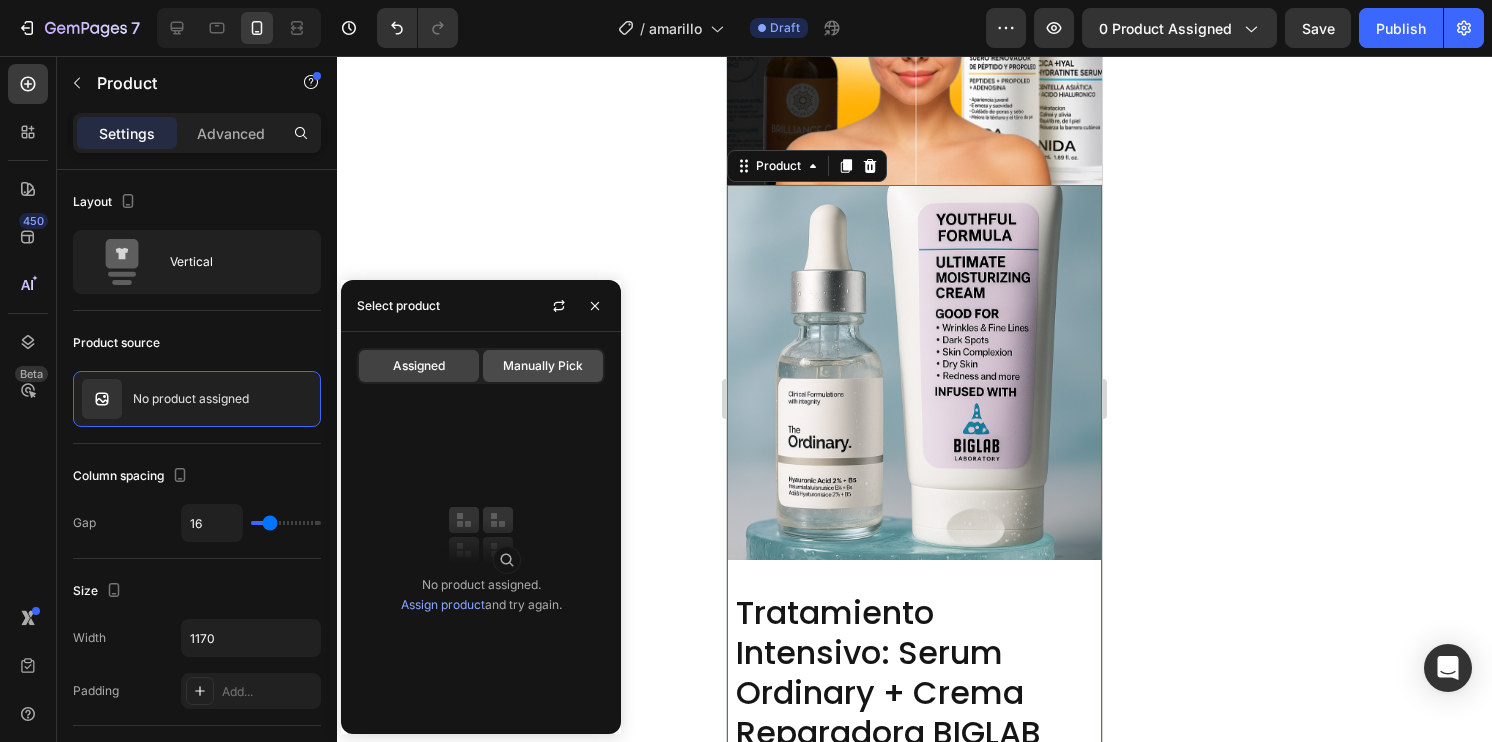click on "Manually Pick" 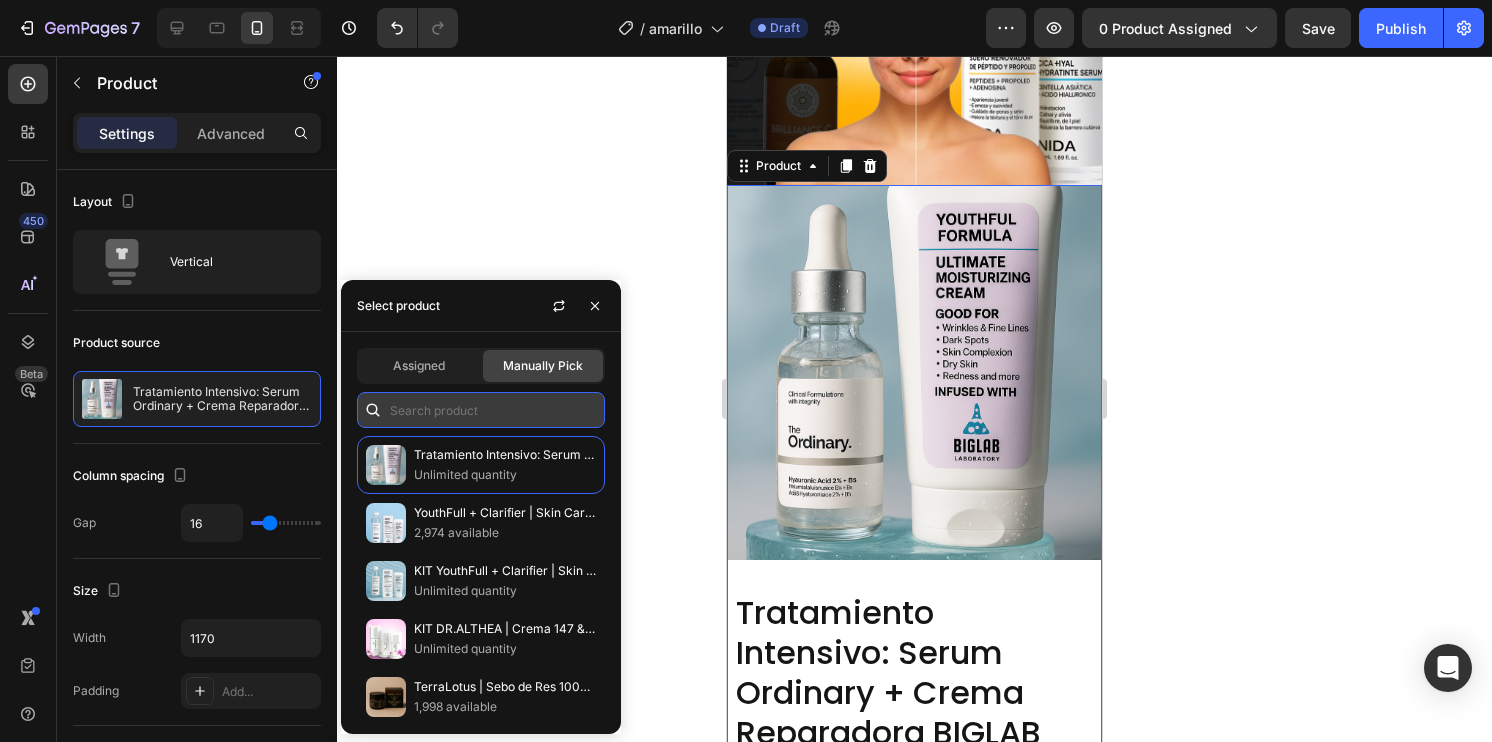 click at bounding box center (481, 410) 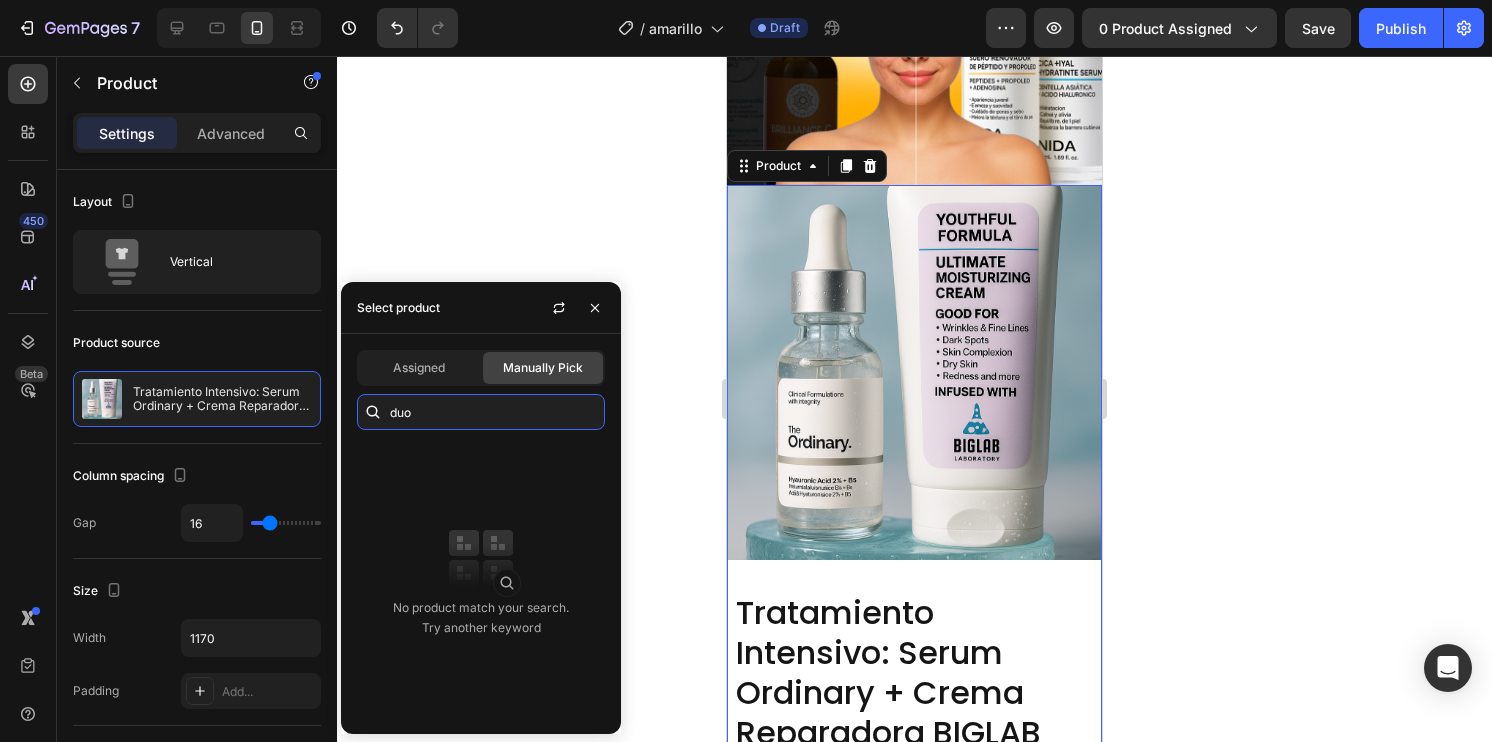 type on "duo" 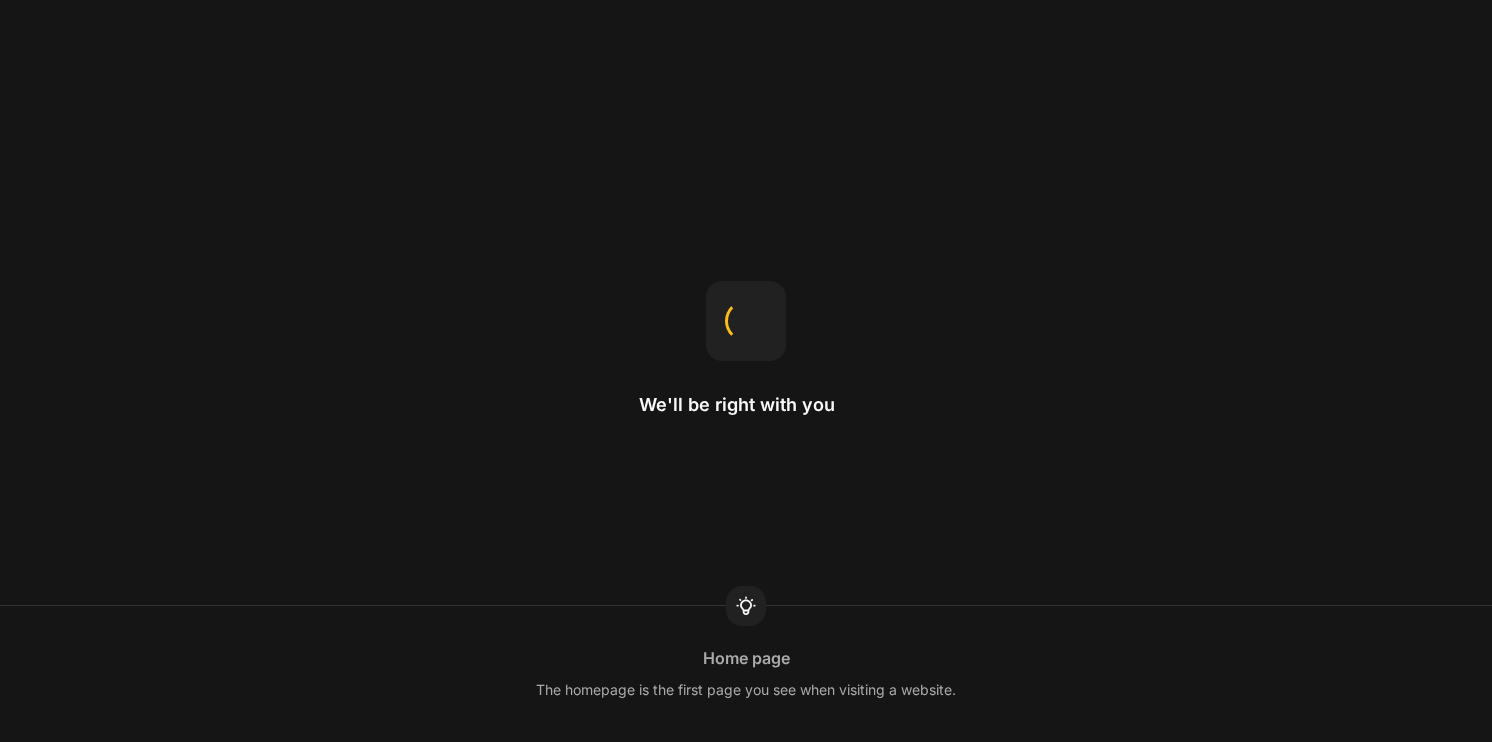 scroll, scrollTop: 0, scrollLeft: 0, axis: both 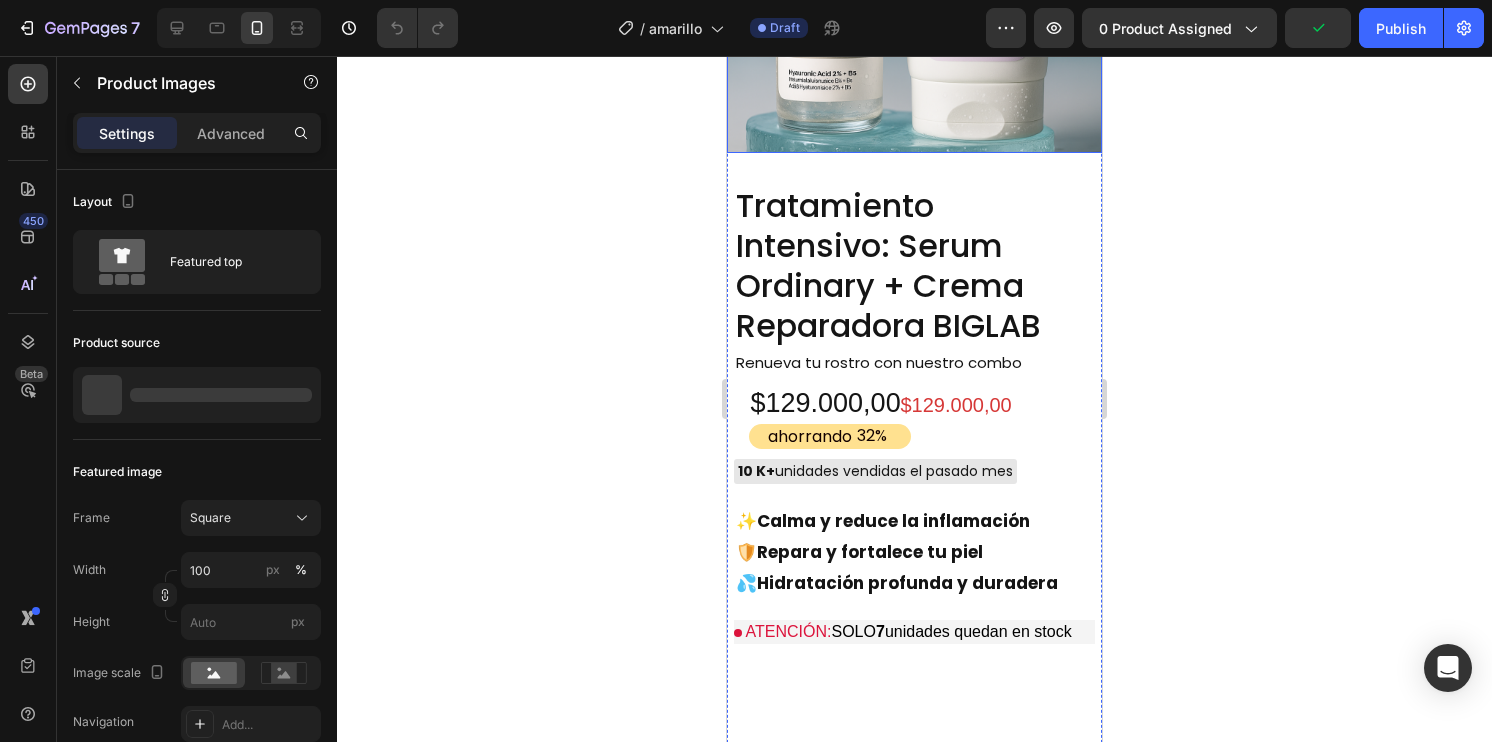 click at bounding box center [914, -35] 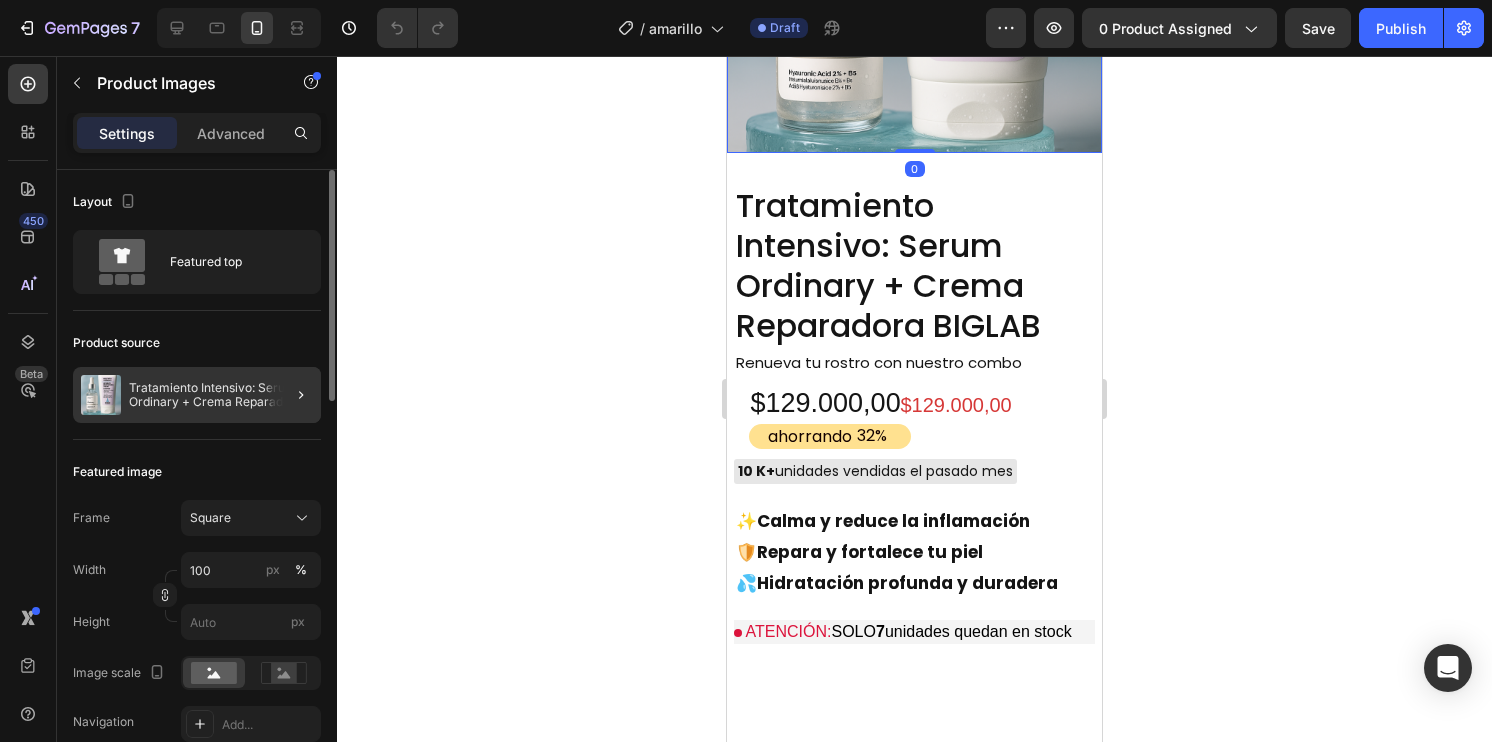 click 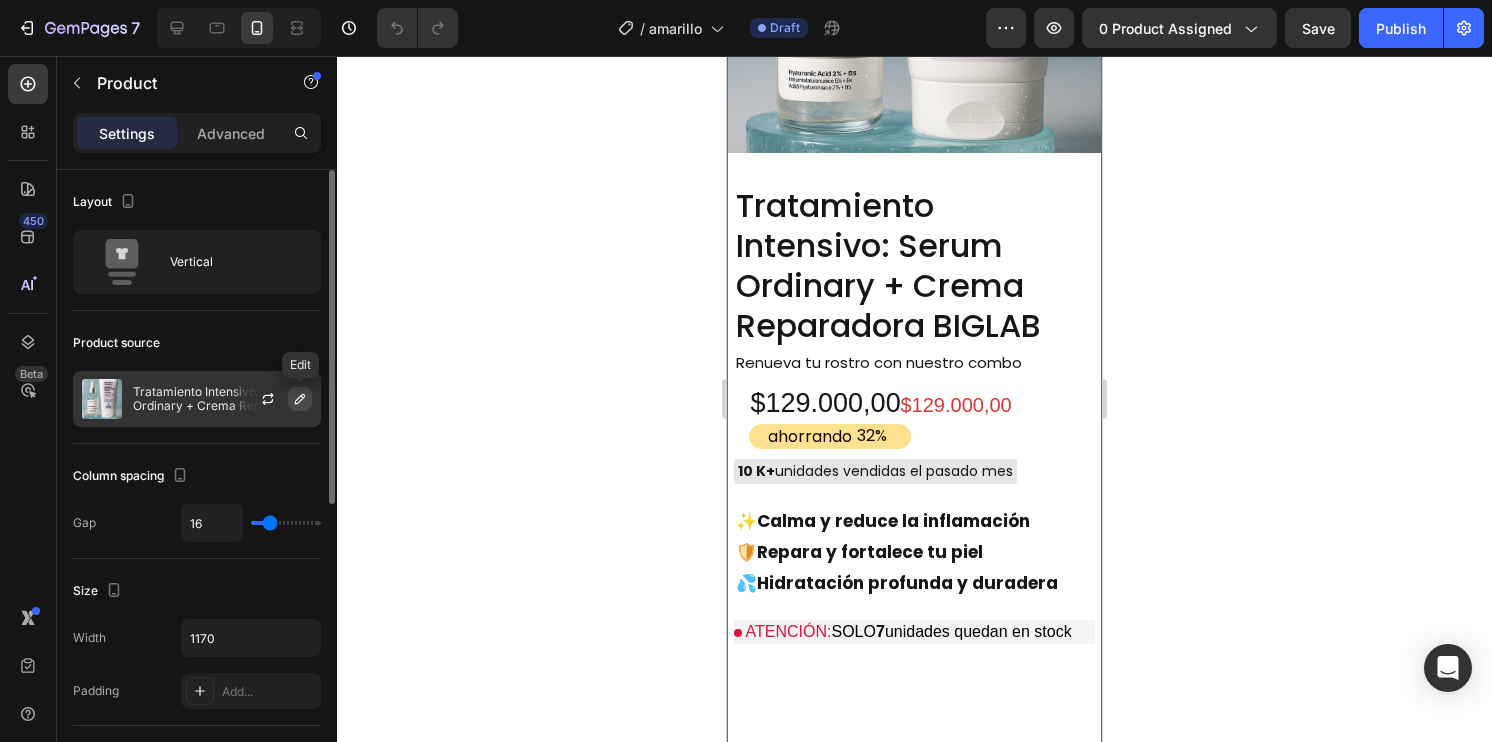 click 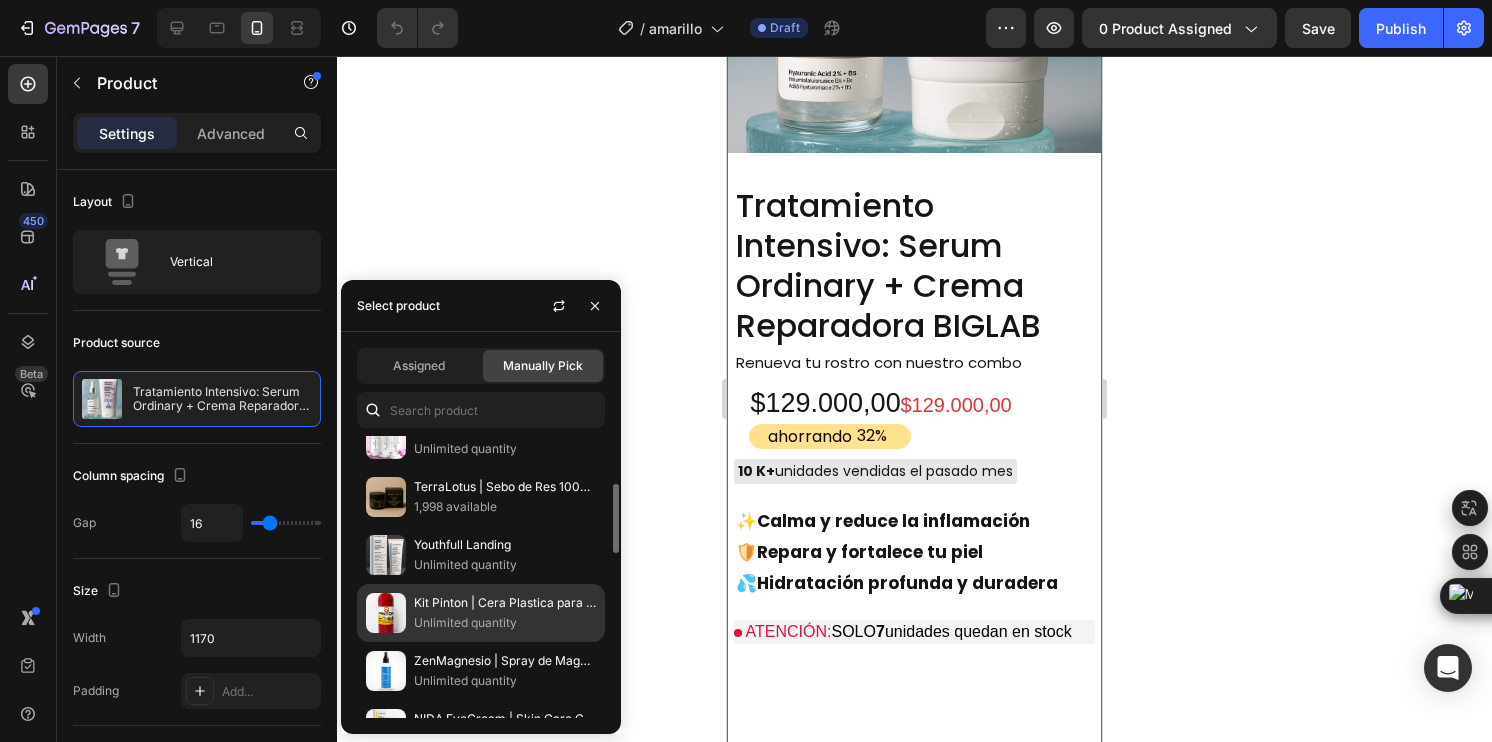 scroll, scrollTop: 0, scrollLeft: 0, axis: both 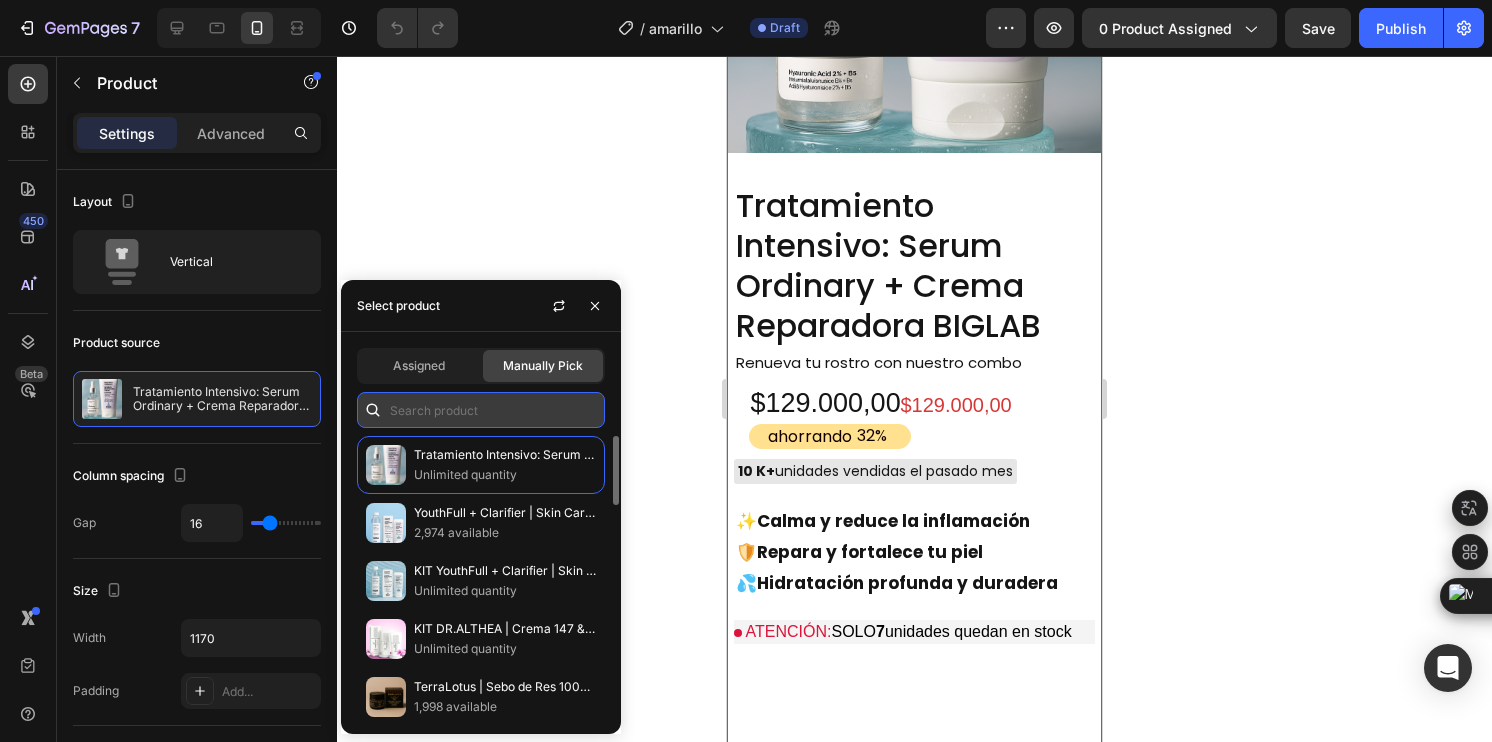 click at bounding box center (481, 410) 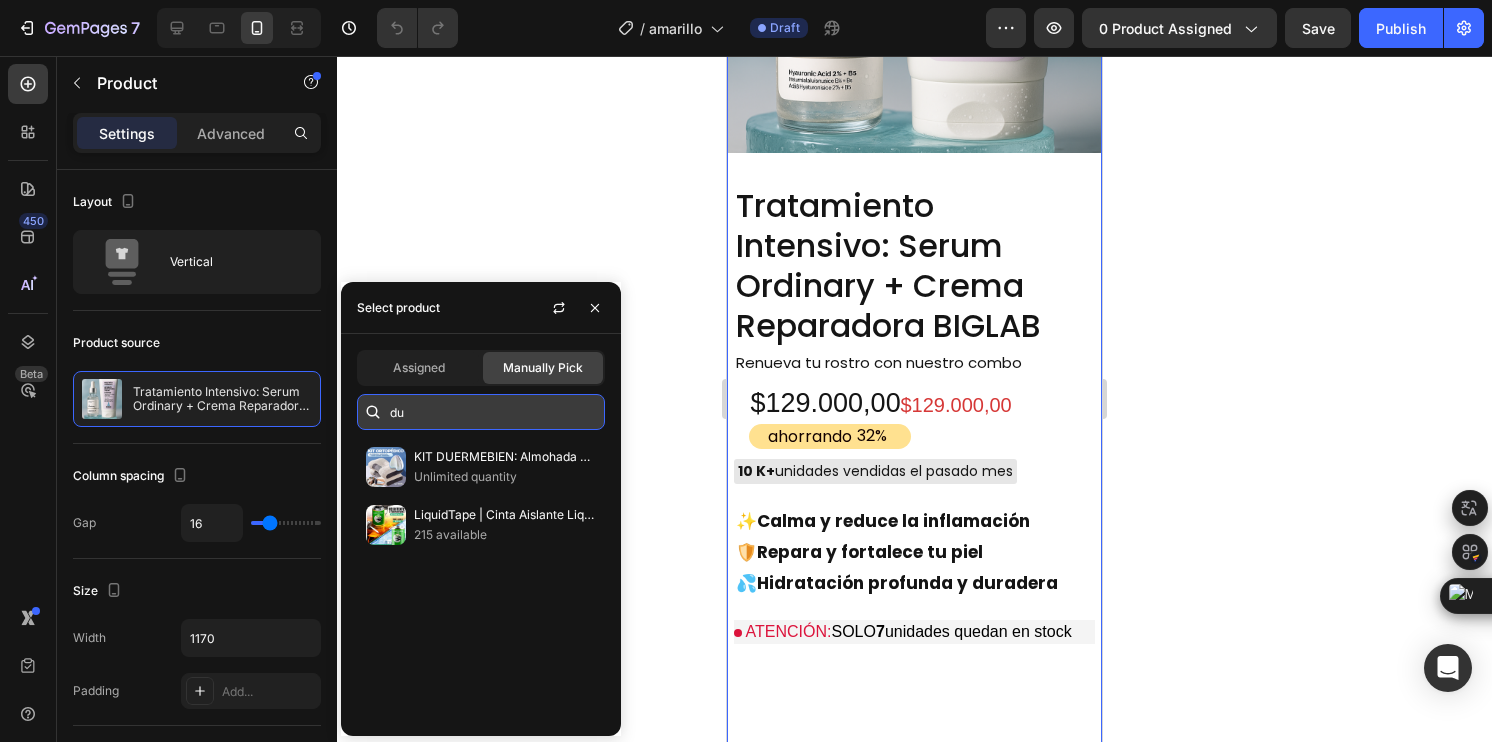 click on "du" at bounding box center [481, 412] 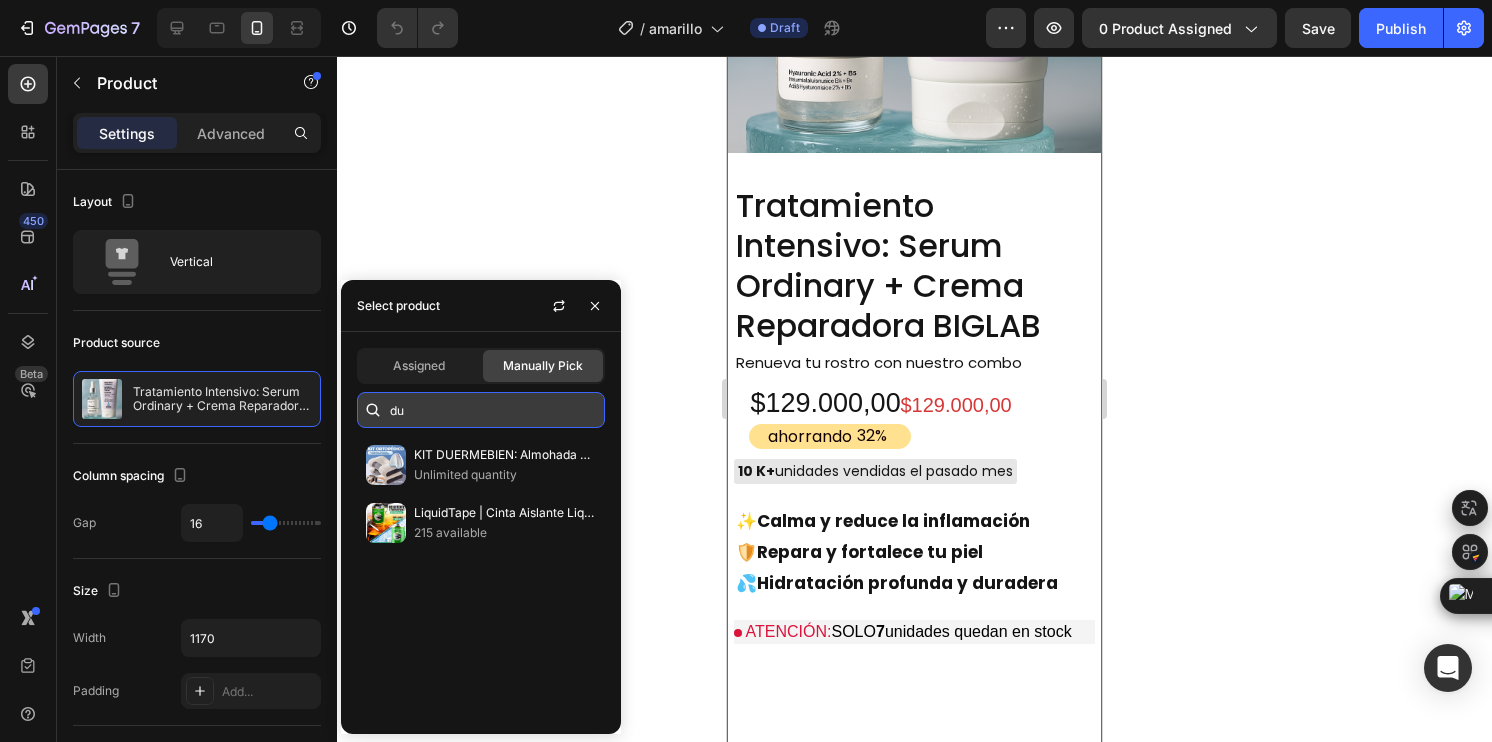 click on "du" at bounding box center (481, 410) 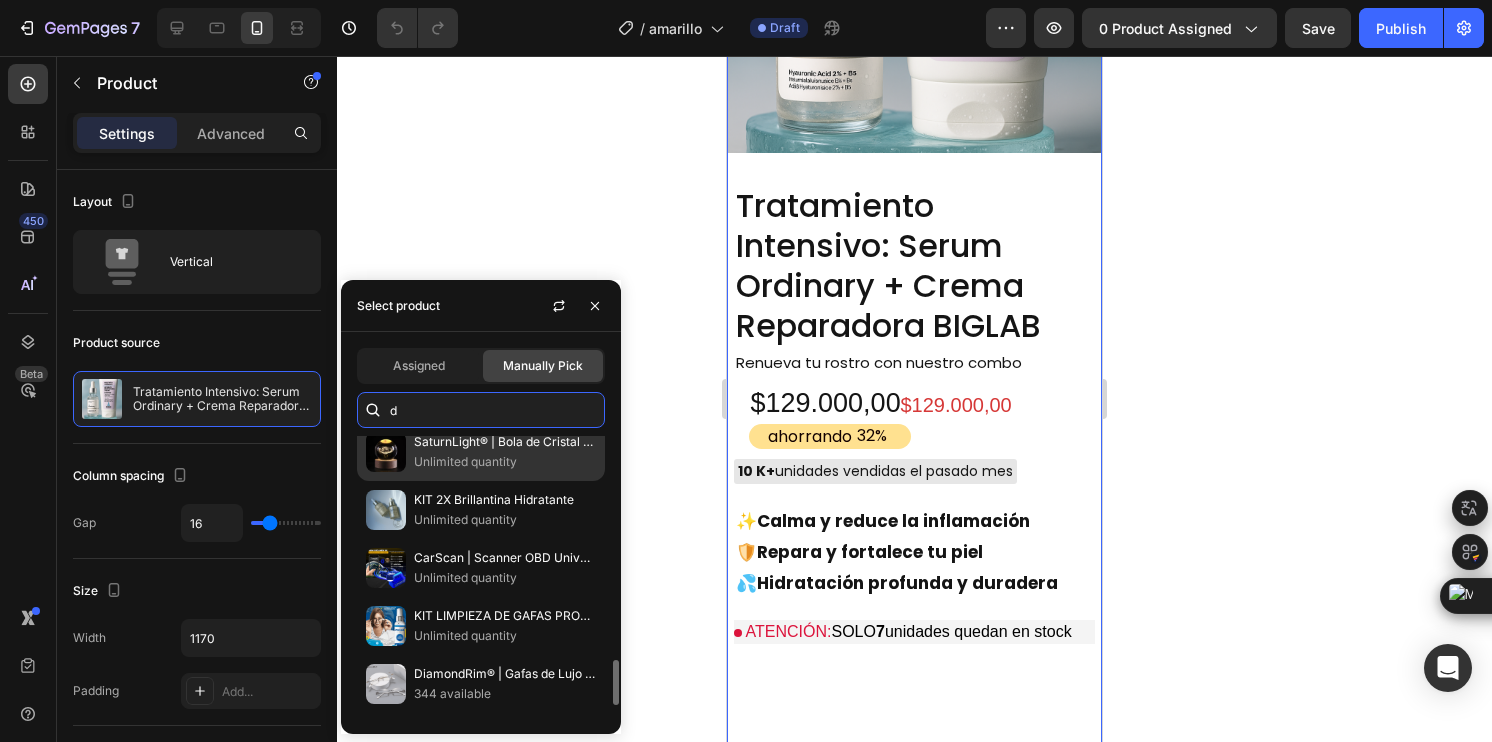 scroll, scrollTop: 1481, scrollLeft: 0, axis: vertical 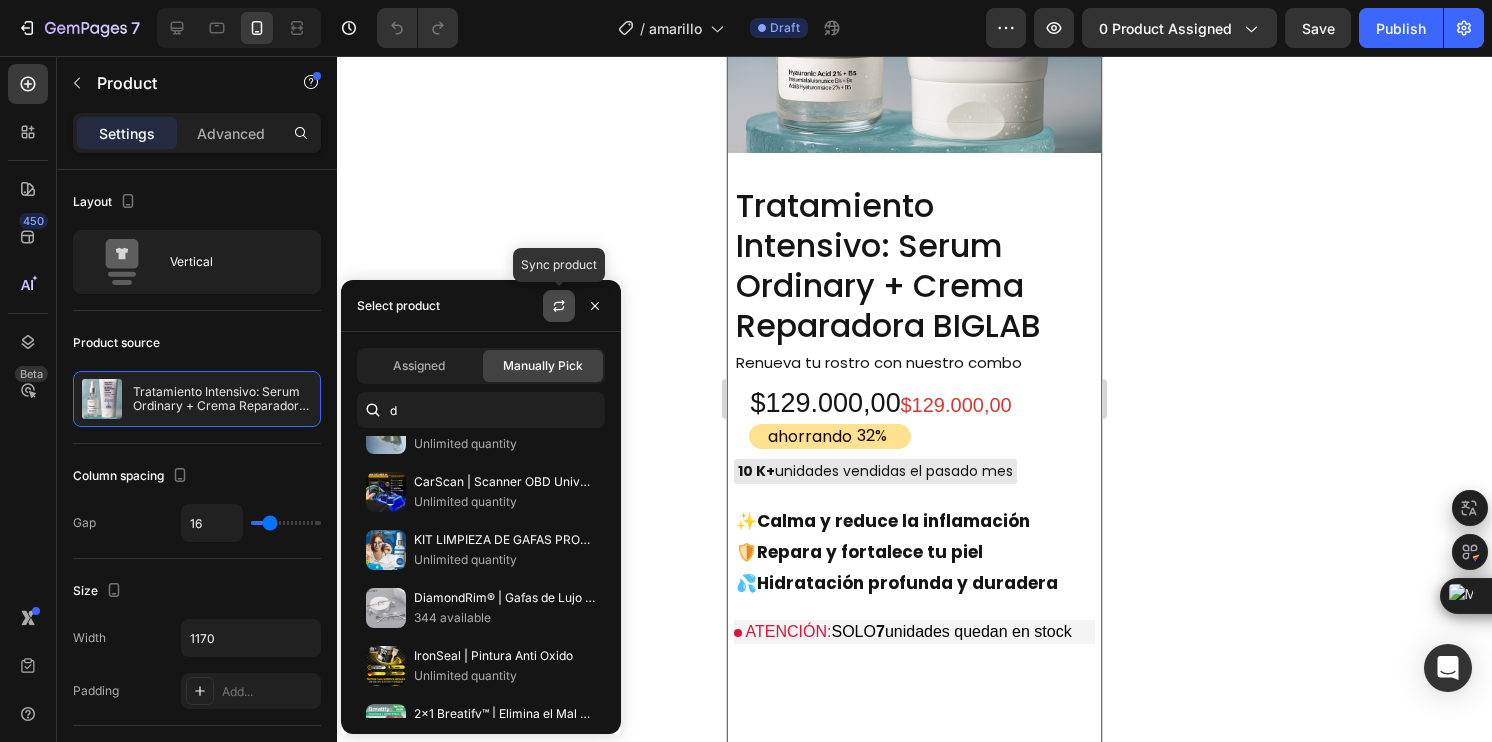 click 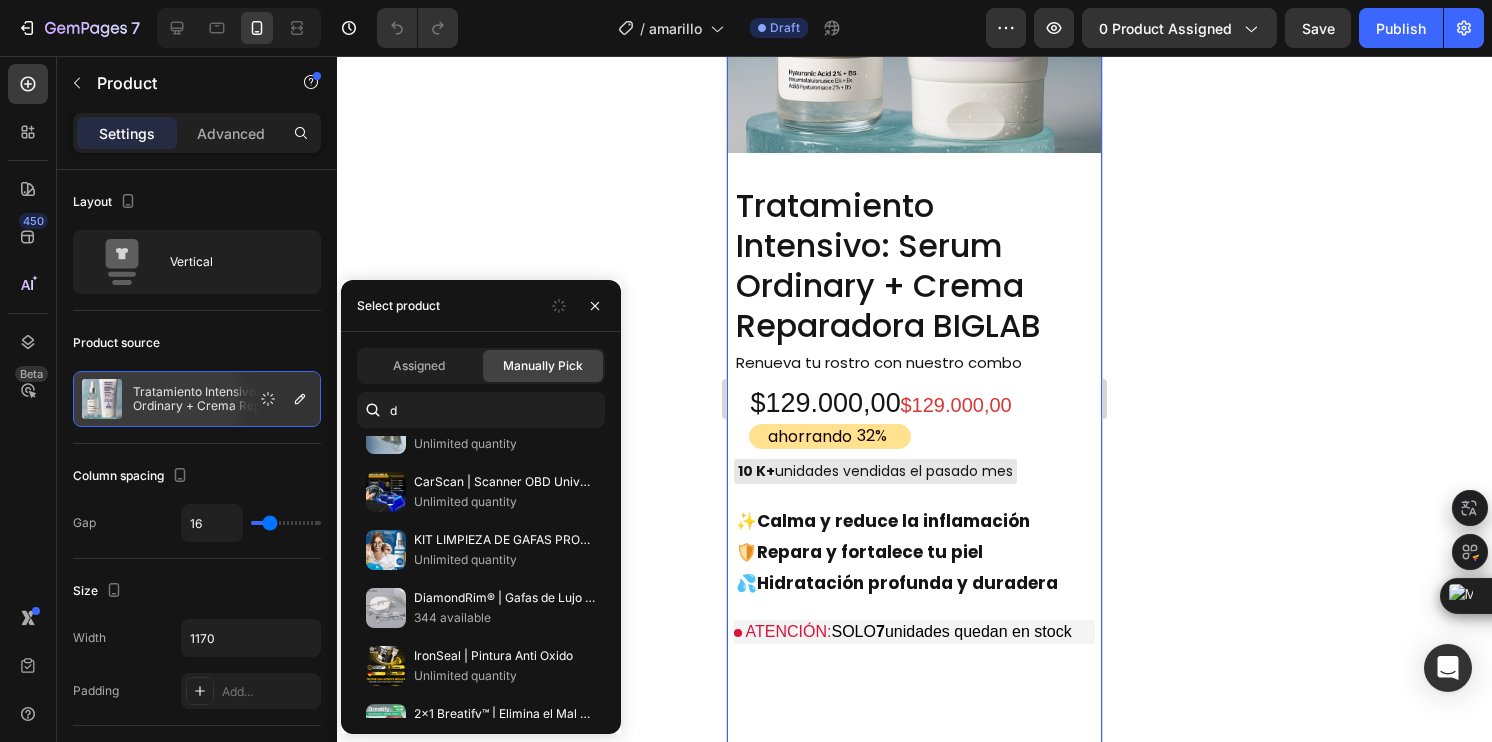 scroll, scrollTop: 1676, scrollLeft: 0, axis: vertical 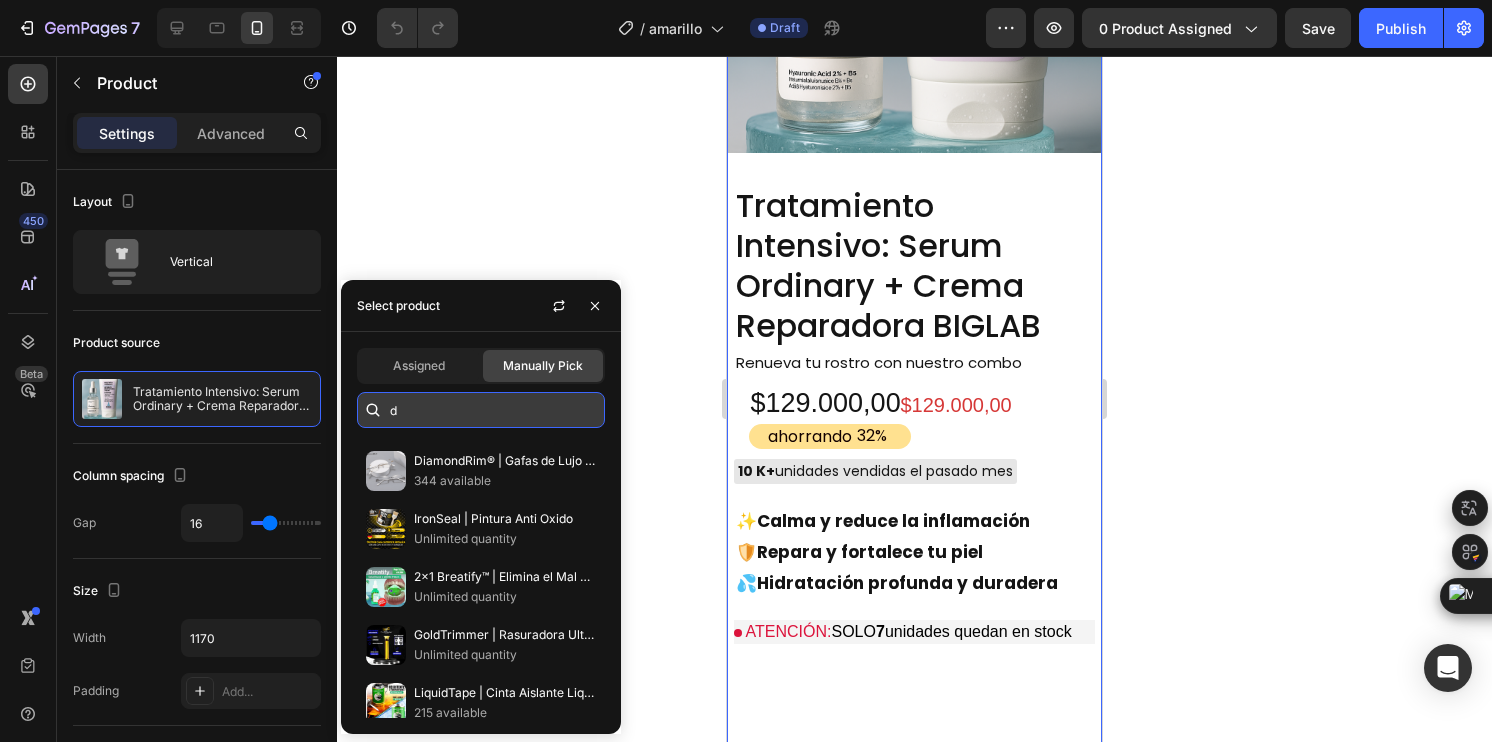 paste on "Dúo Premium NIDA SERUM: Renovación + Hidratación" 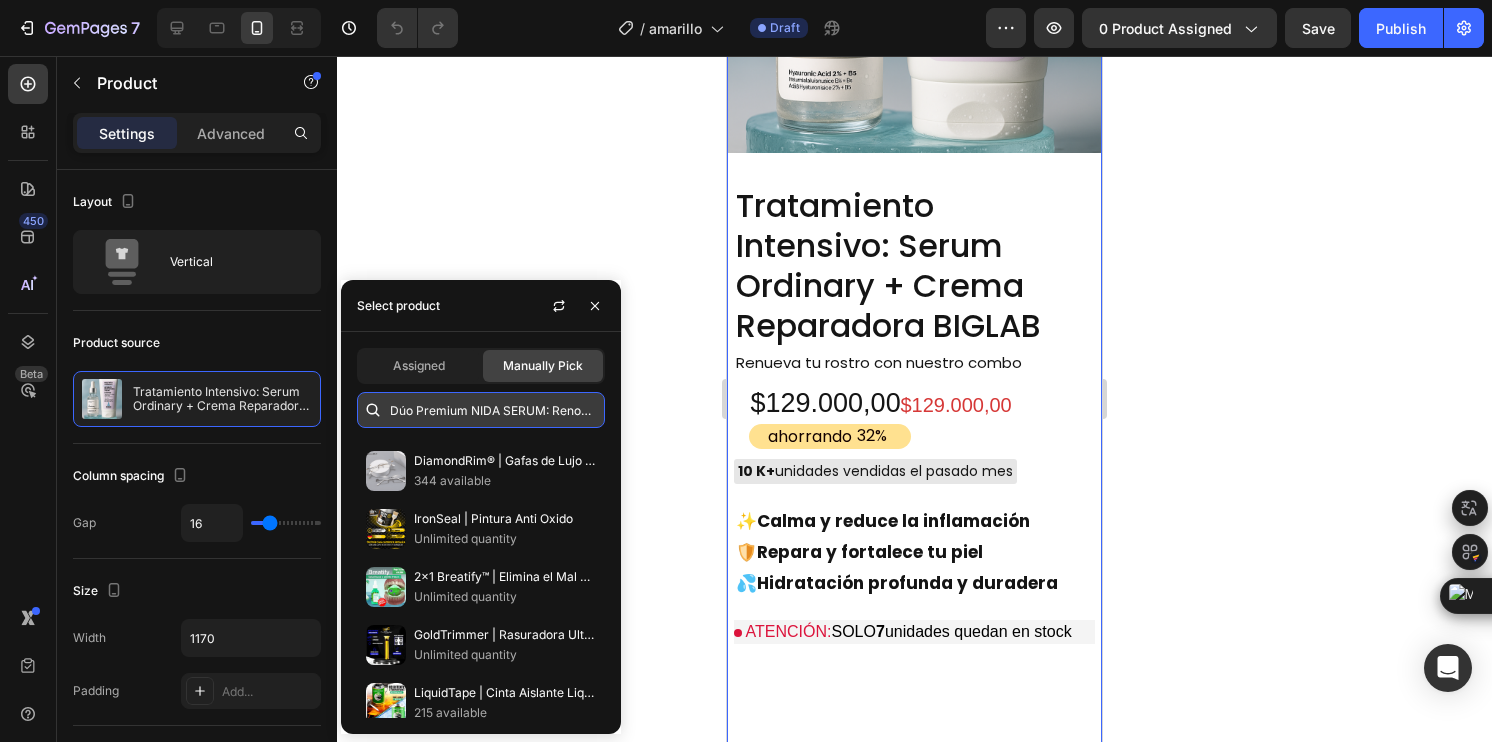 scroll, scrollTop: 0, scrollLeft: 100, axis: horizontal 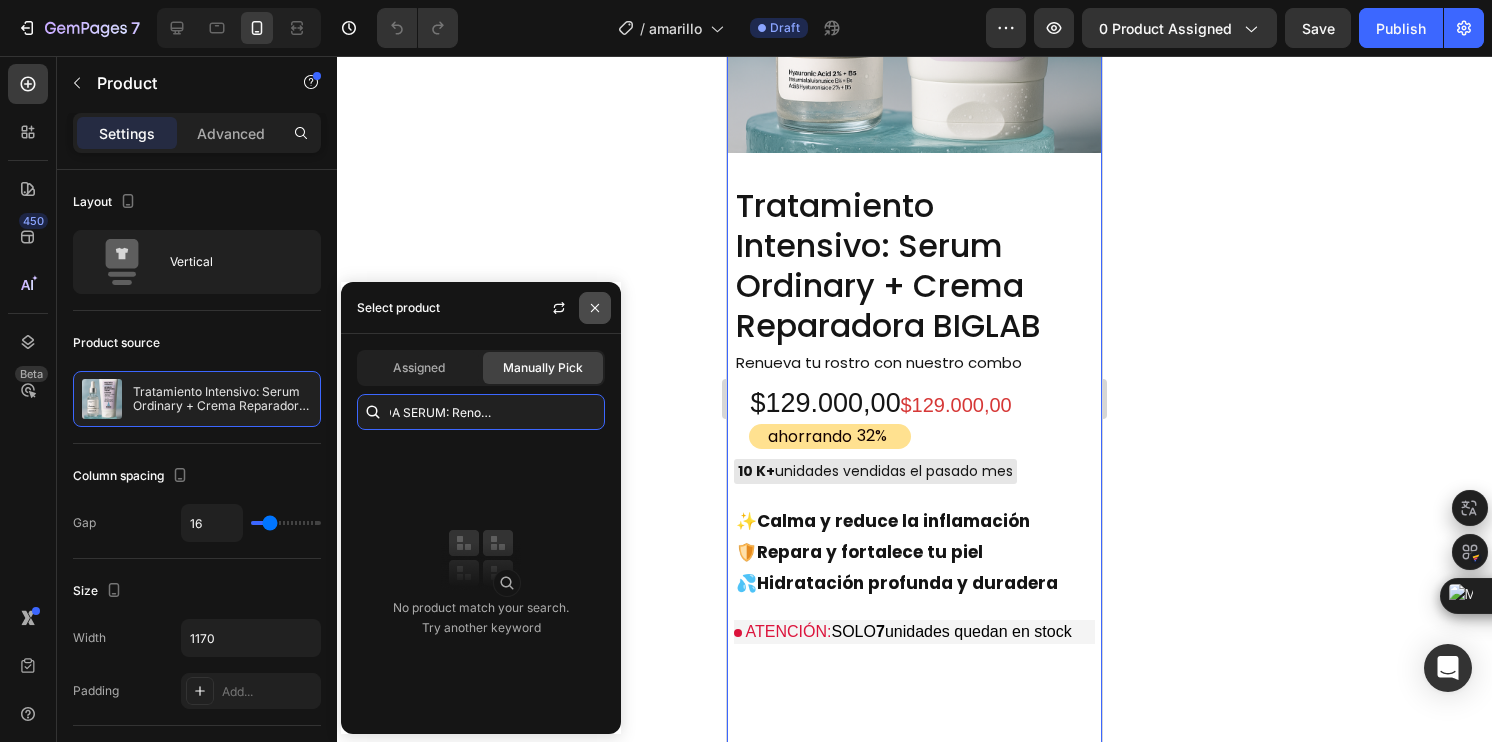 type on "Dúo Premium NIDA SERUM: Renovación + Hidratación" 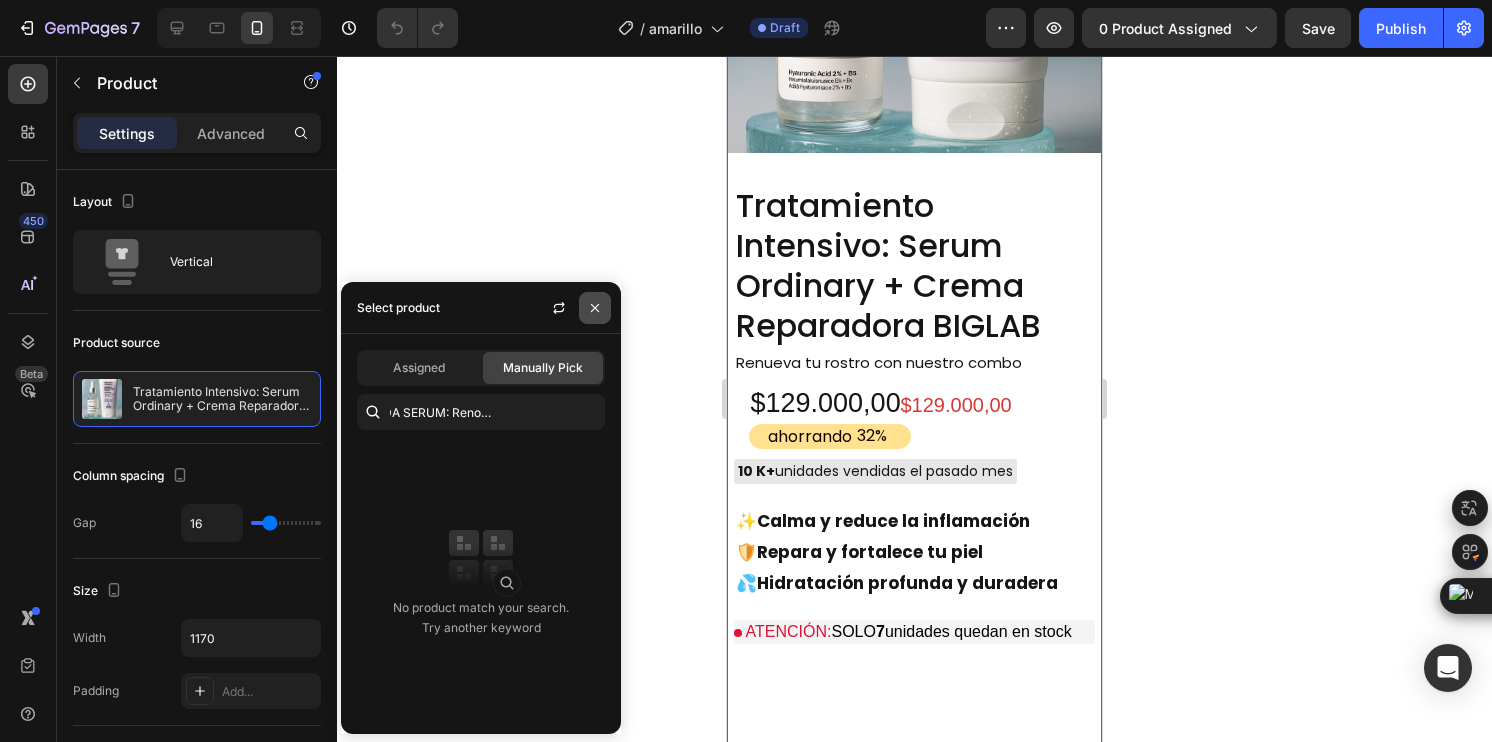 click 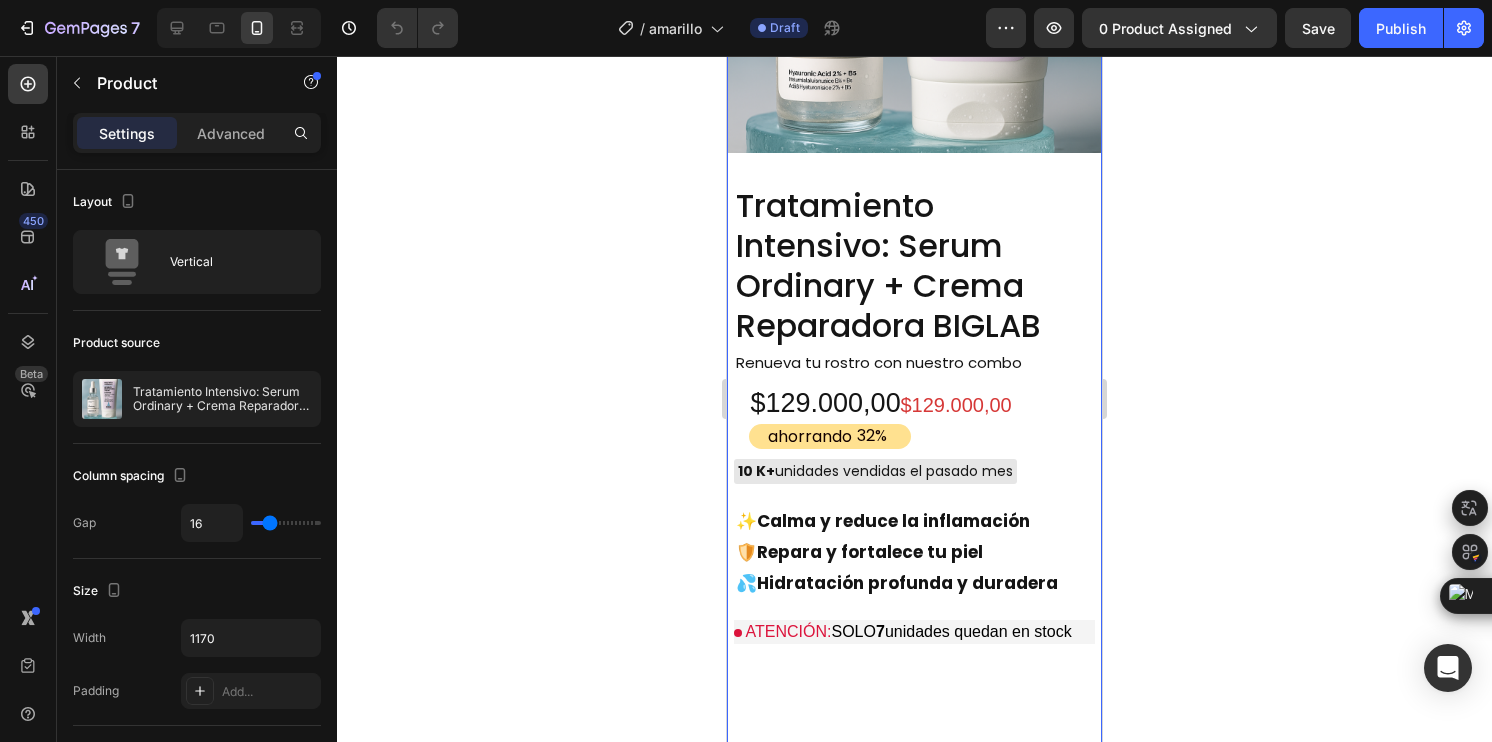 click 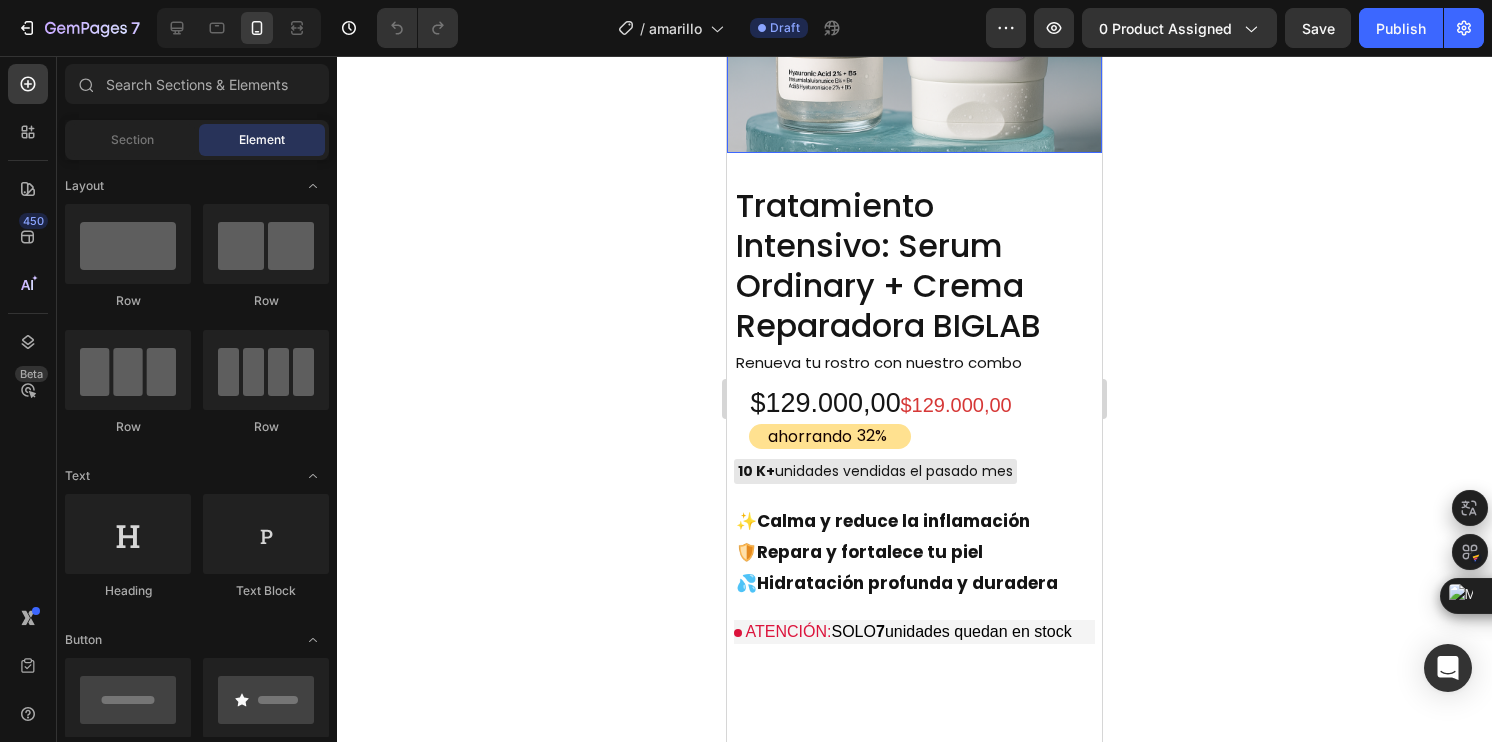 click at bounding box center [914, -35] 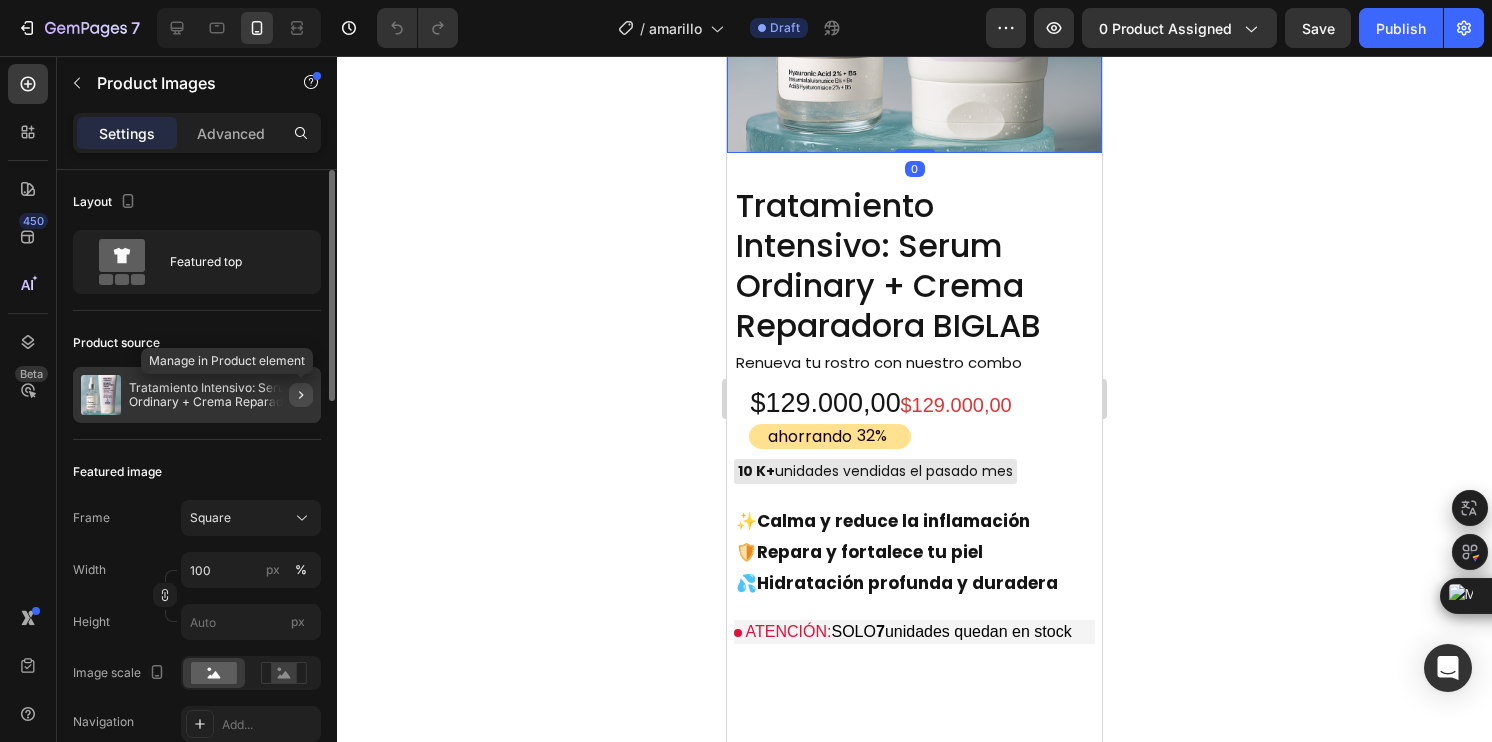 click 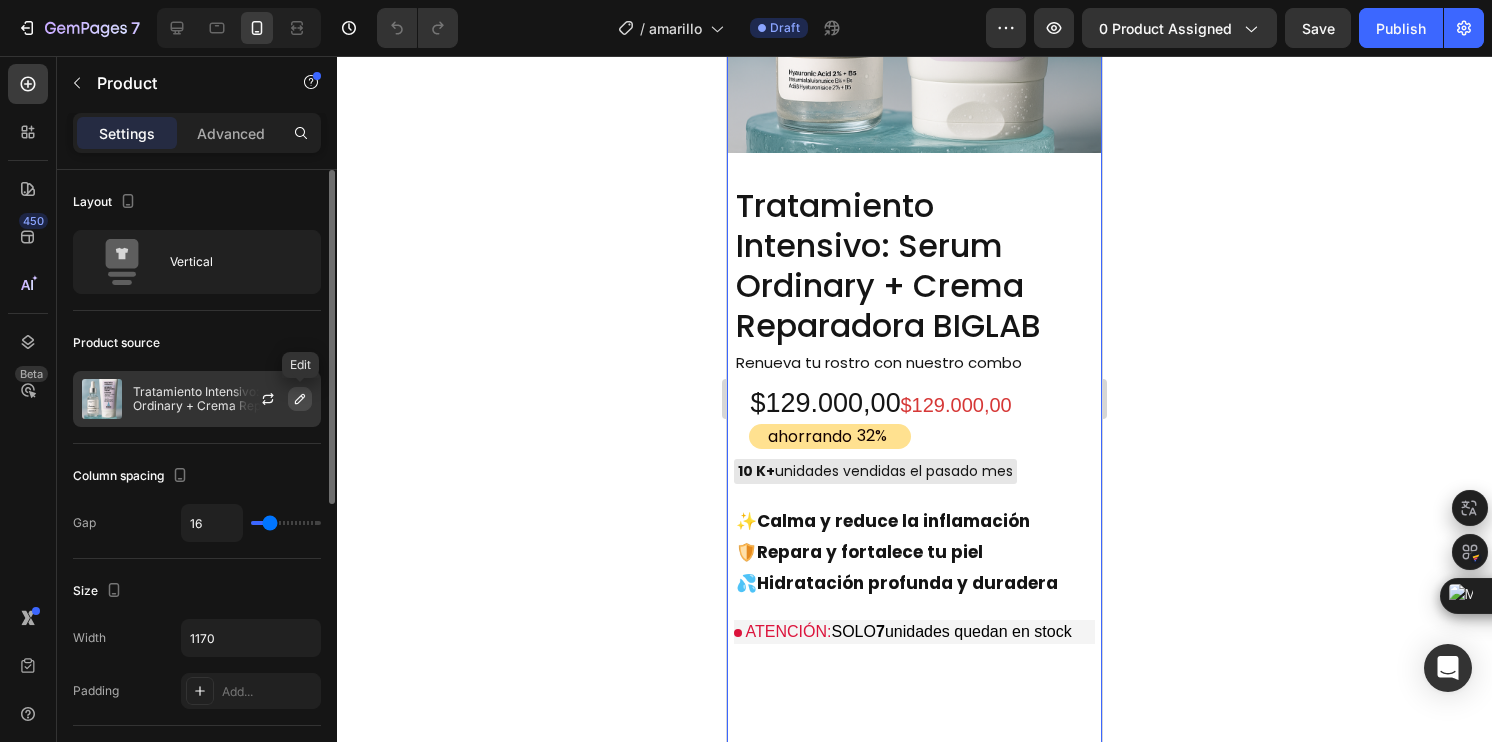 click 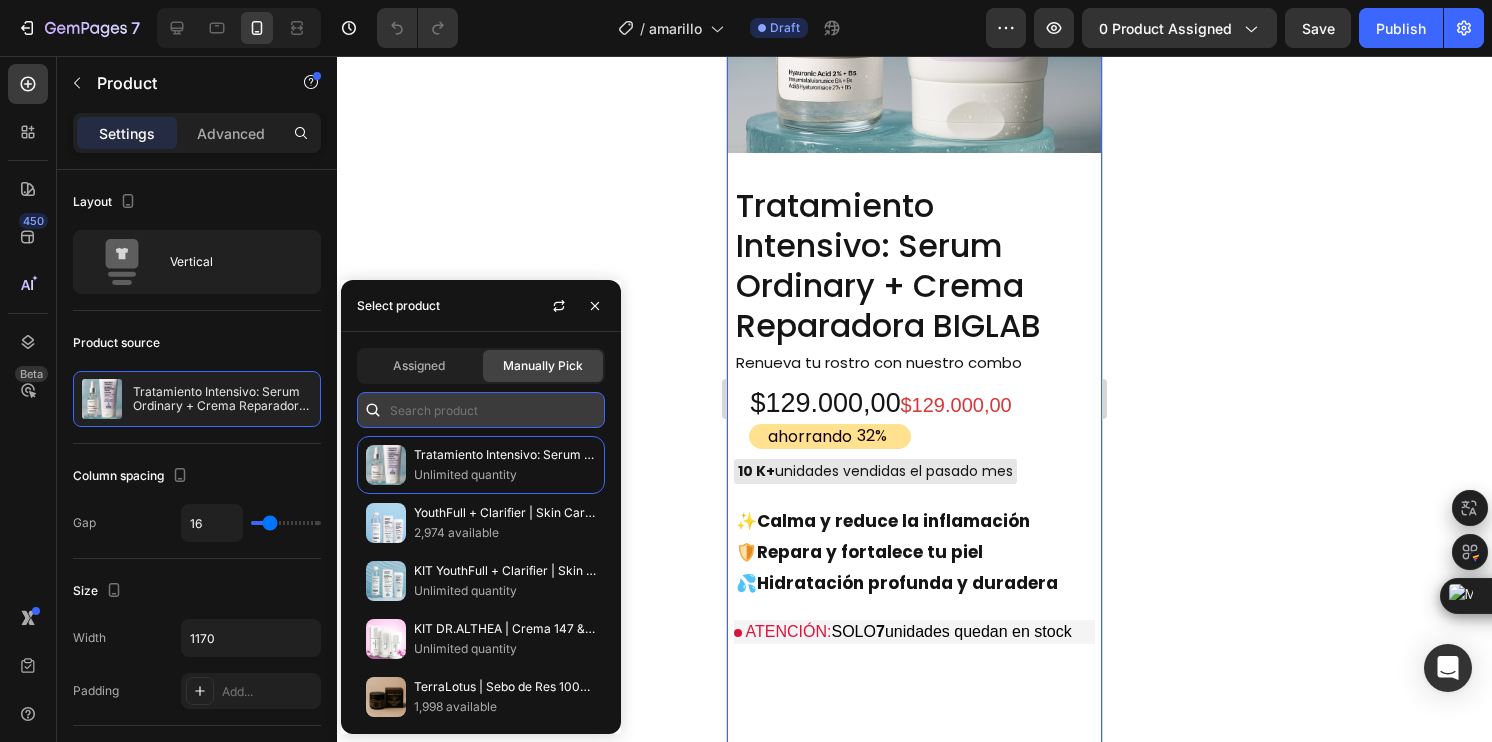 click at bounding box center (481, 410) 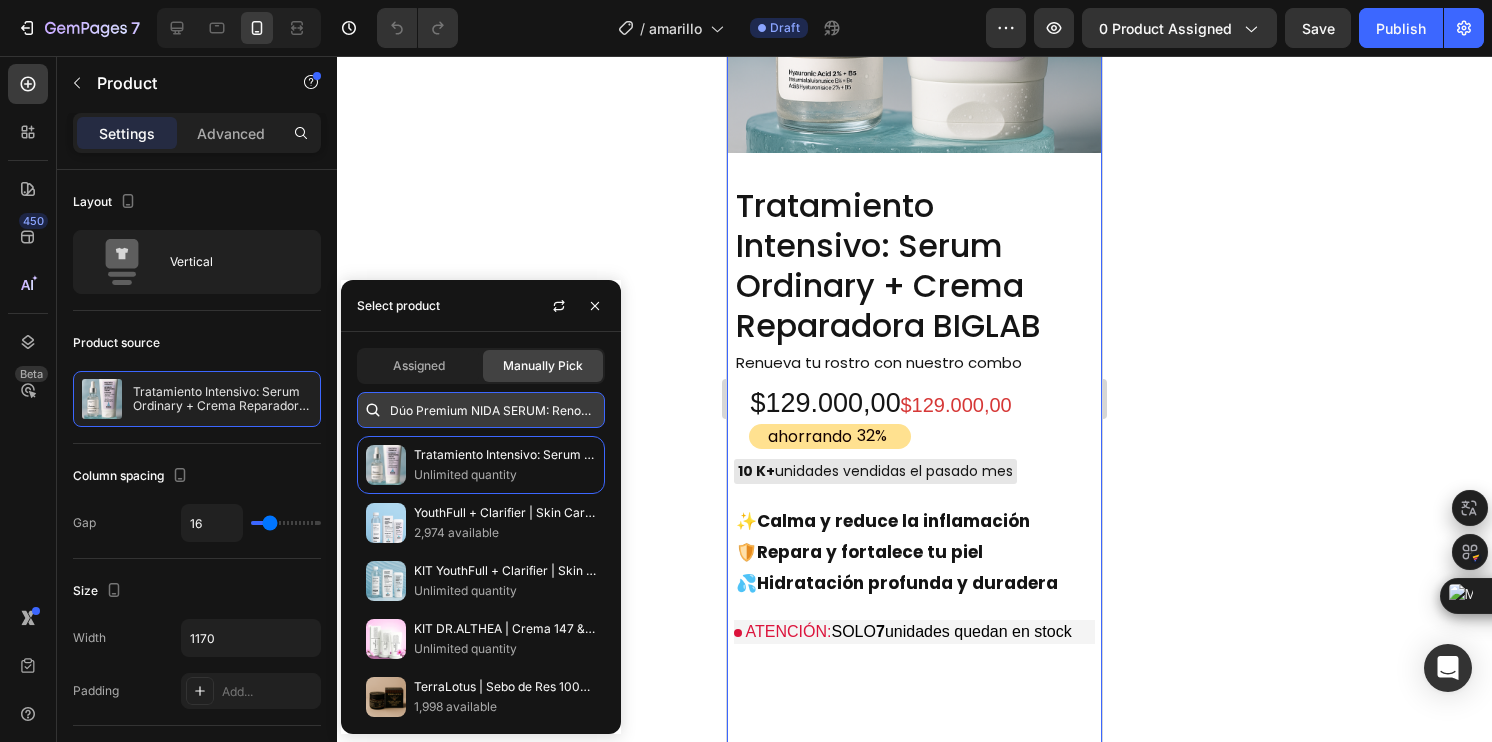 scroll, scrollTop: 0, scrollLeft: 100, axis: horizontal 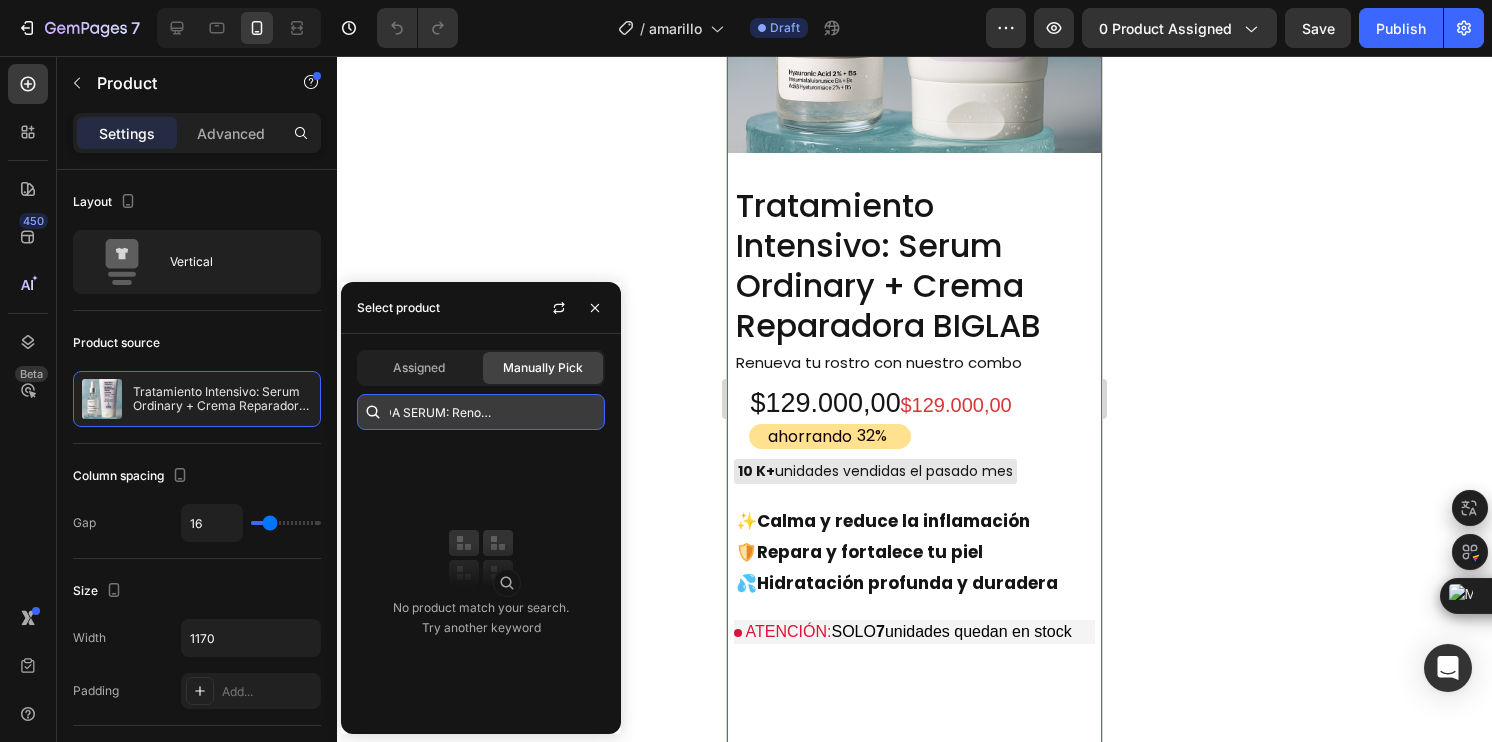 click on "Dúo Premium NIDA SERUM: Renovación + Hidratación" at bounding box center [481, 412] 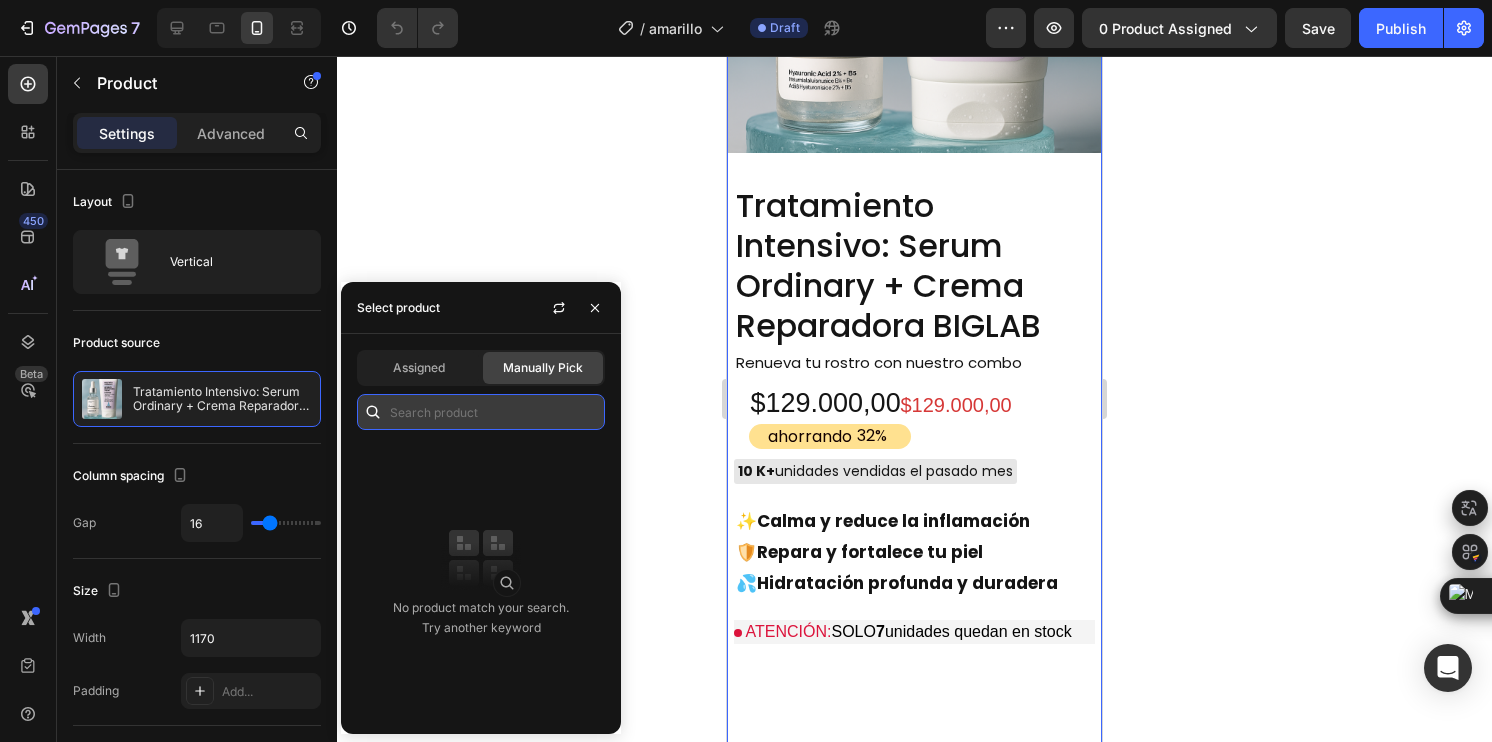 scroll, scrollTop: 0, scrollLeft: 0, axis: both 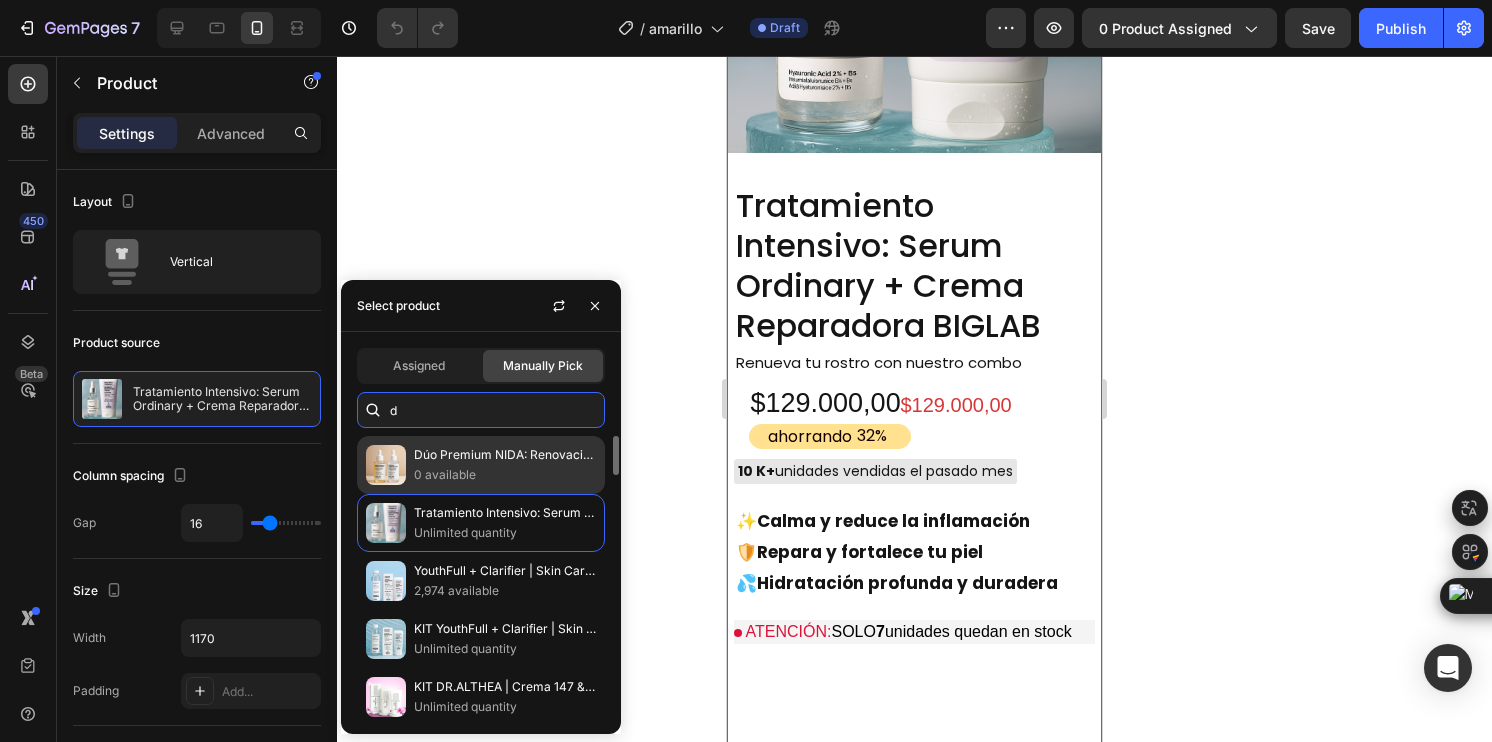 type on "d" 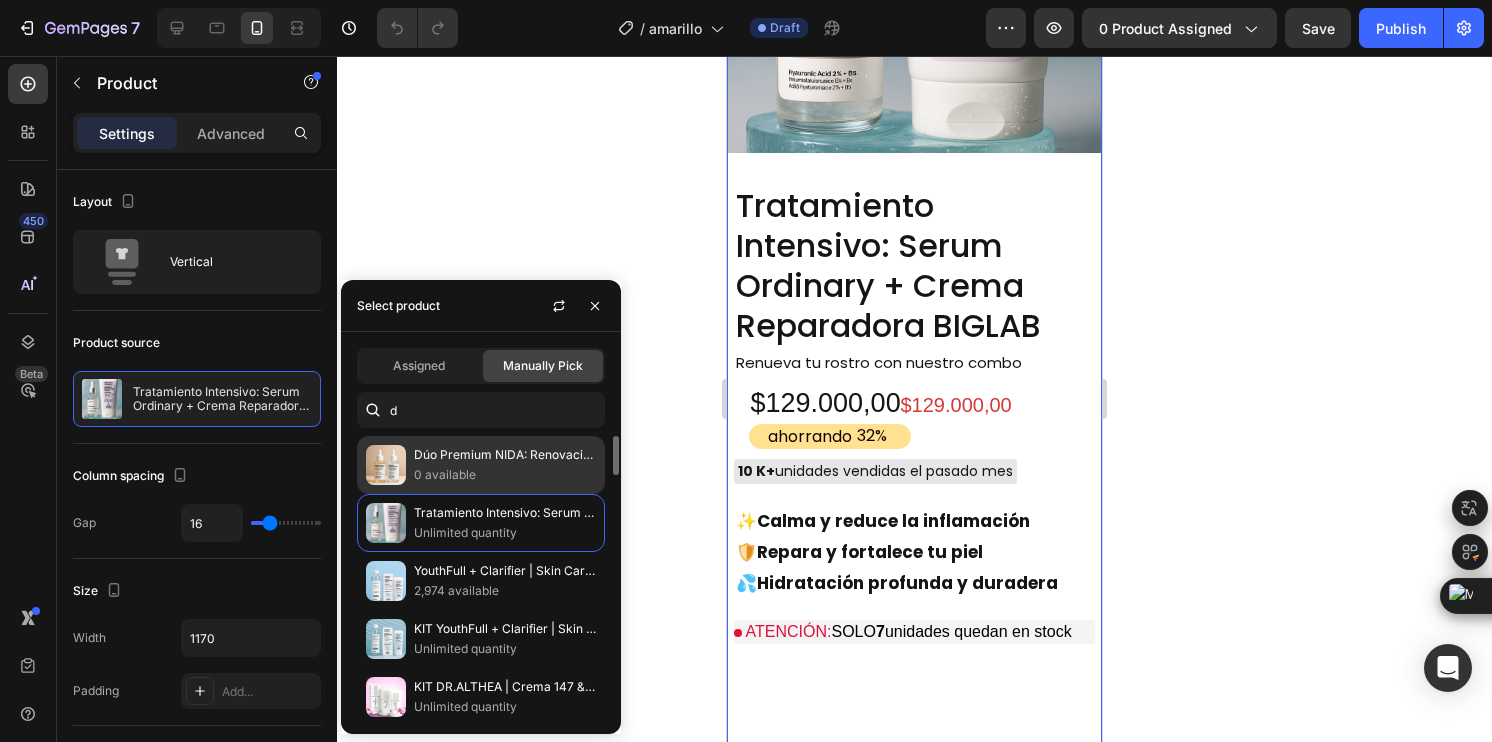 click on "0 available" at bounding box center (505, 475) 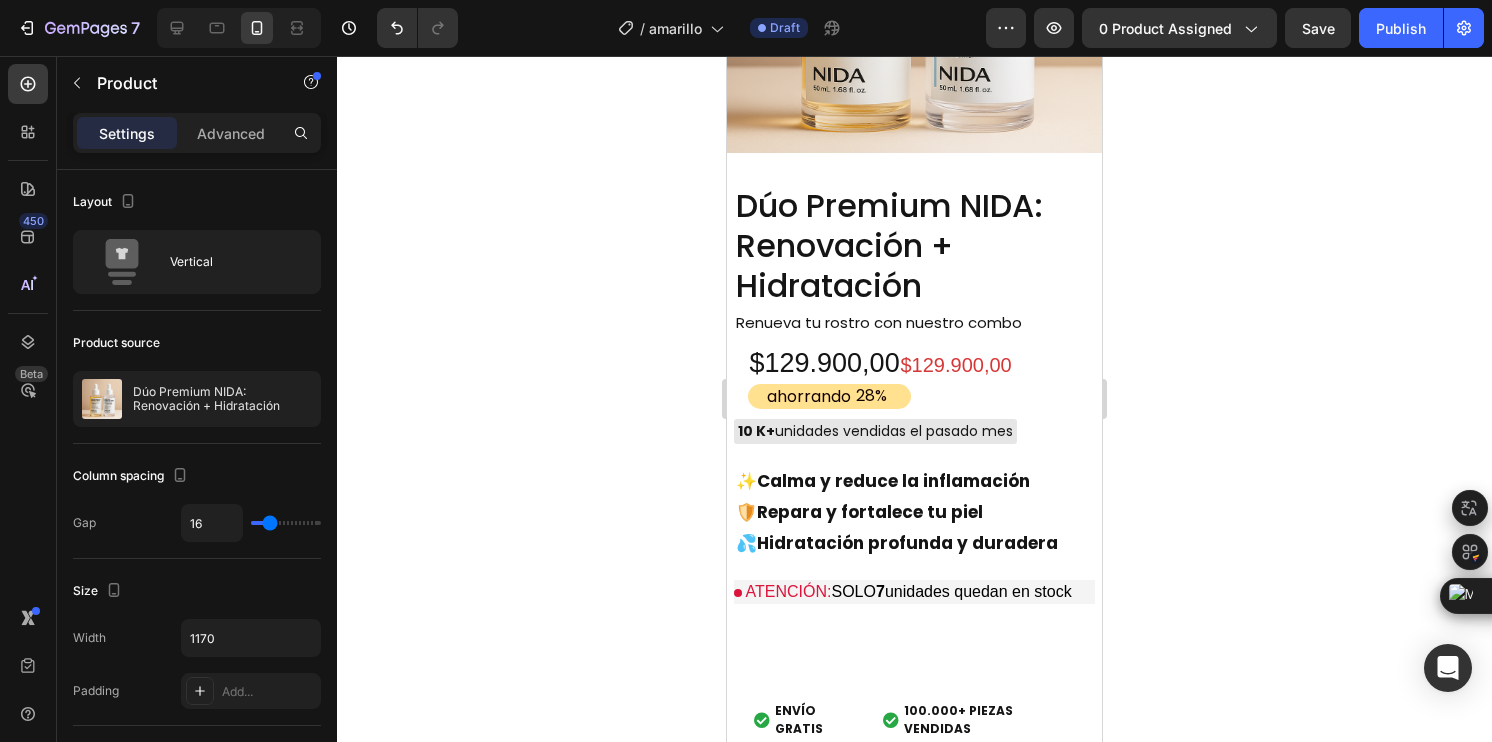 click 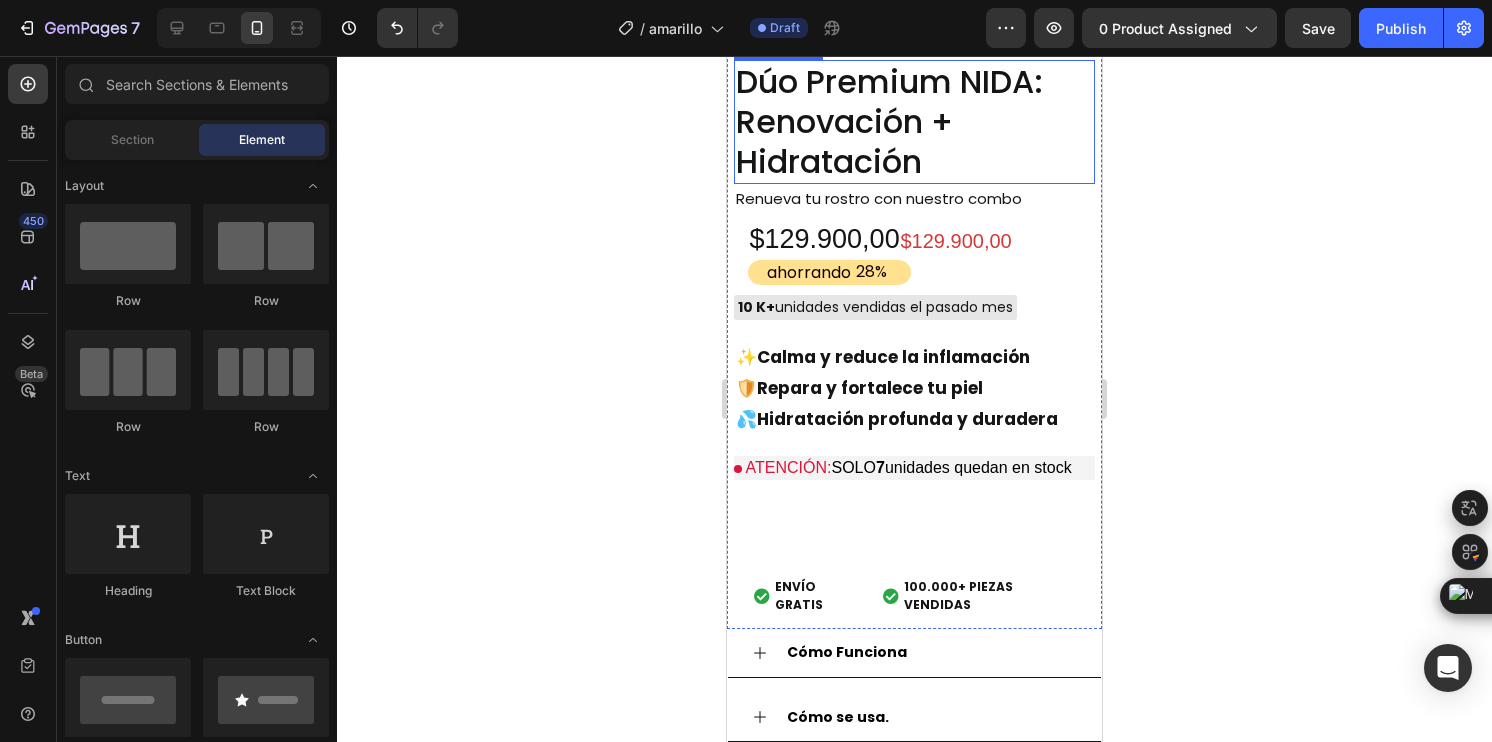 scroll, scrollTop: 1500, scrollLeft: 0, axis: vertical 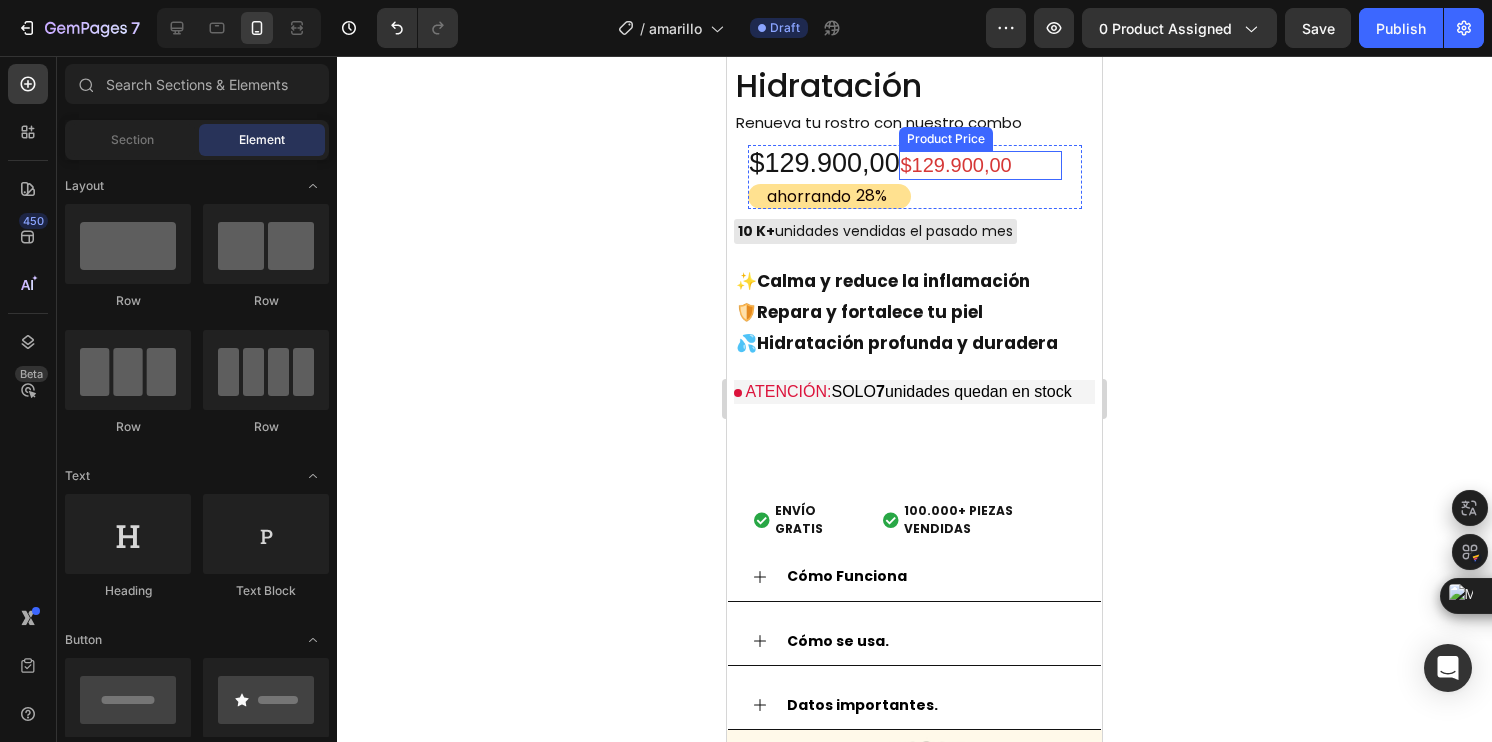 click on "$129.900,00" at bounding box center (980, 165) 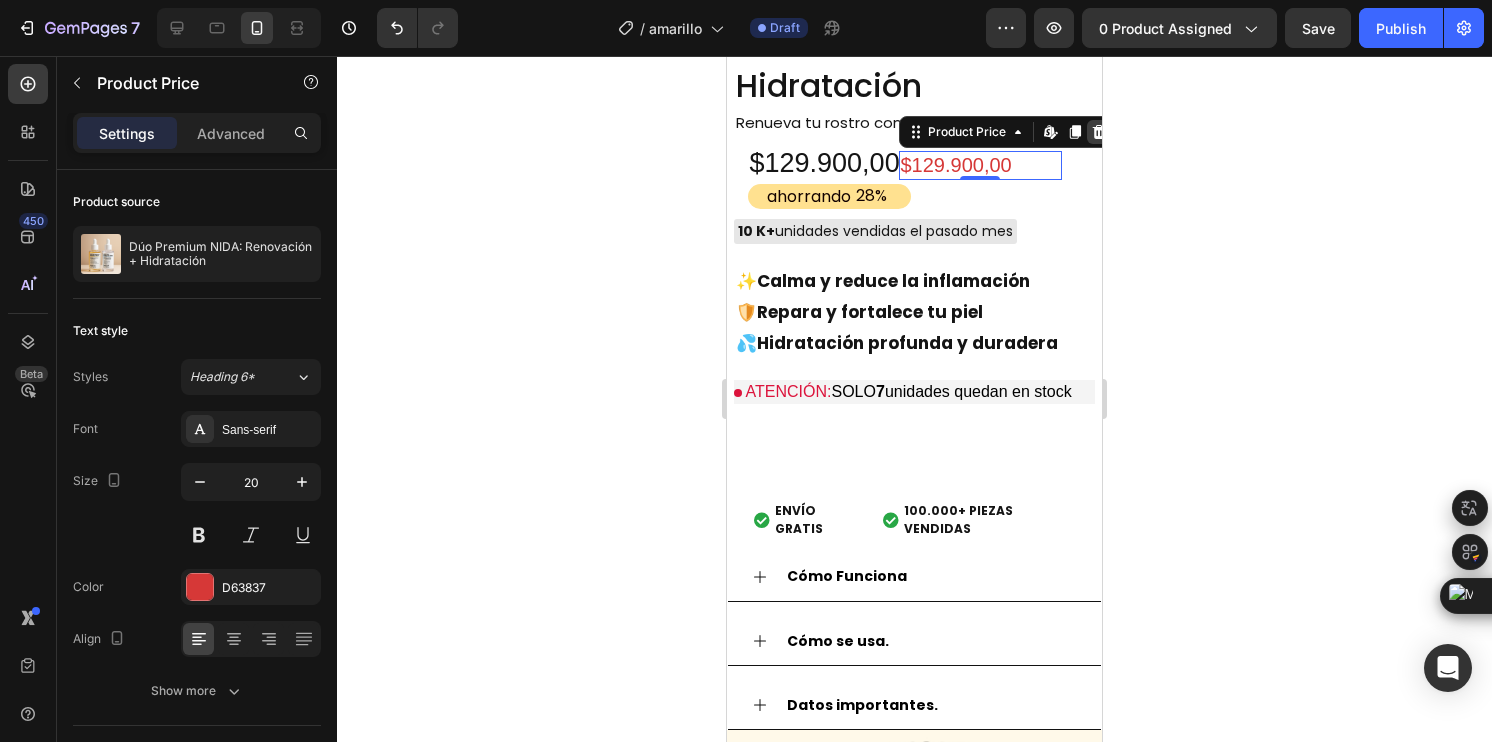 click 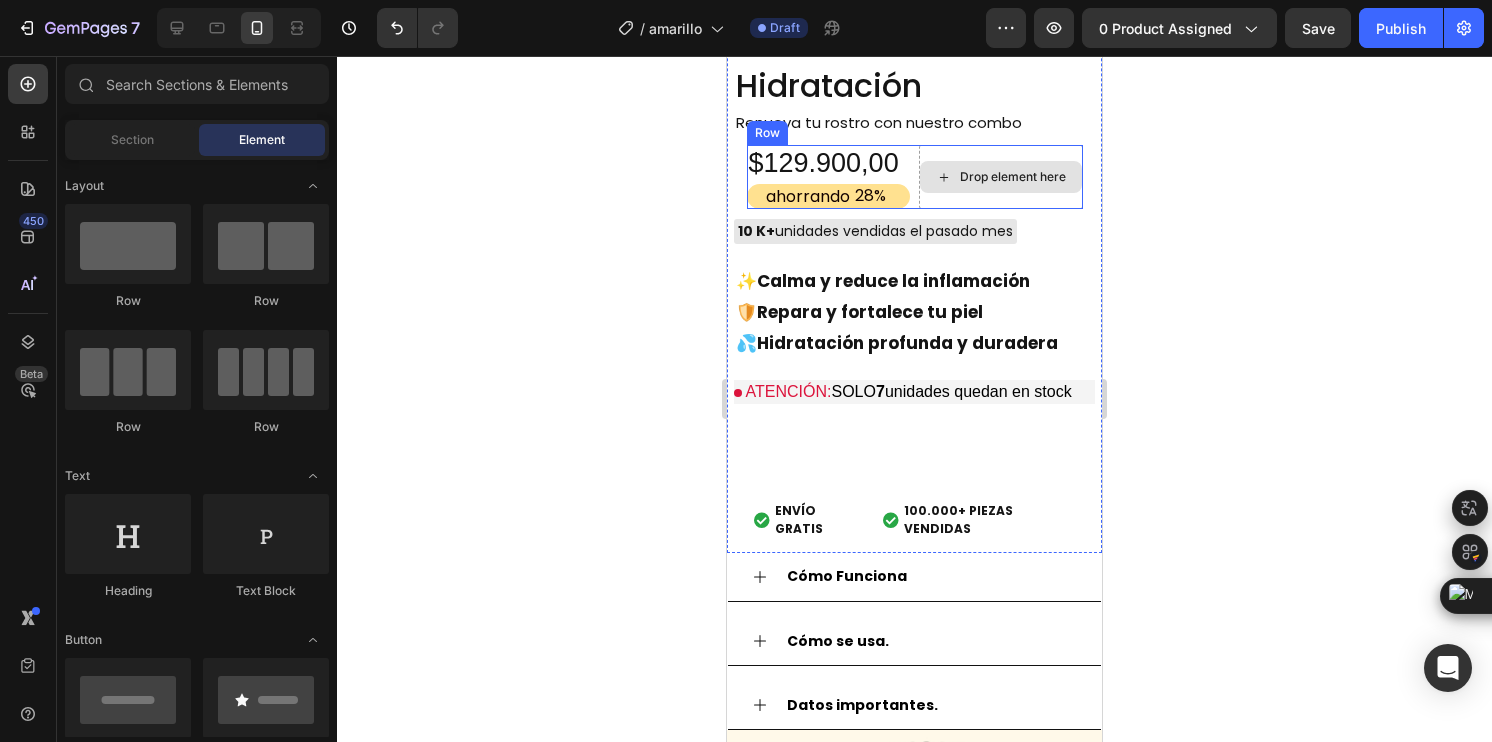 click on "Drop element here" at bounding box center (1013, 177) 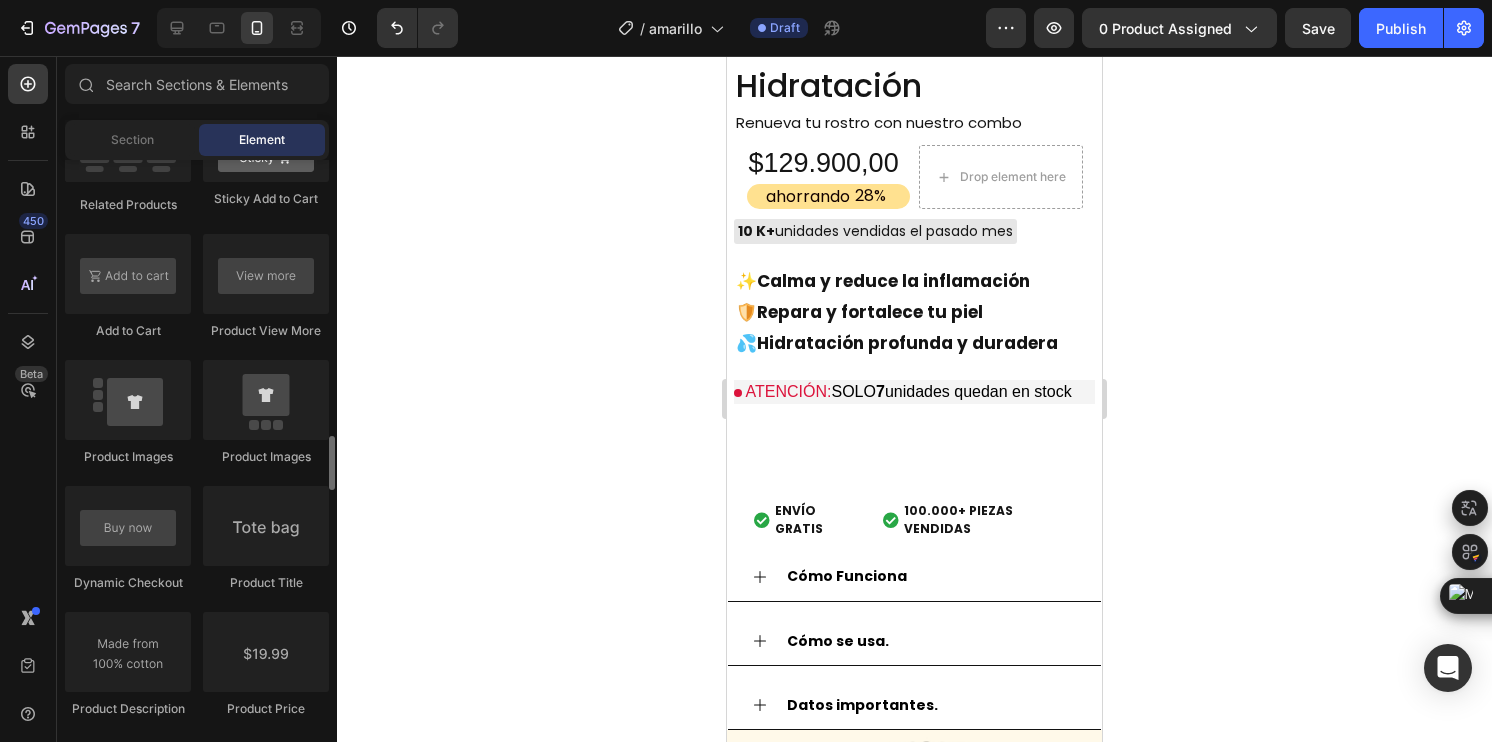 scroll, scrollTop: 3100, scrollLeft: 0, axis: vertical 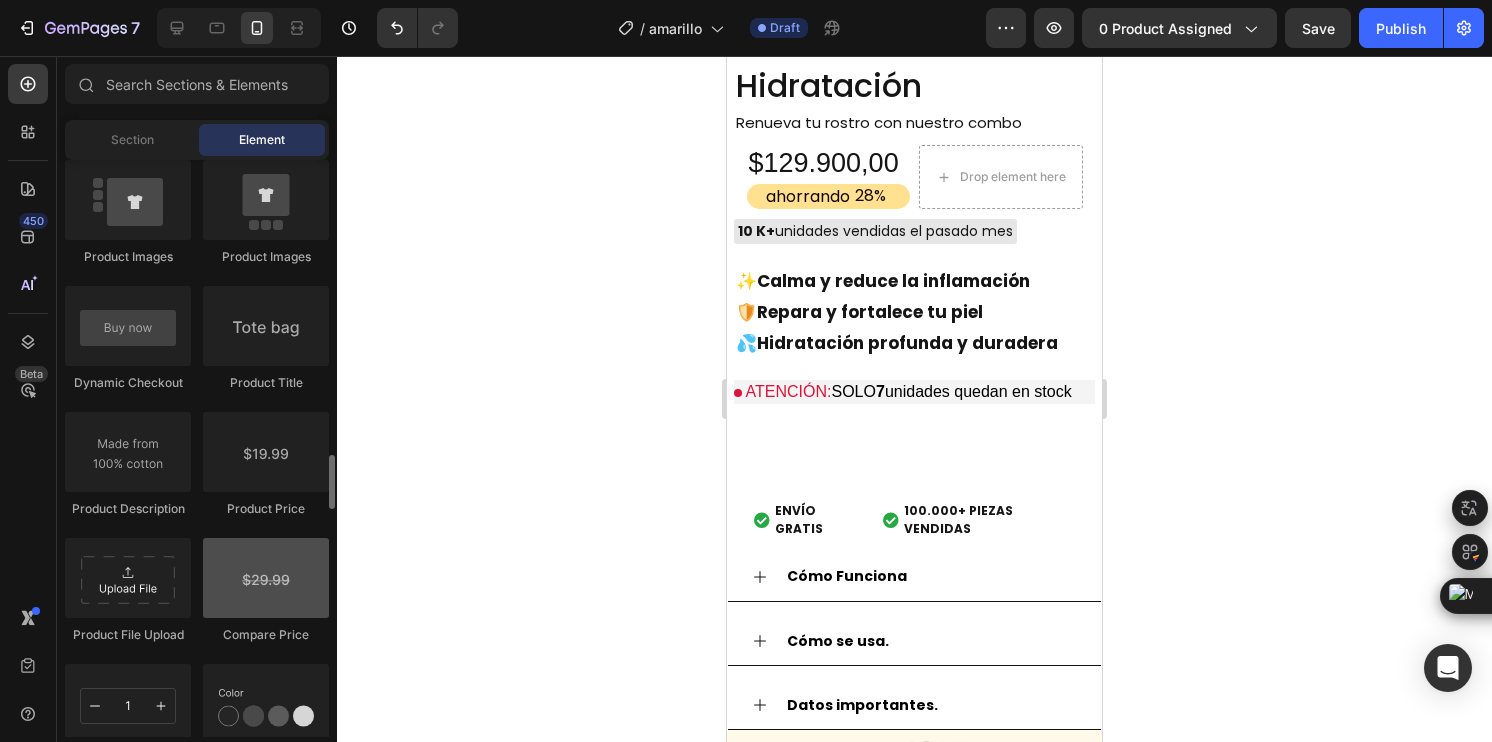 click at bounding box center (266, 578) 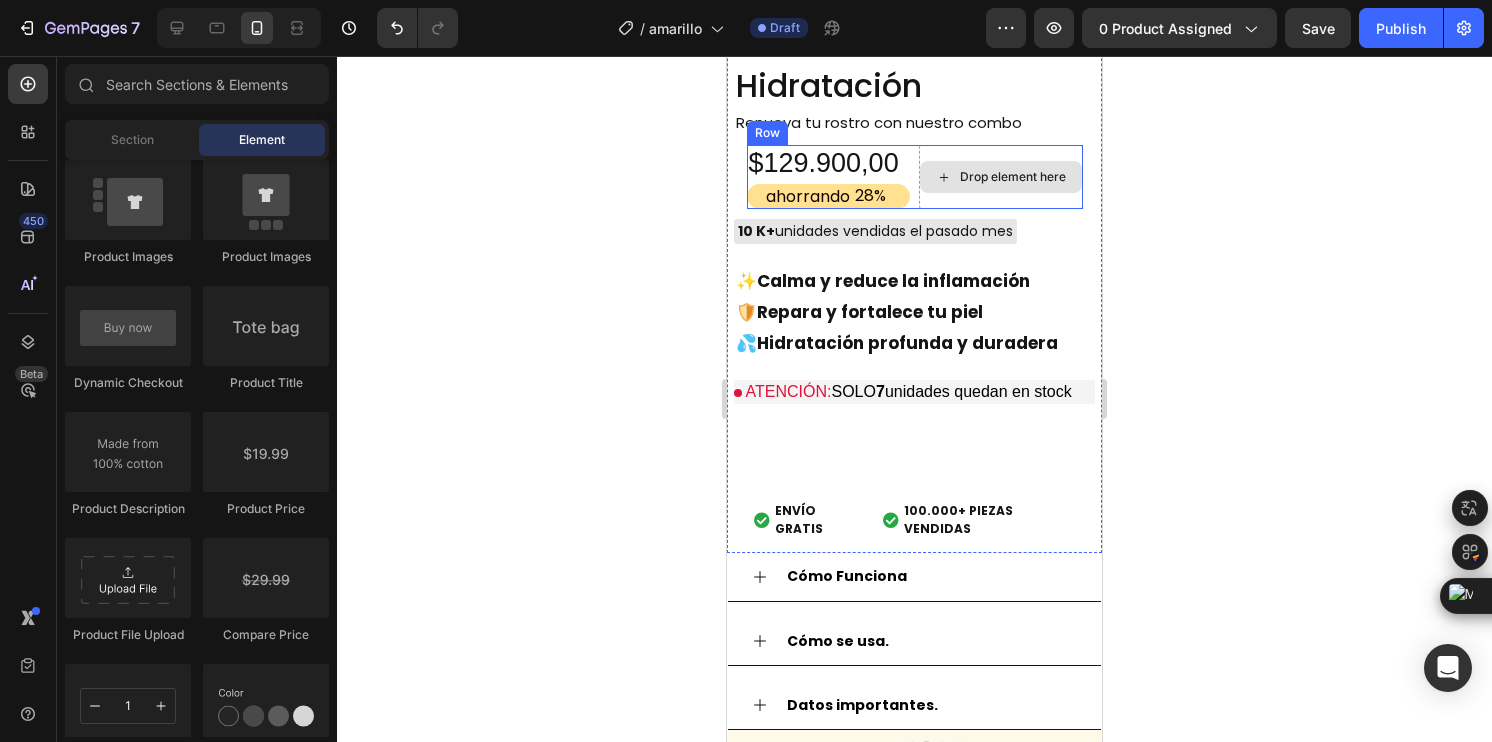 click on "Drop element here" at bounding box center [1001, 177] 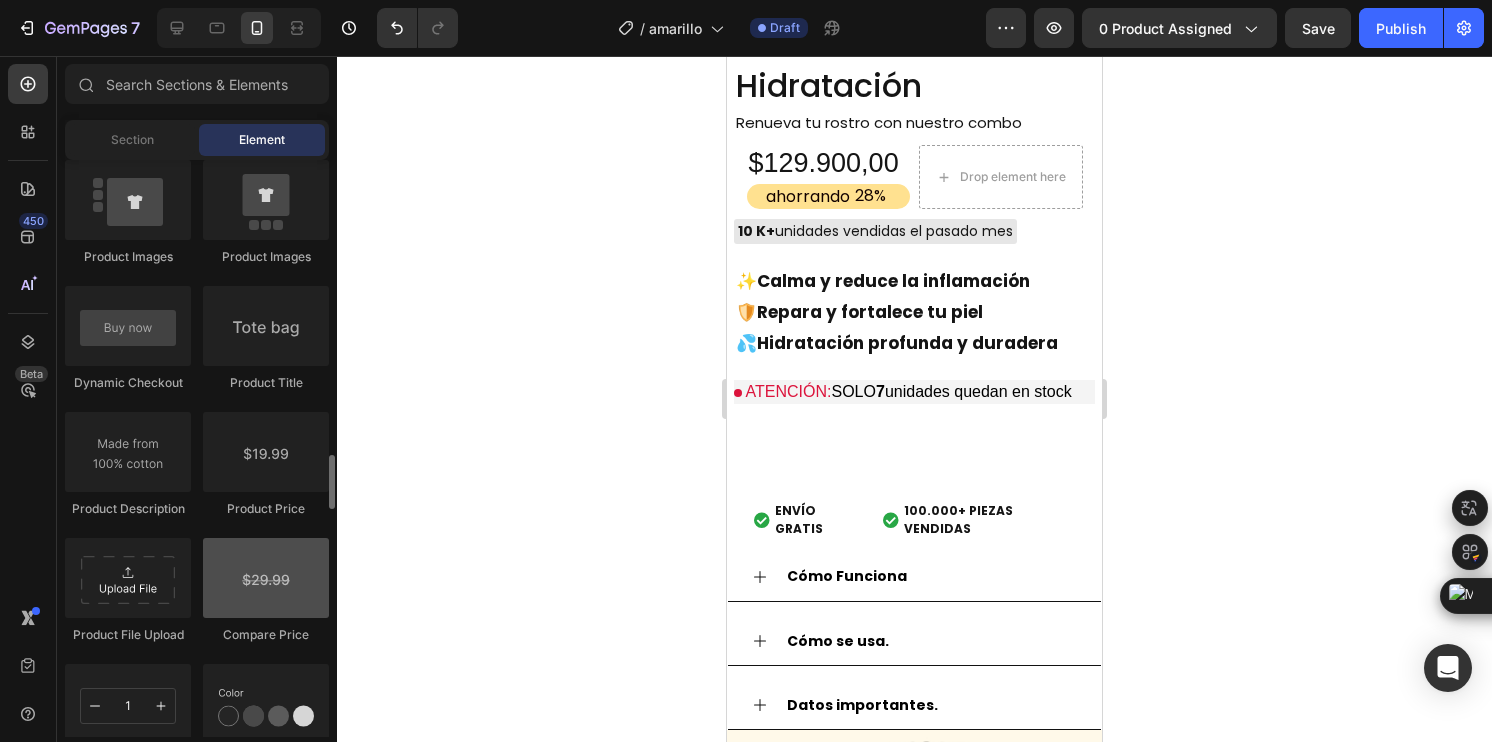 click at bounding box center [266, 578] 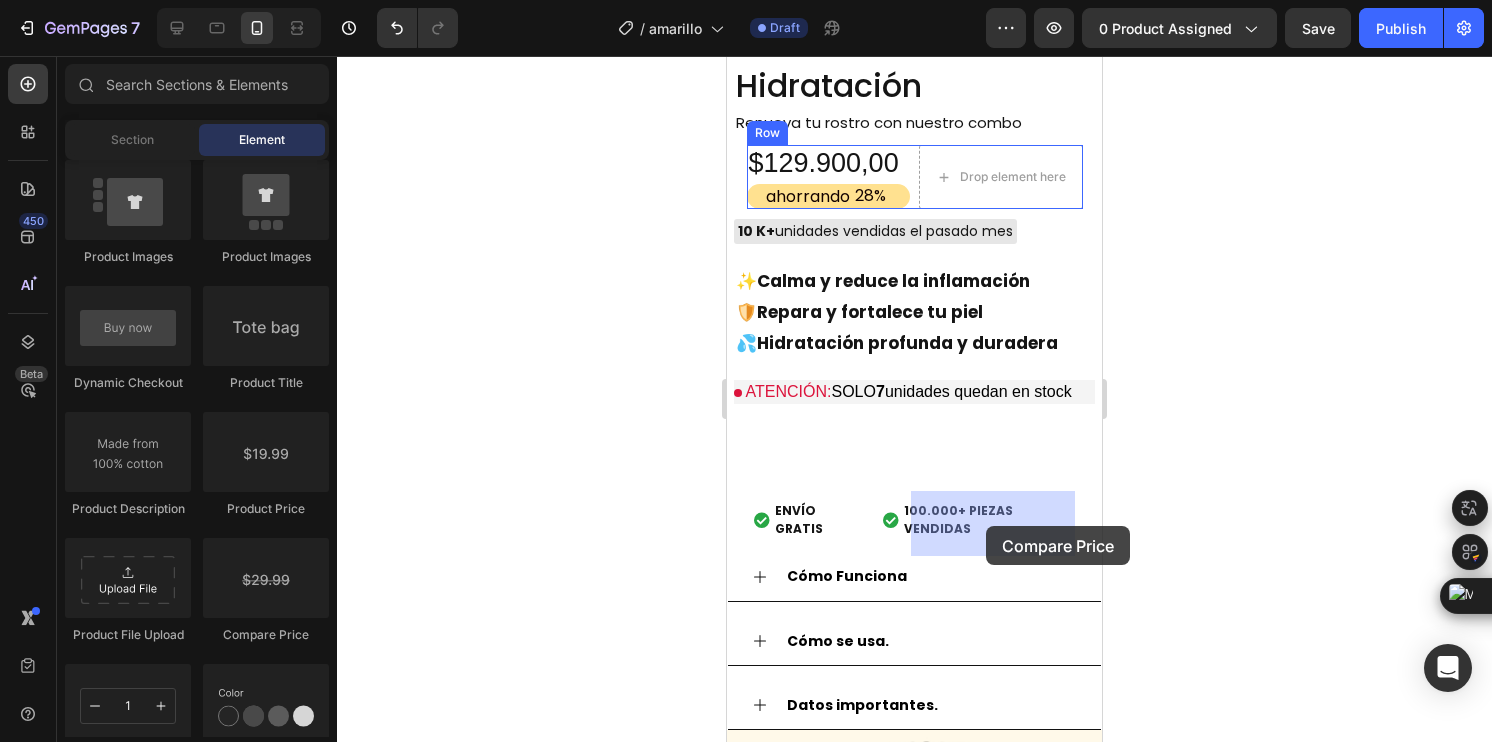 drag, startPoint x: 1003, startPoint y: 634, endPoint x: 986, endPoint y: 526, distance: 109.32977 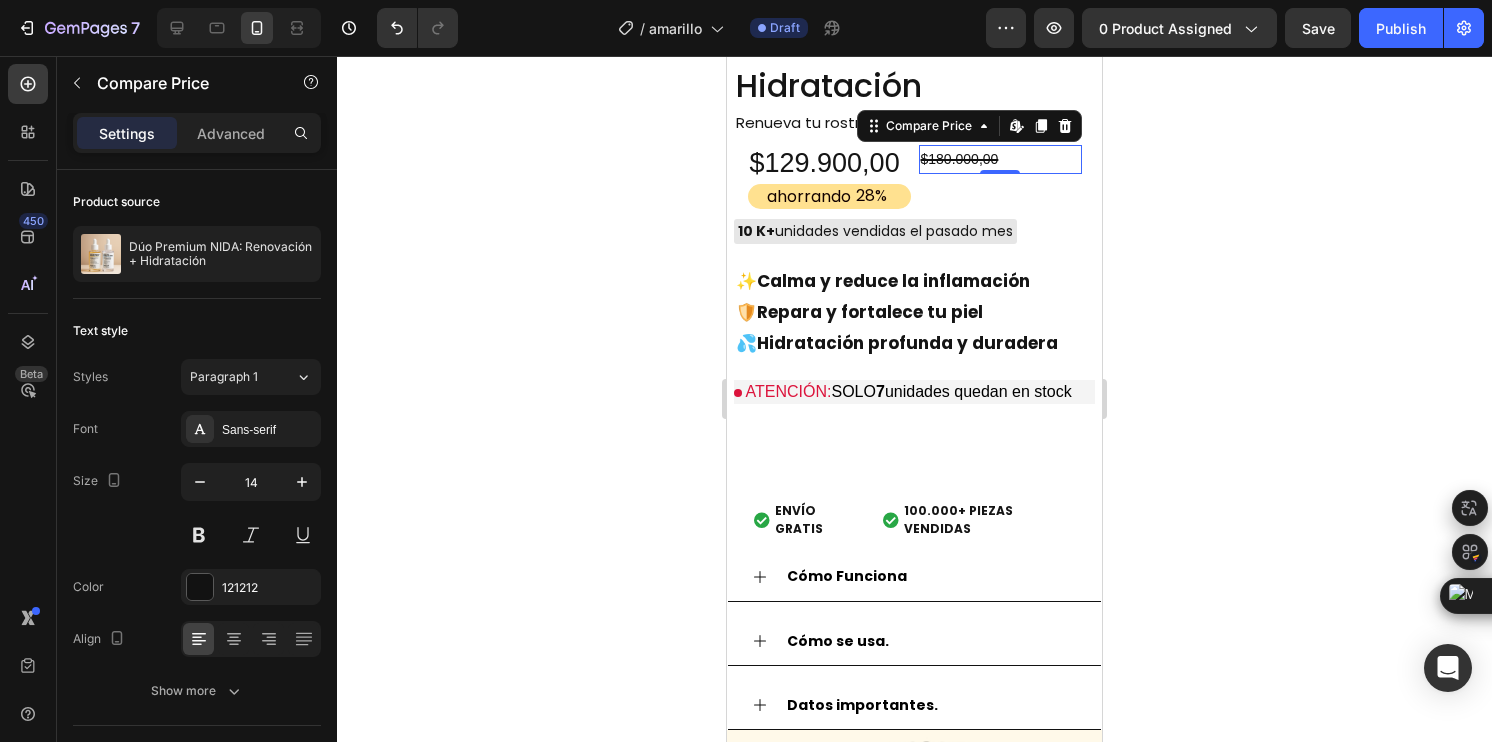 click on "$180.000,00" at bounding box center (1000, 159) 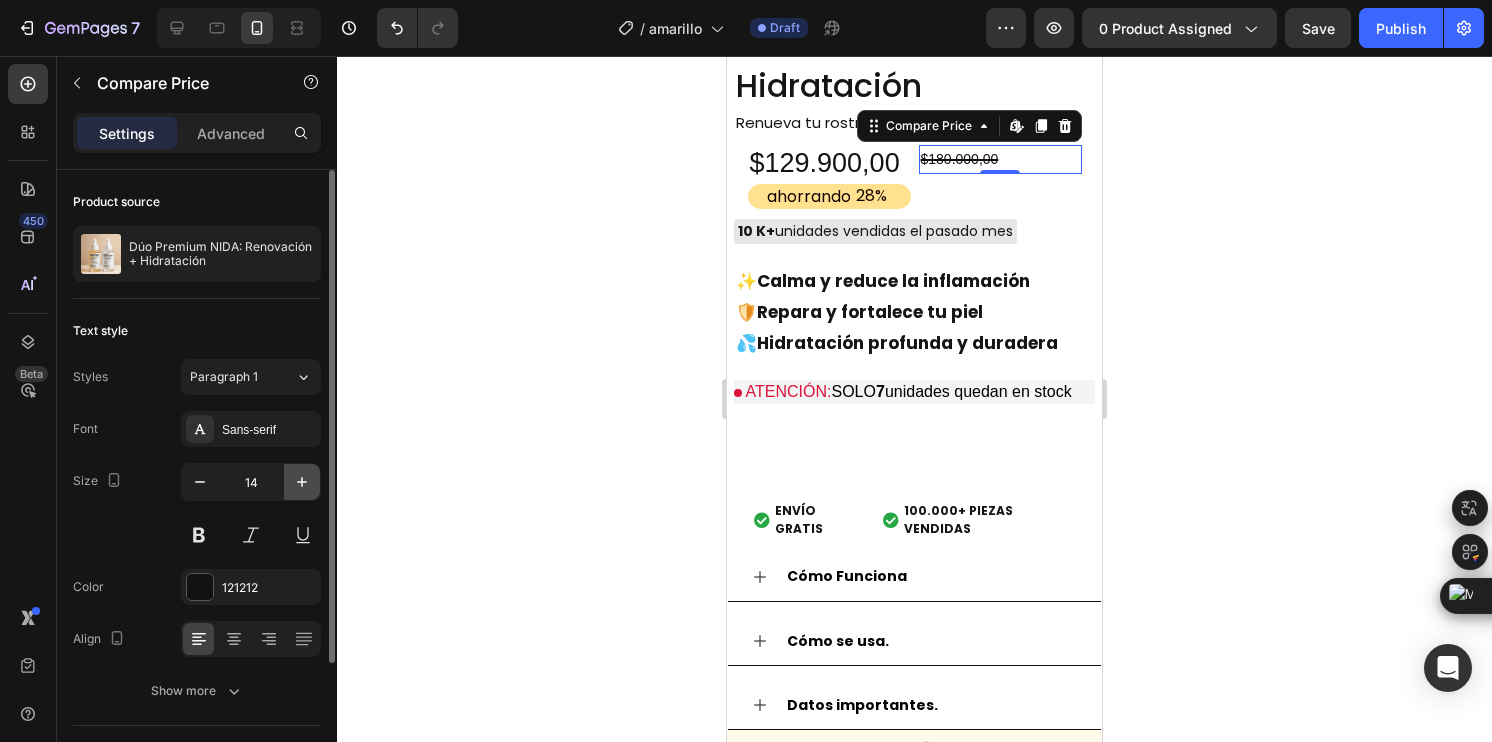 click 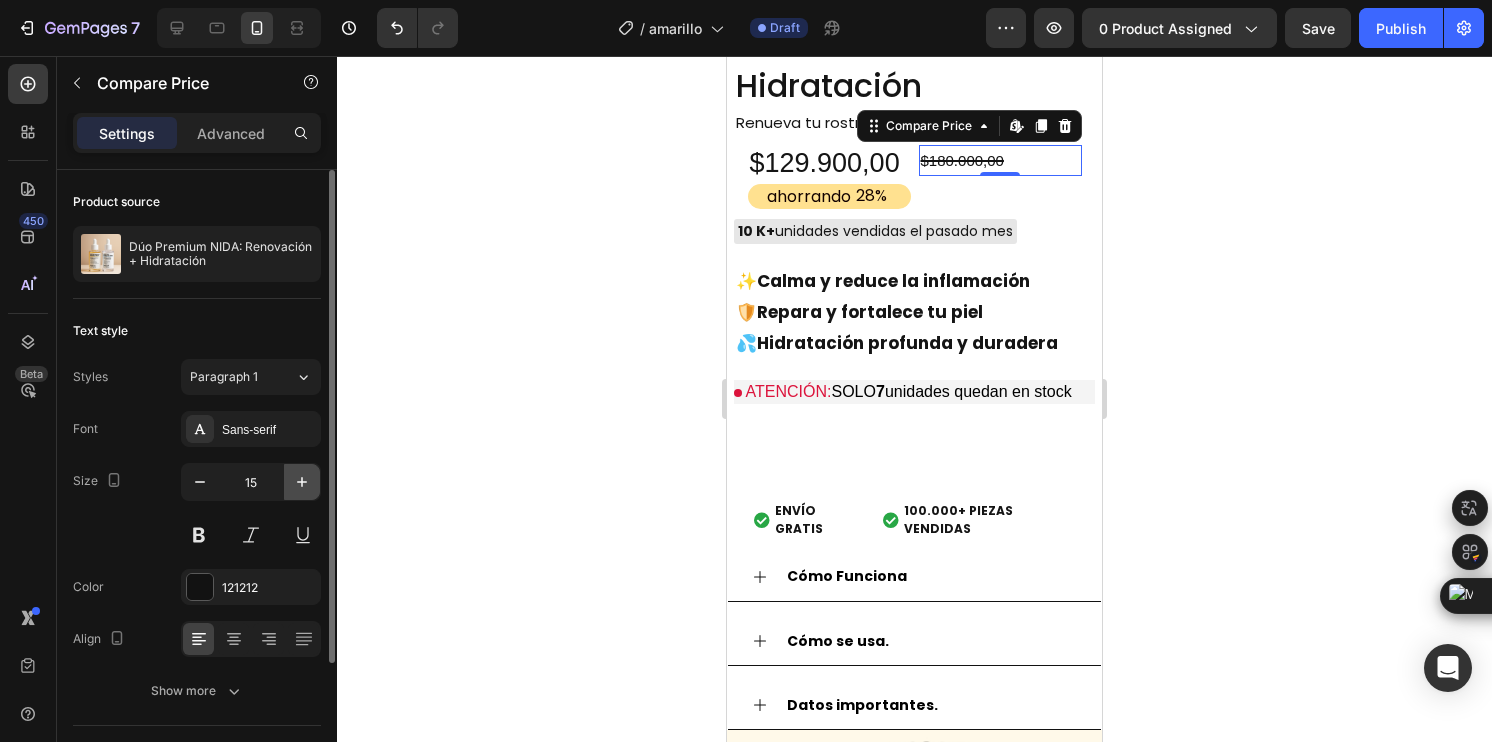 click 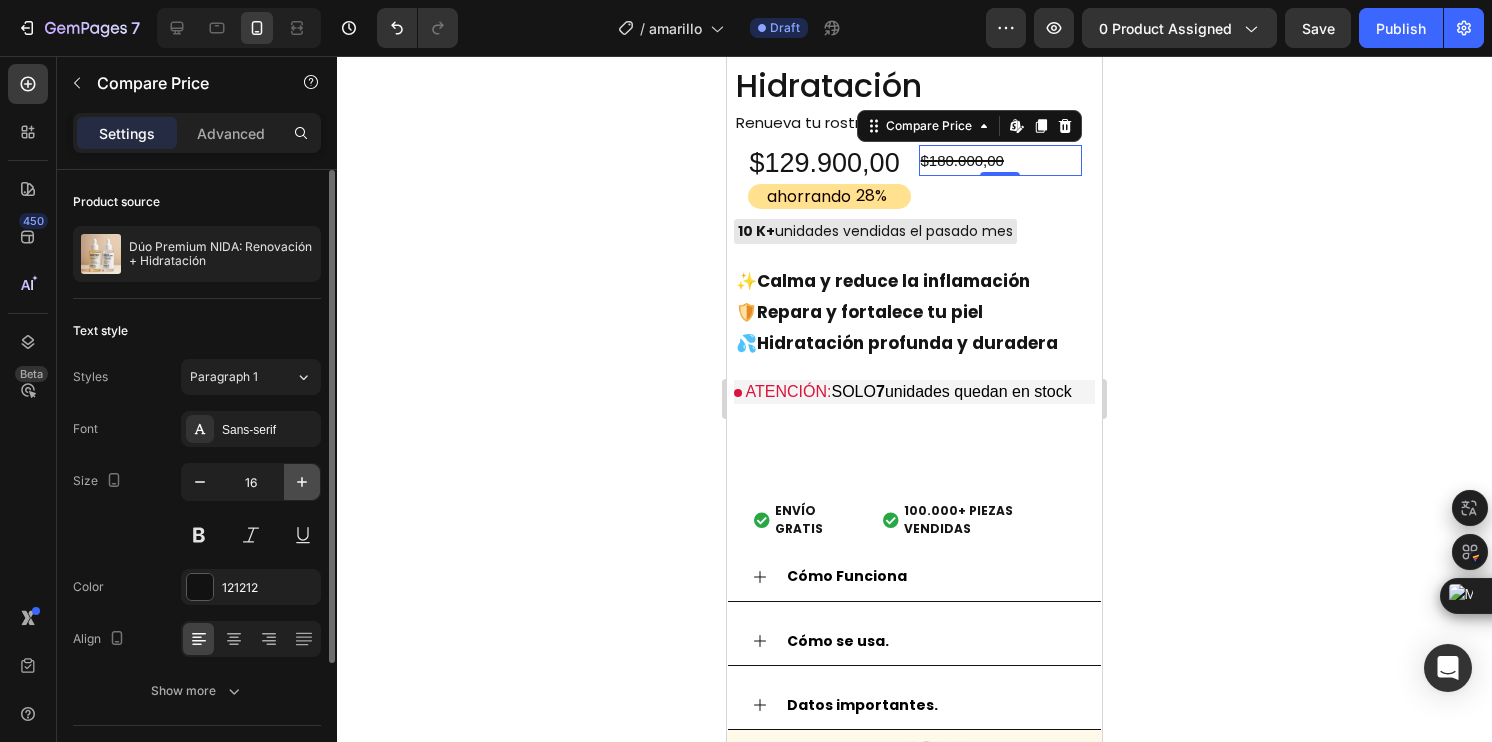 click 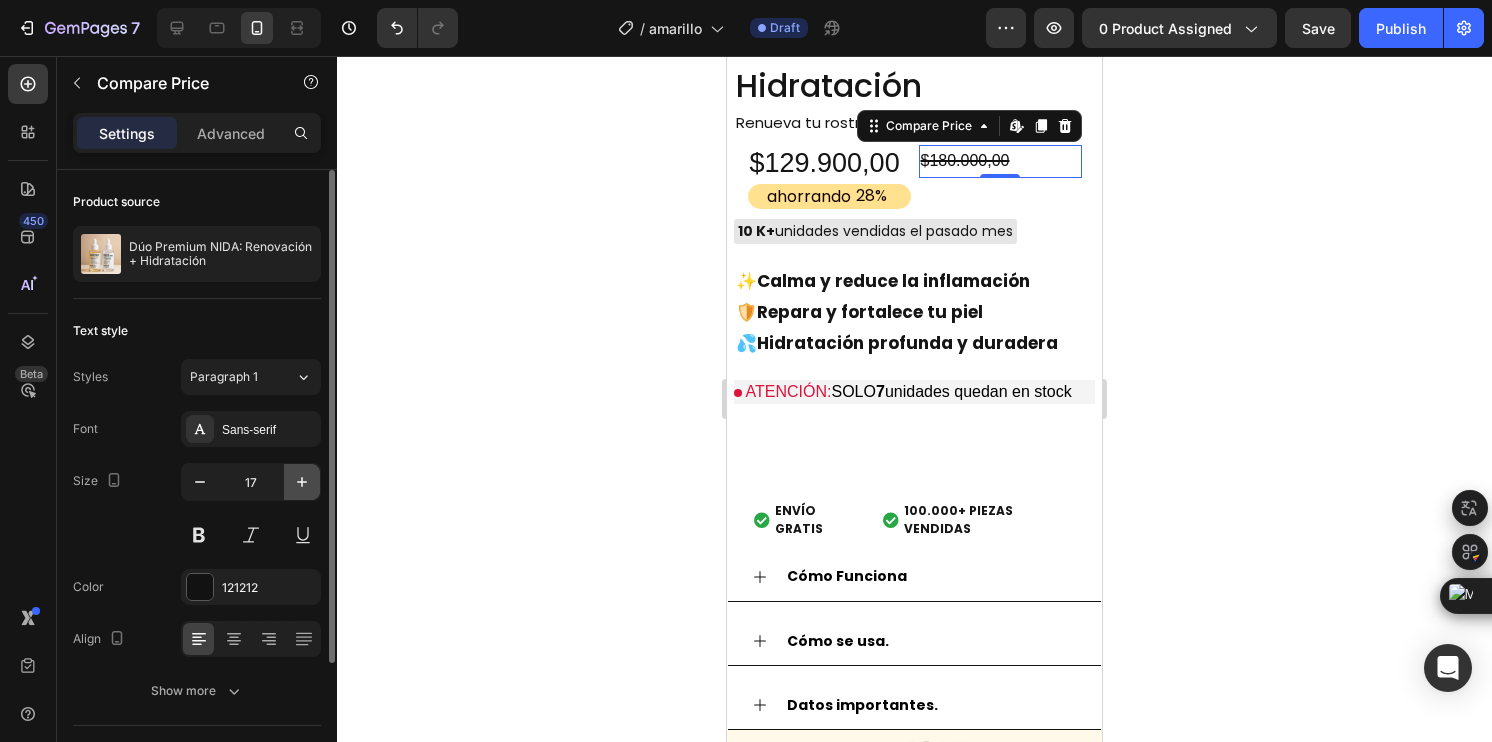 click 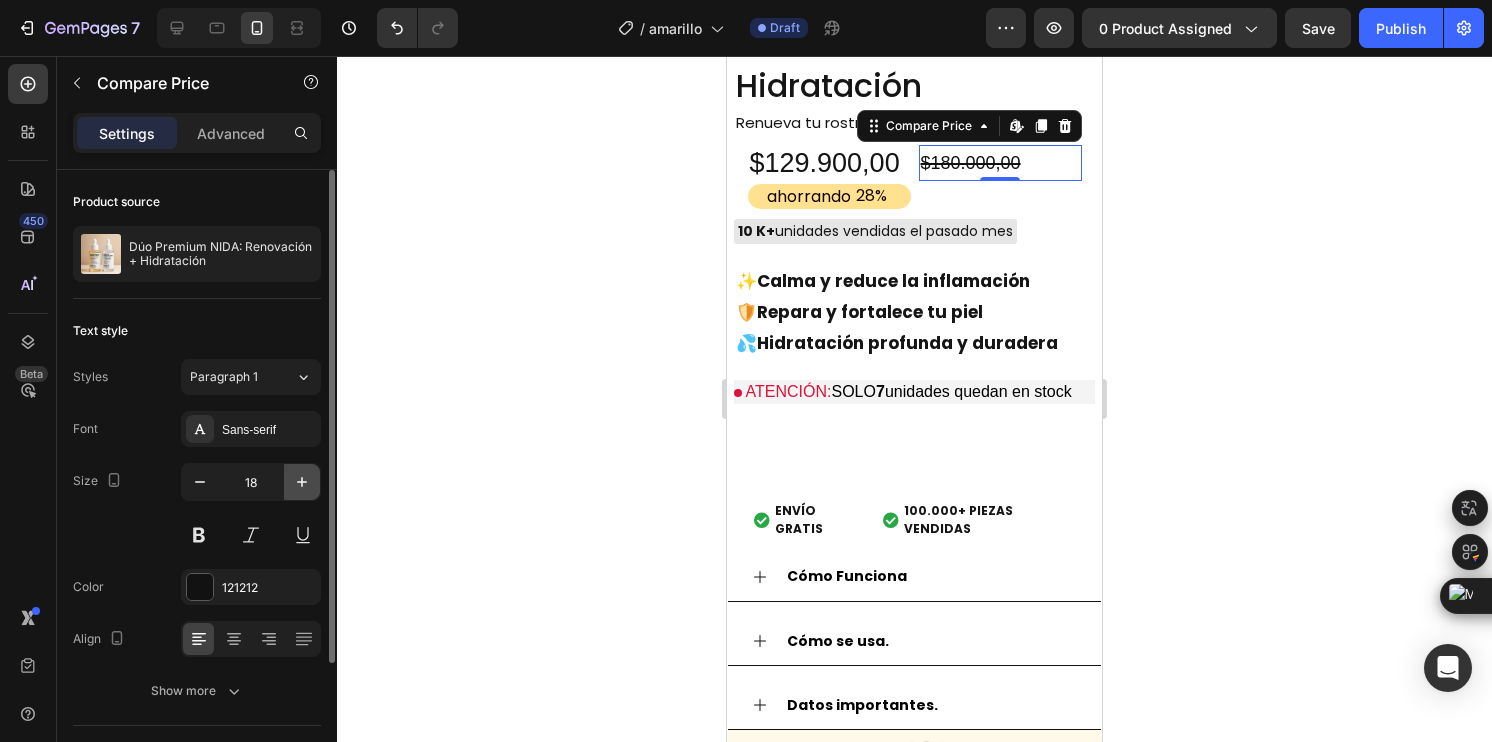 click 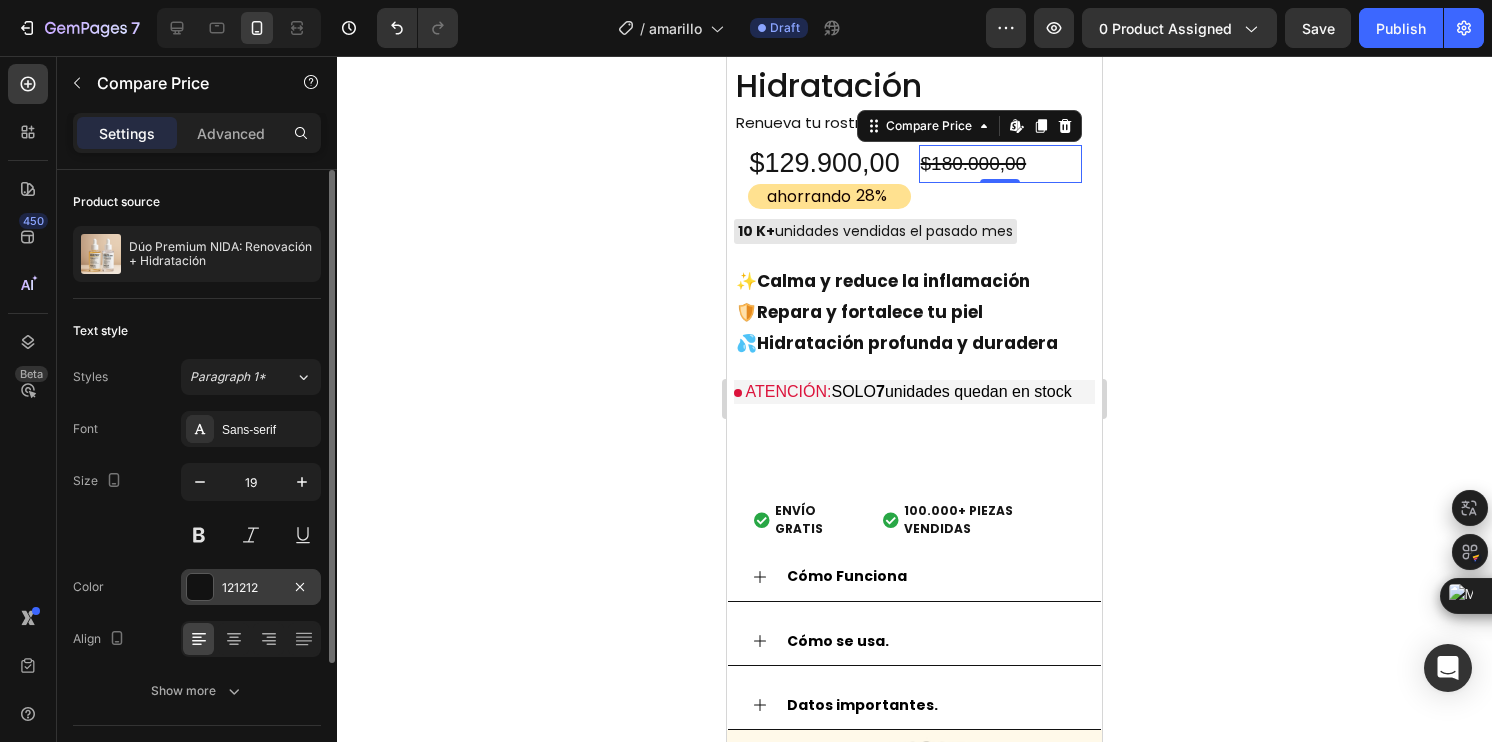click at bounding box center (200, 587) 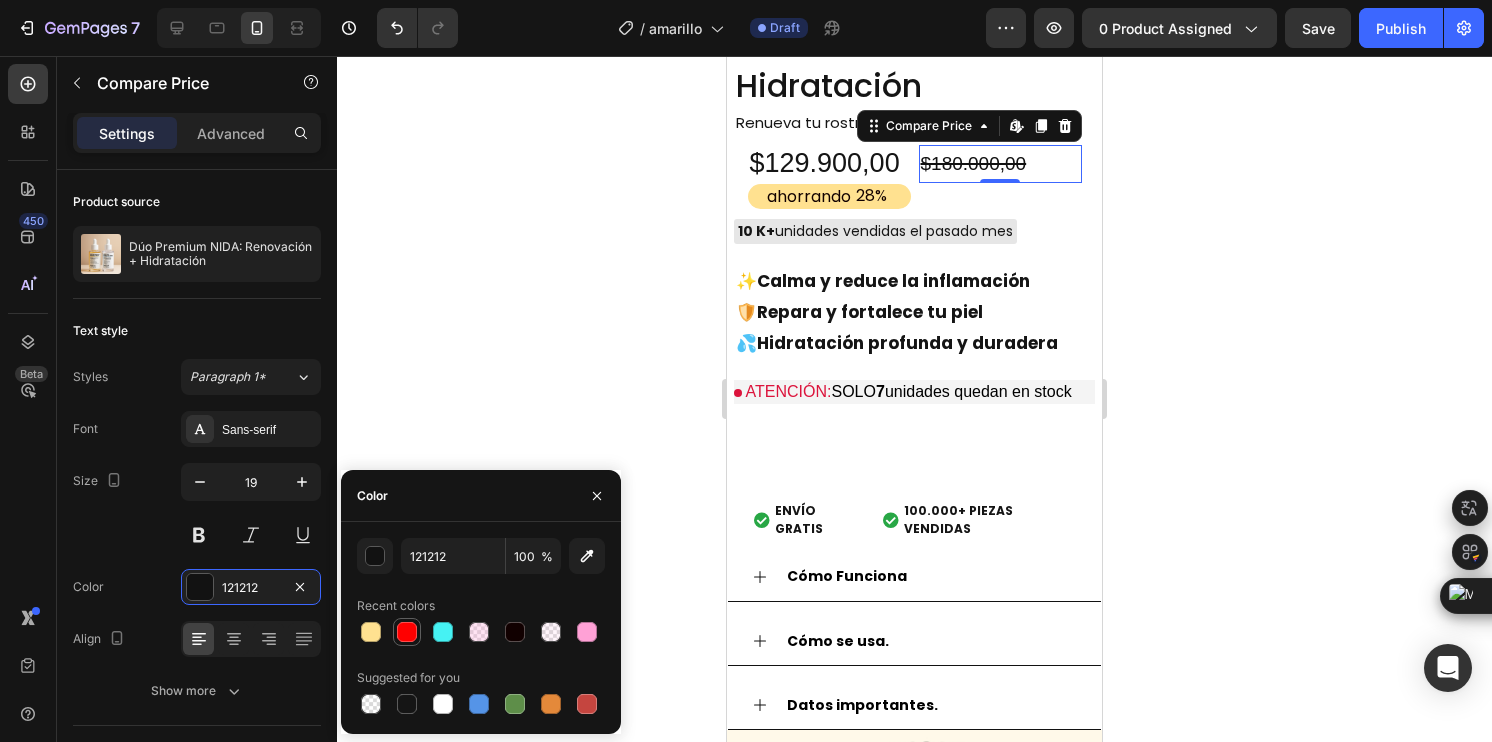 click at bounding box center (407, 632) 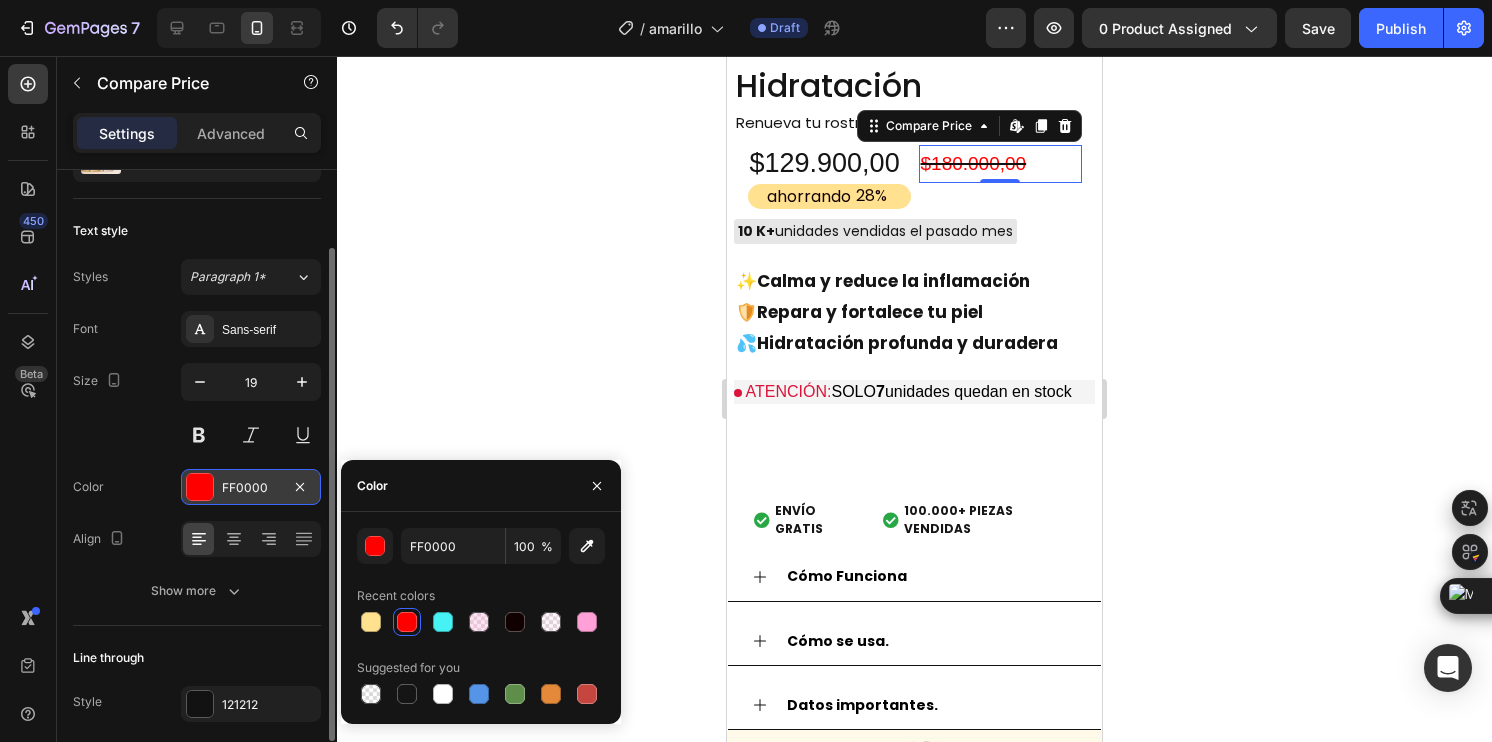 scroll, scrollTop: 174, scrollLeft: 0, axis: vertical 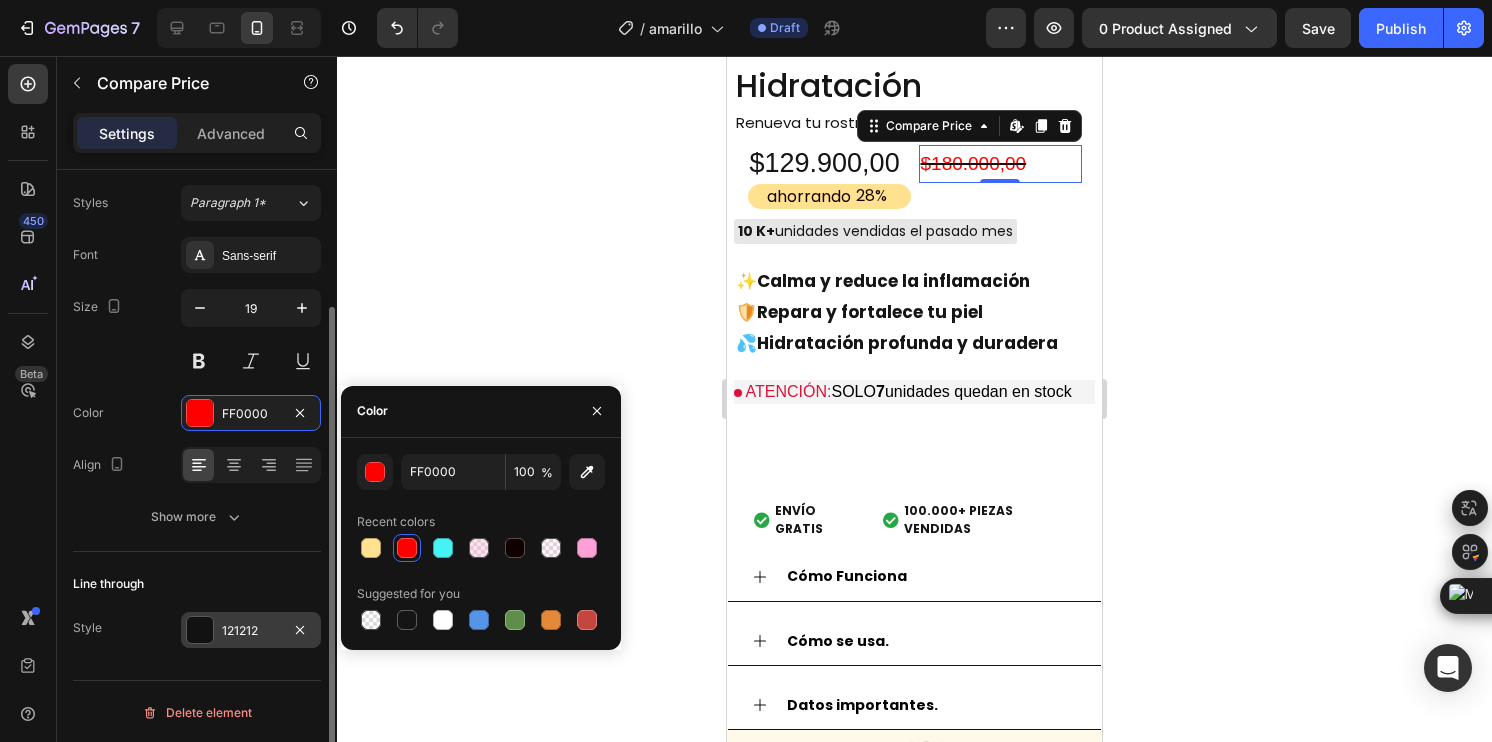 click at bounding box center (200, 630) 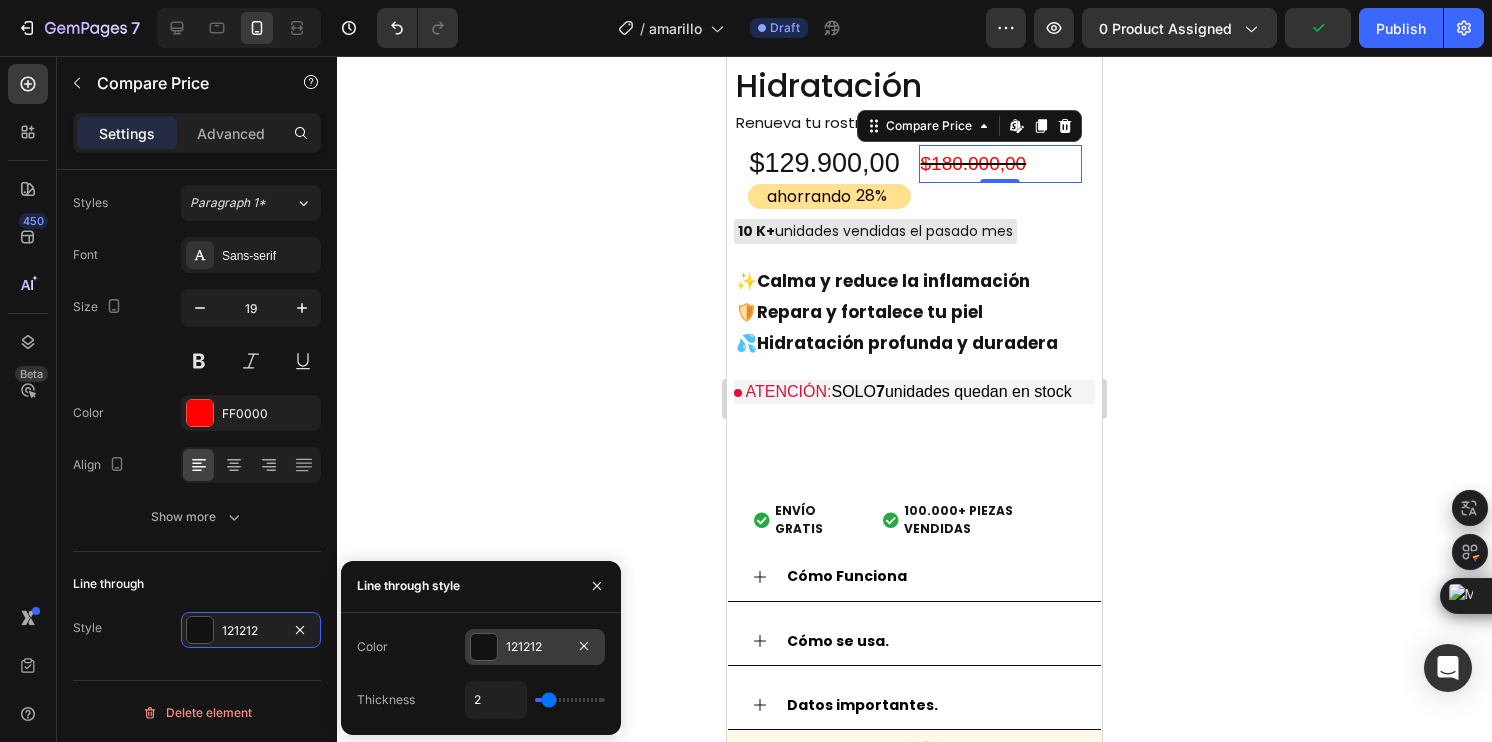 click at bounding box center (484, 647) 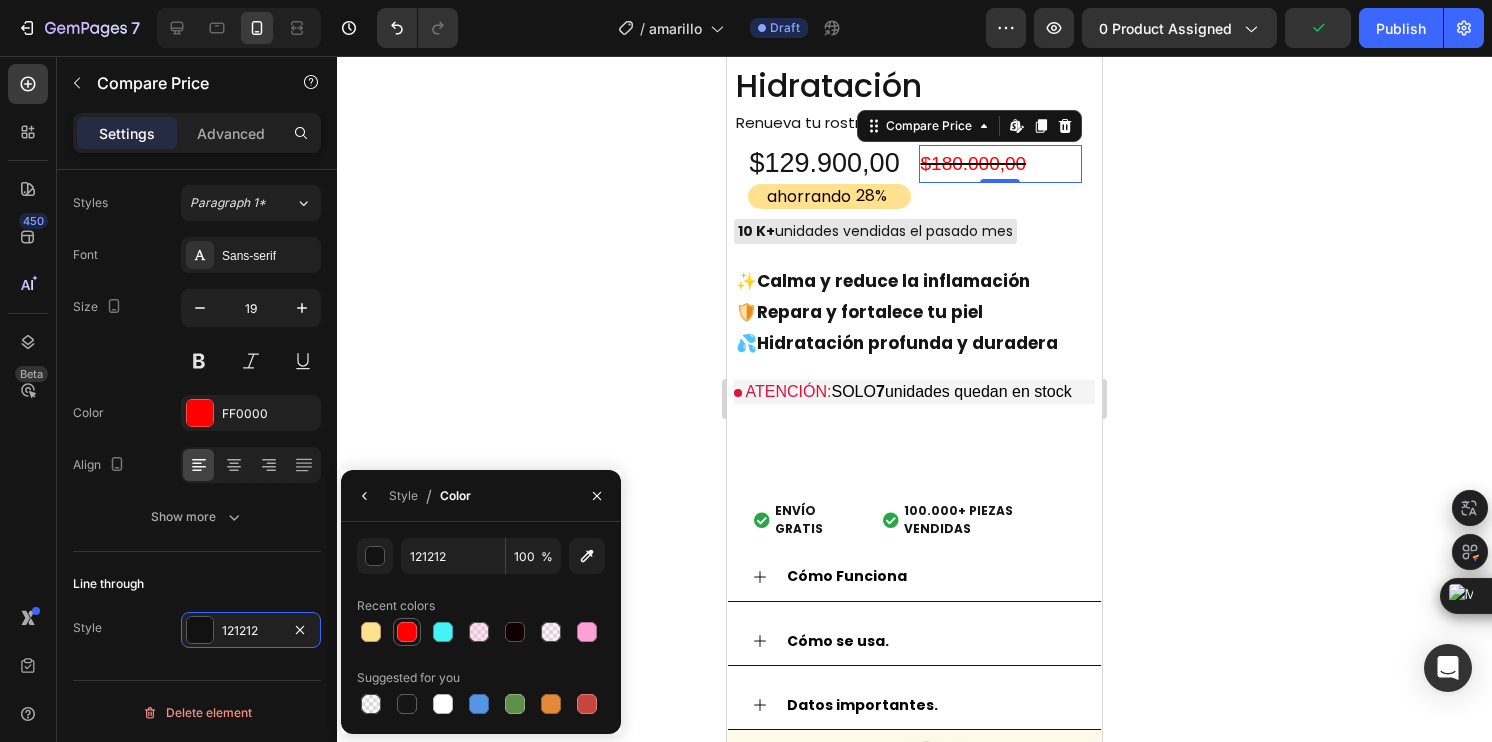 click at bounding box center [407, 632] 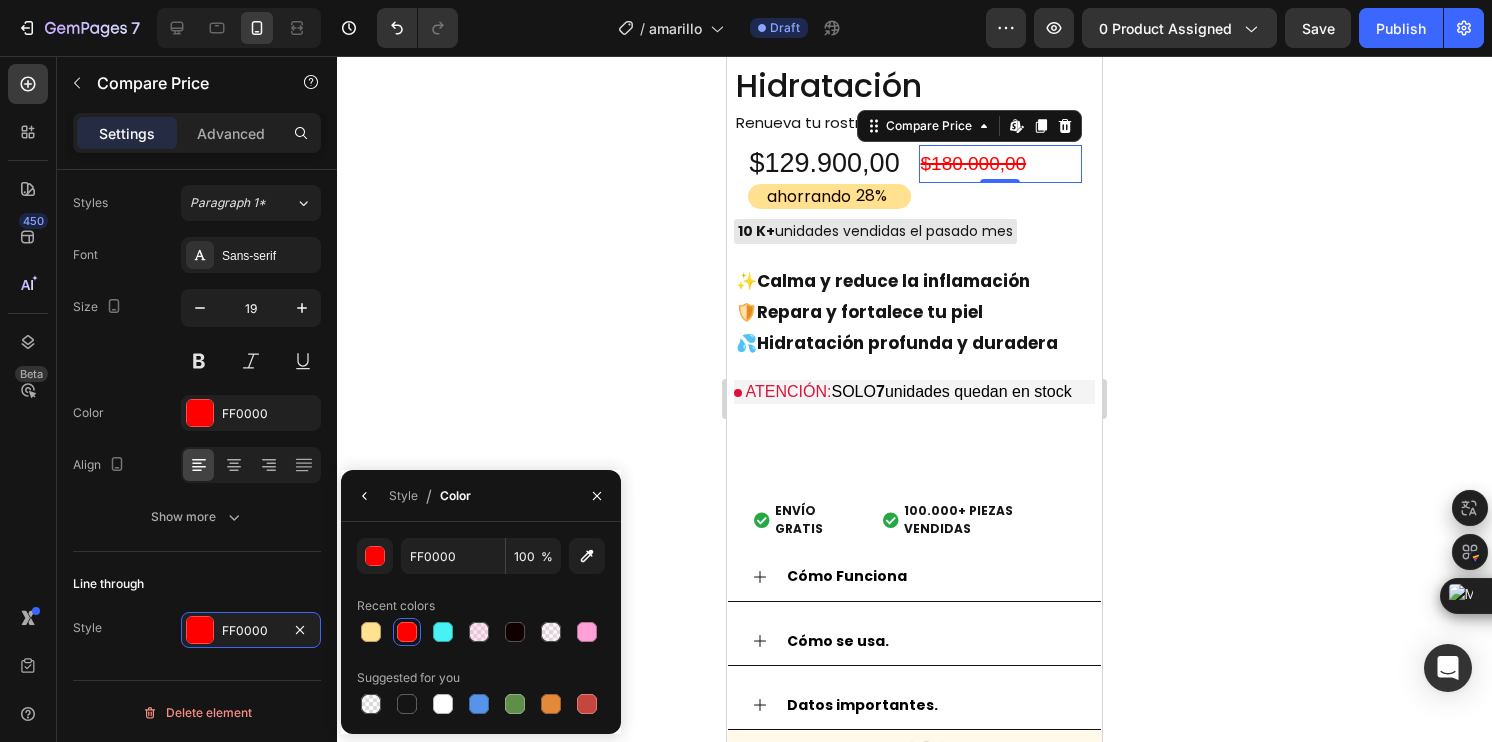 click 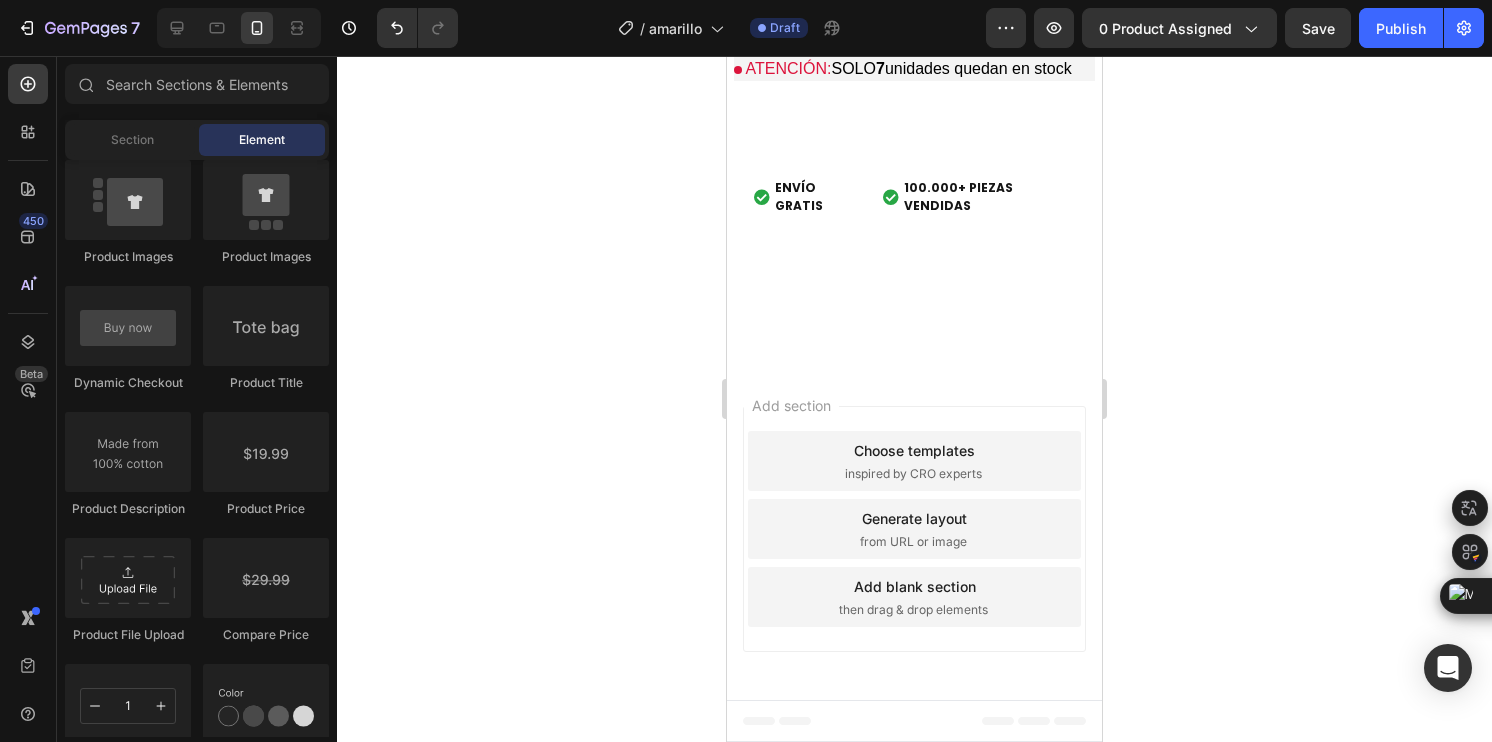 scroll, scrollTop: 5700, scrollLeft: 0, axis: vertical 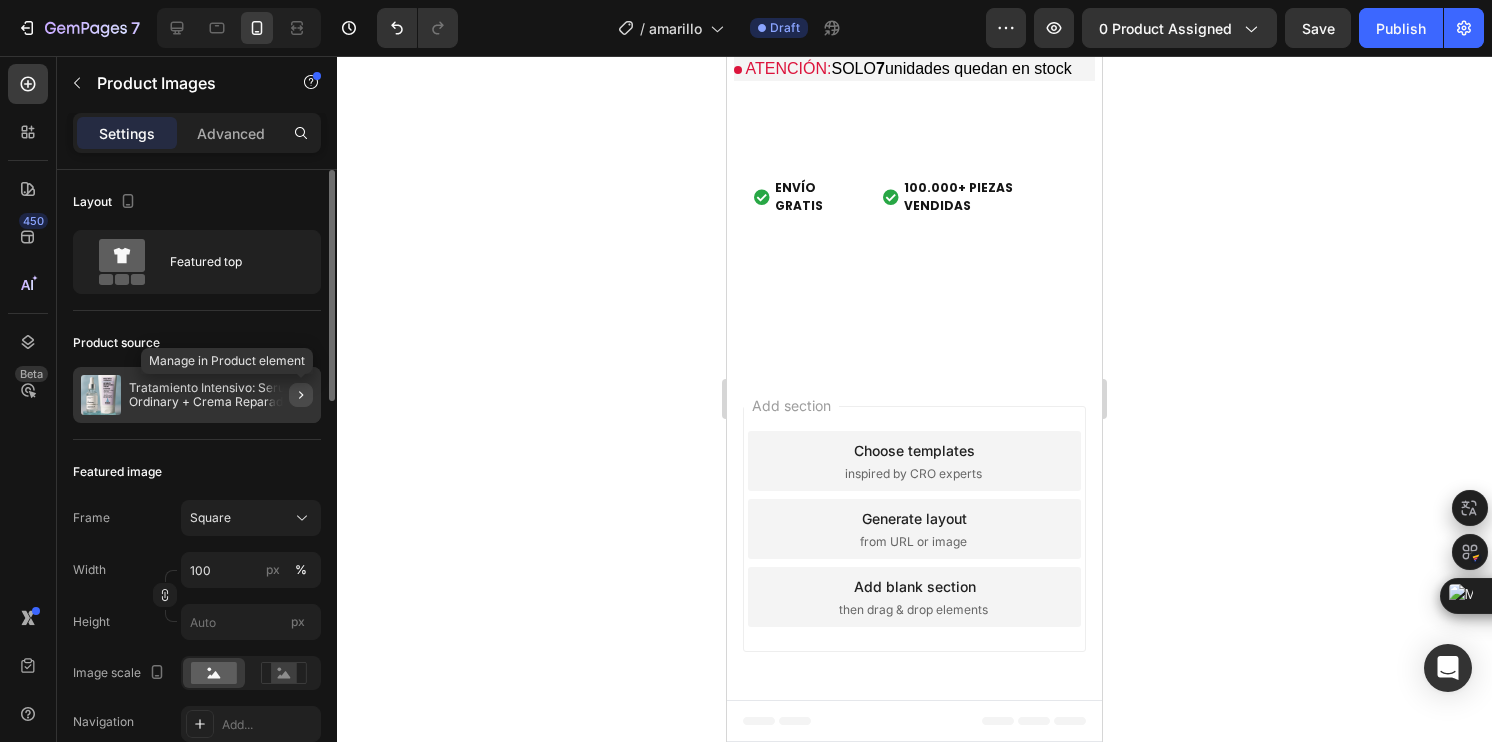click 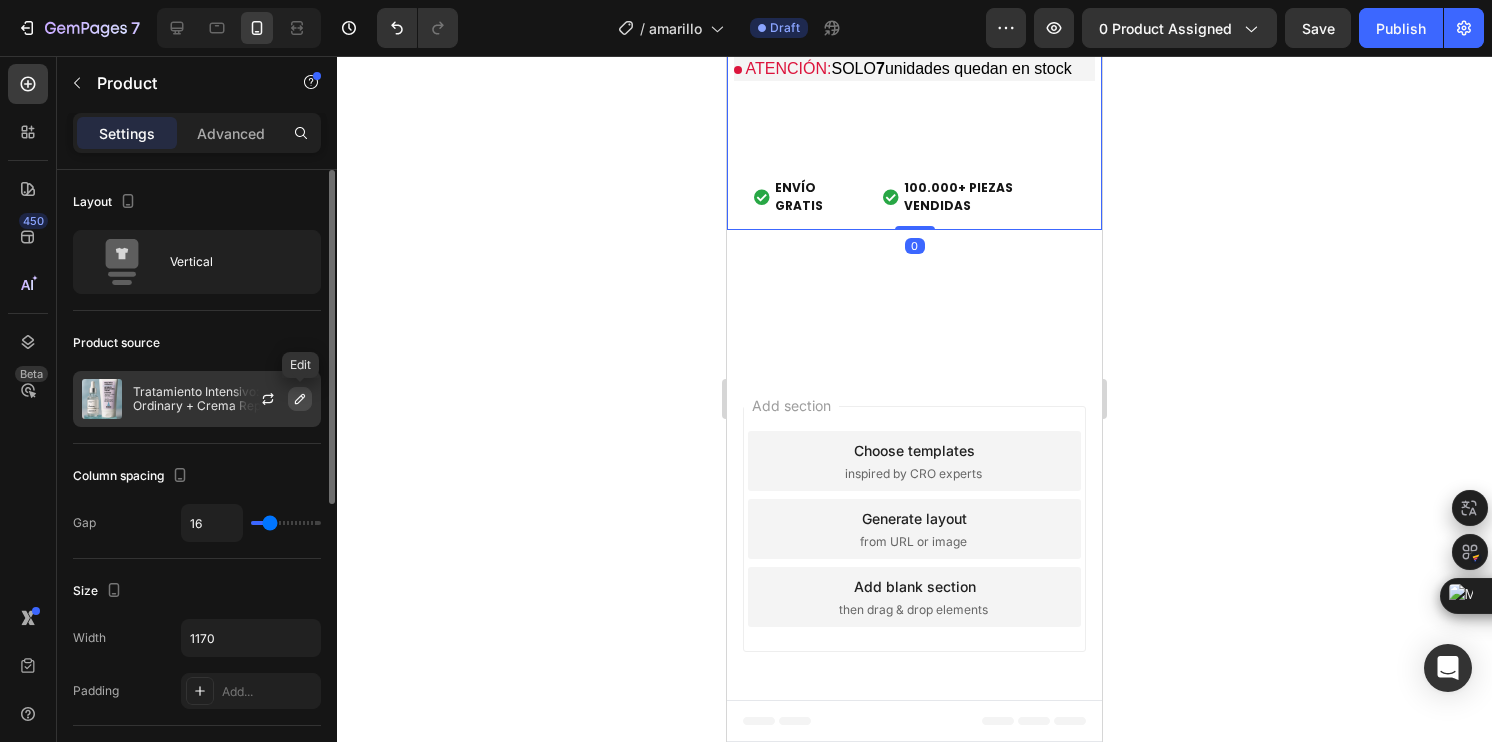 click 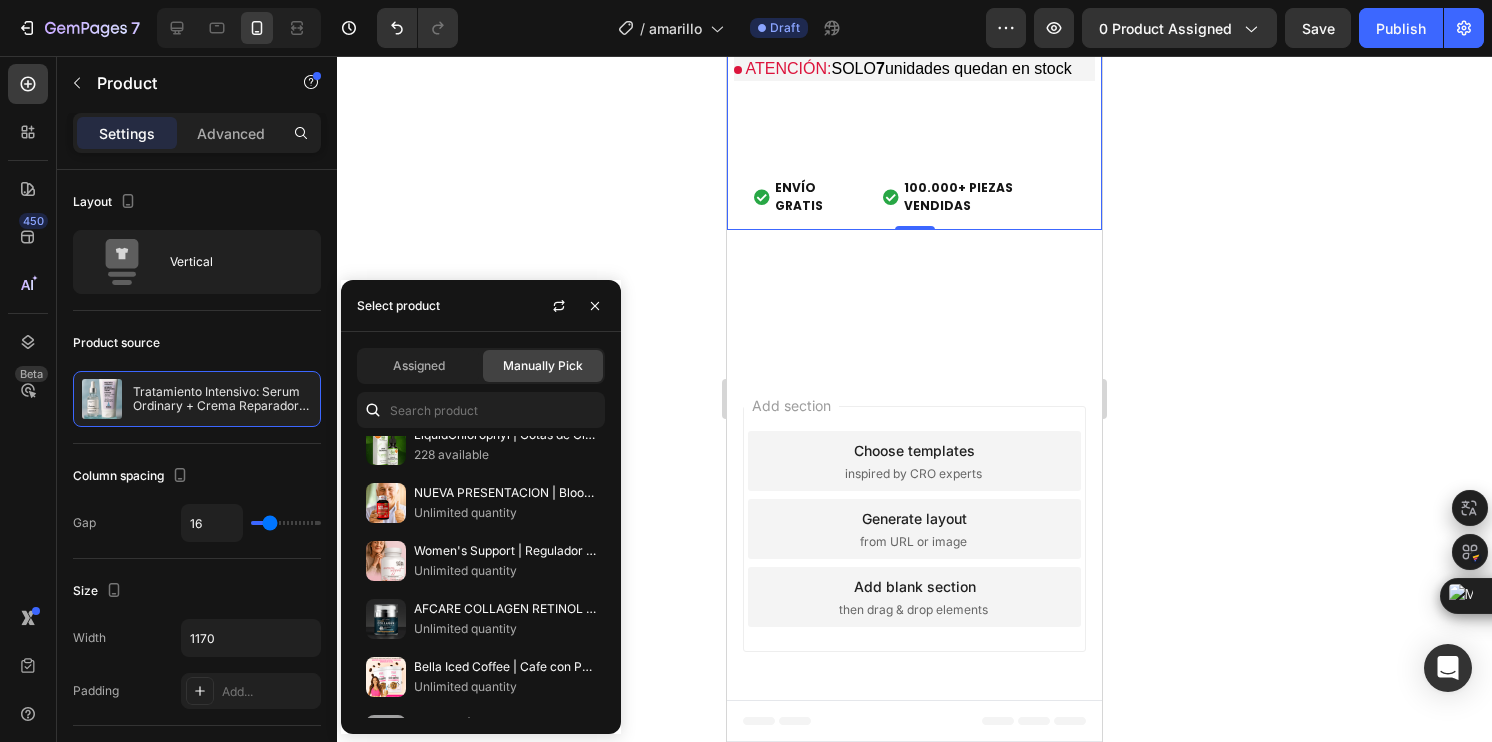 scroll, scrollTop: 800, scrollLeft: 0, axis: vertical 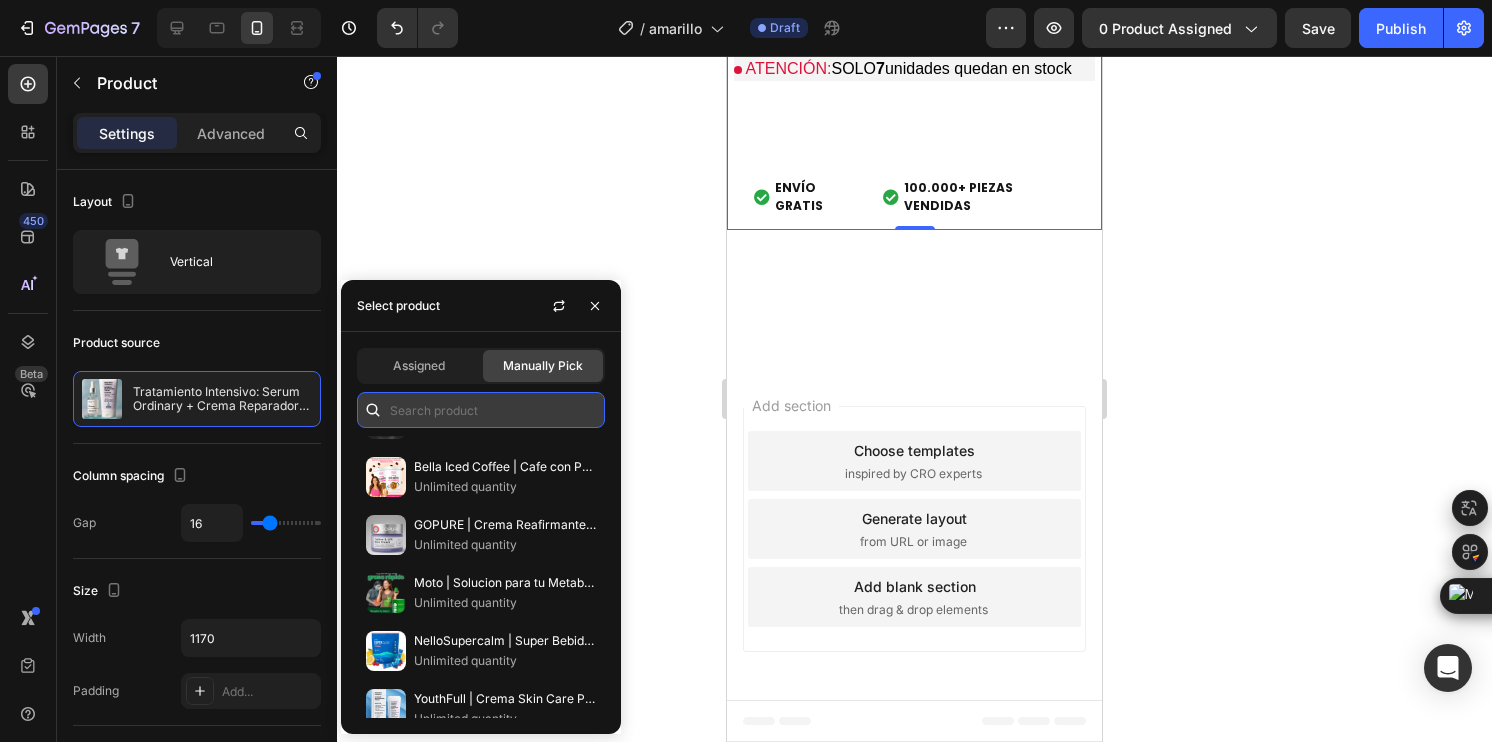 click at bounding box center [481, 410] 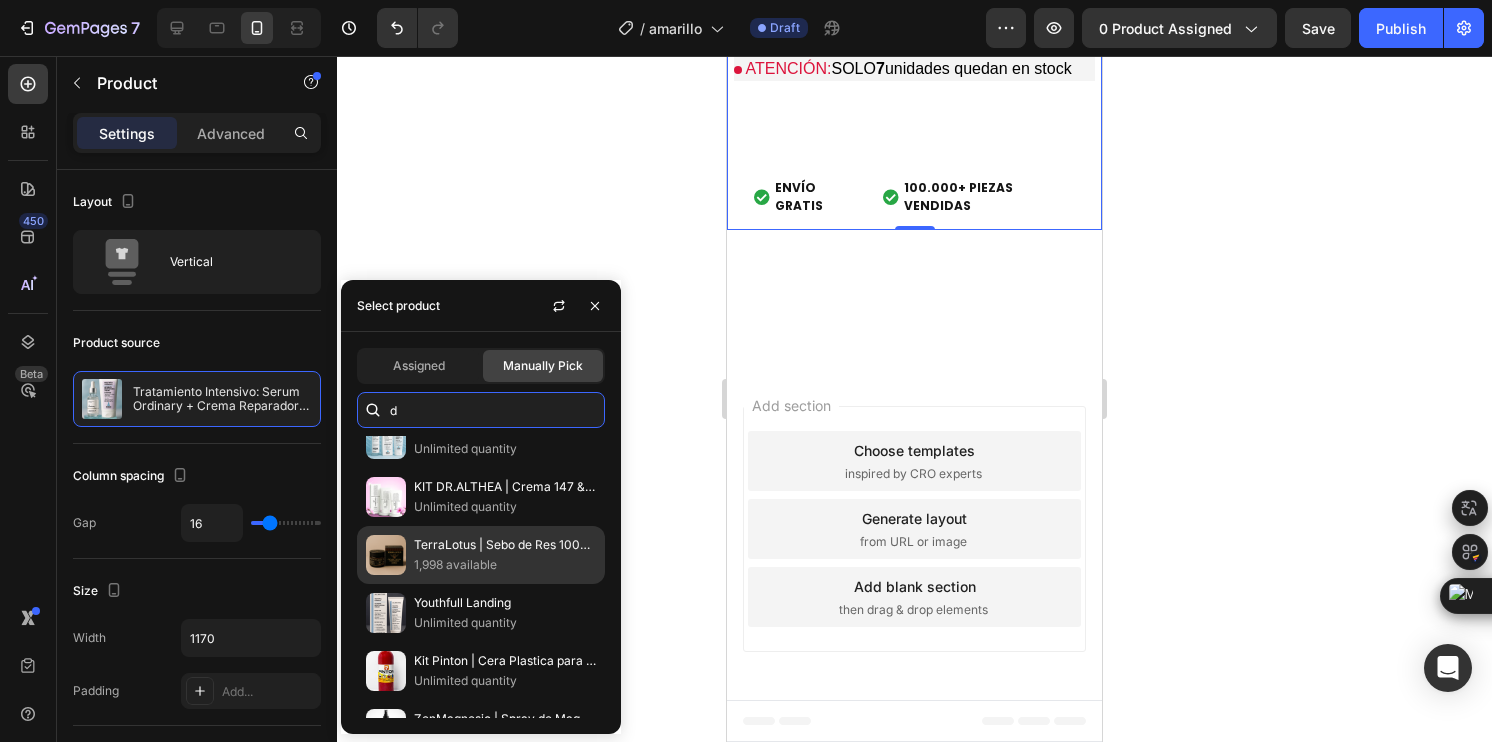 scroll, scrollTop: 0, scrollLeft: 0, axis: both 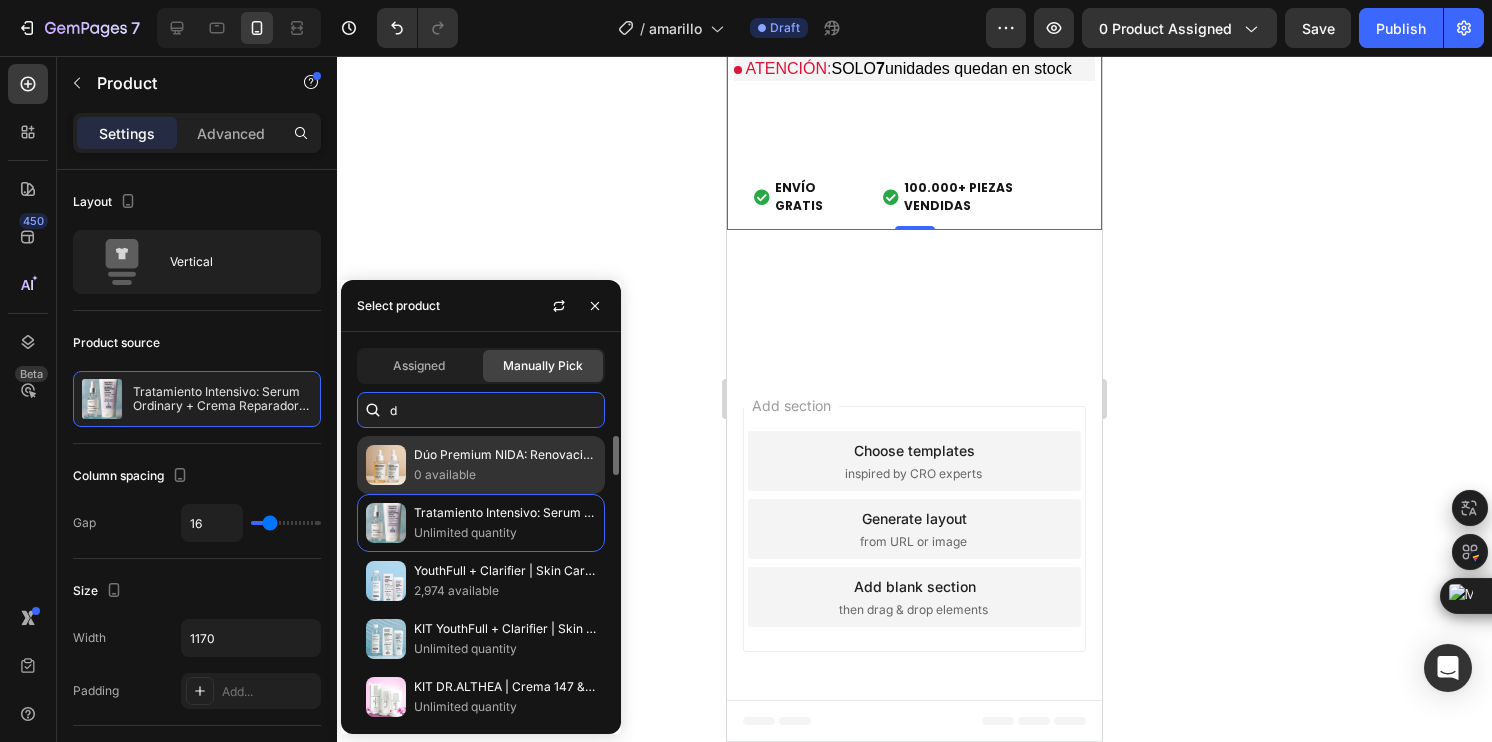 type on "d" 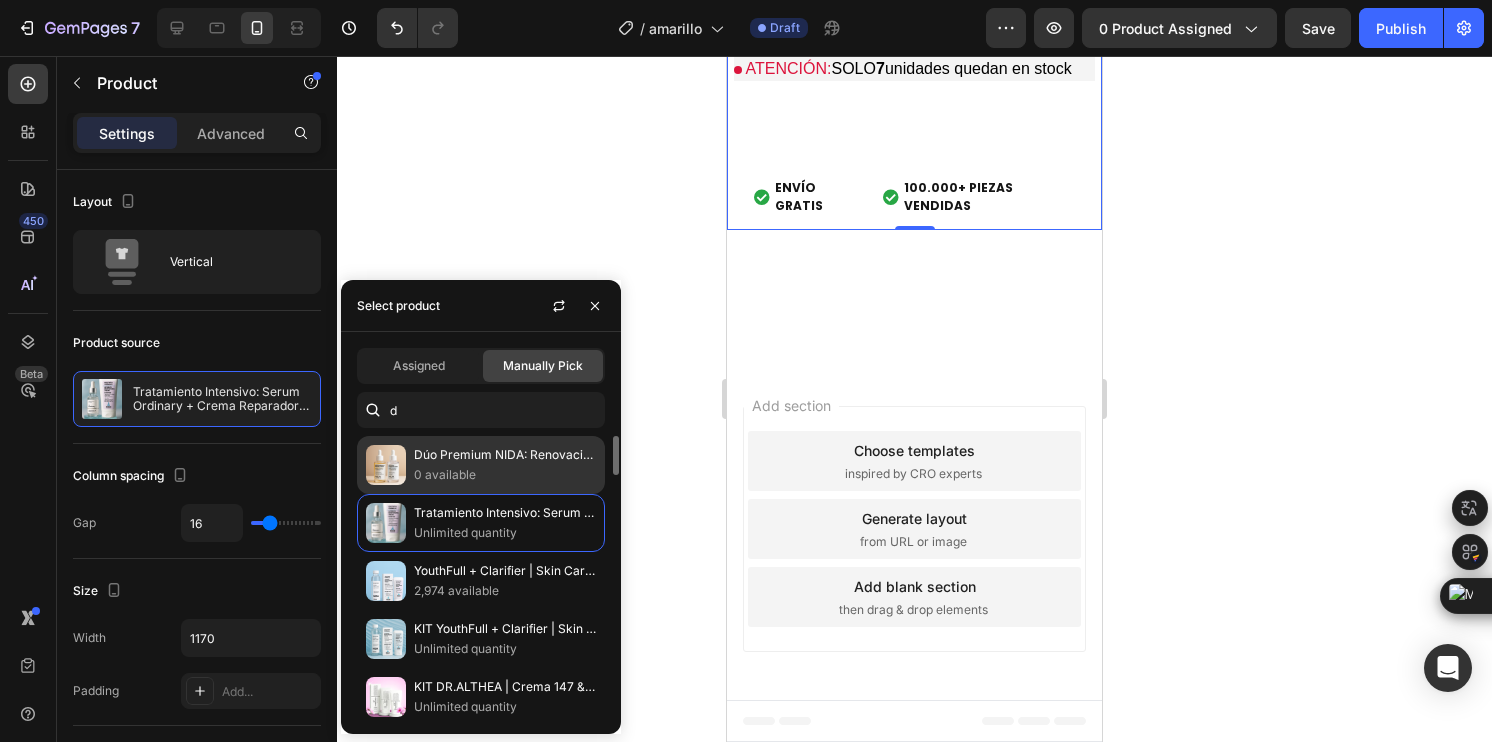 click on "0 available" at bounding box center (505, 475) 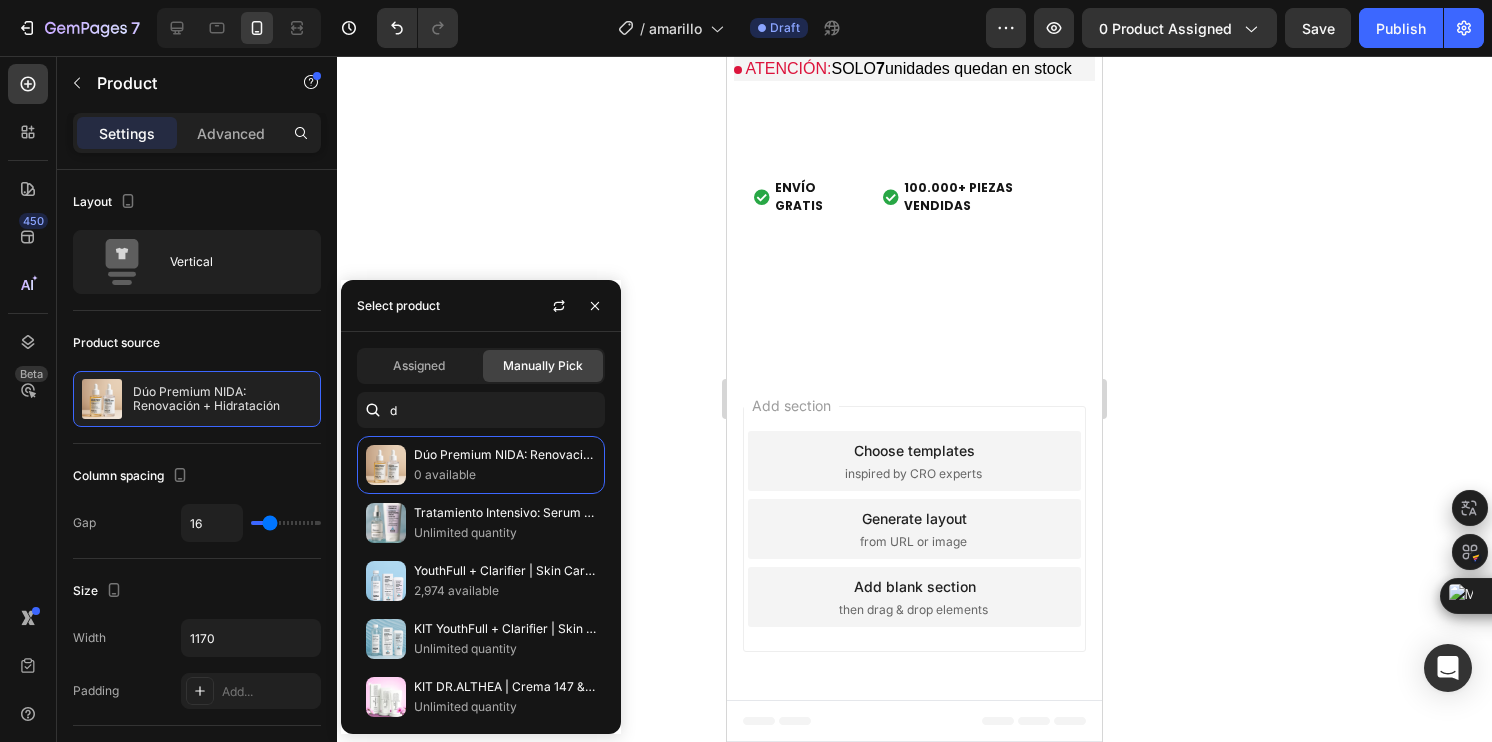 click 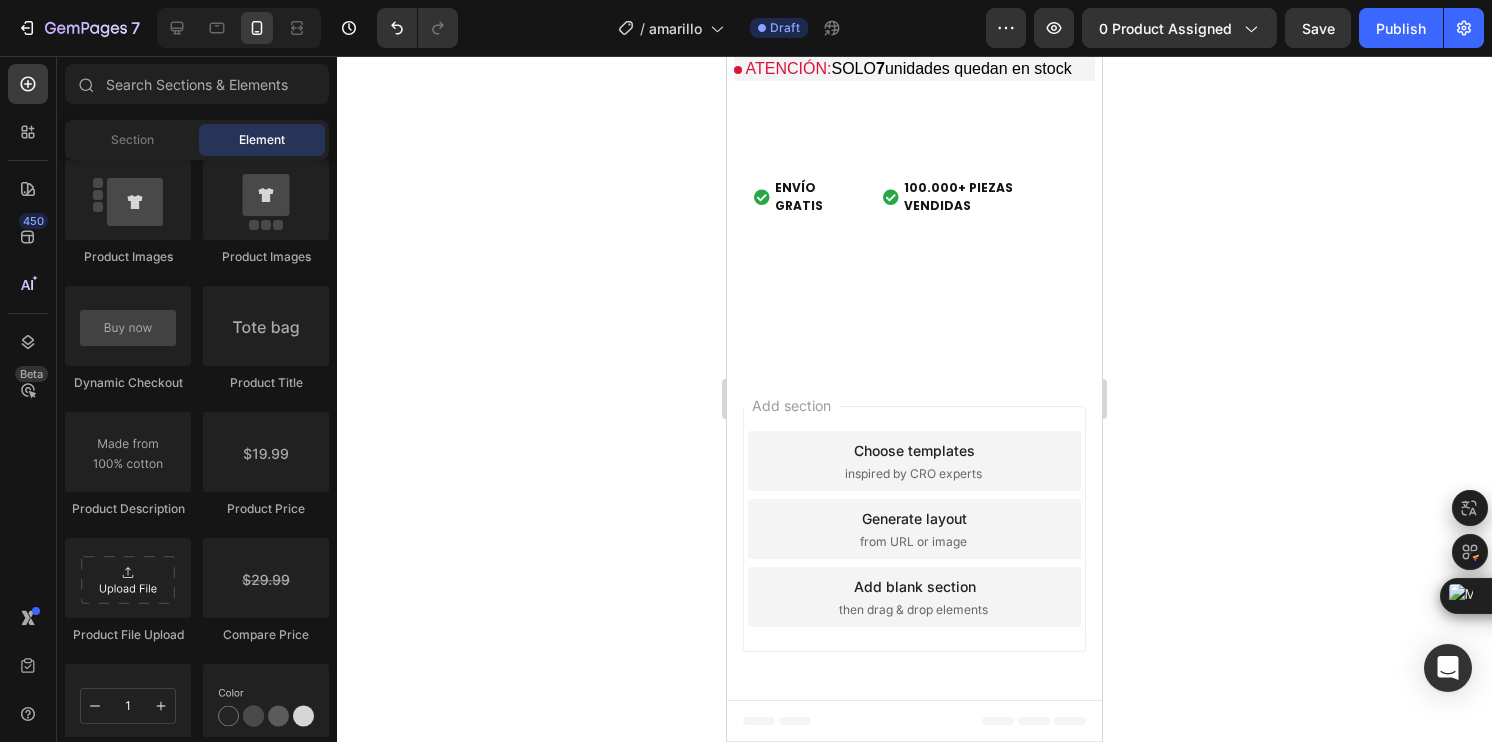 click on "ahorrando 28%" at bounding box center (829, -127) 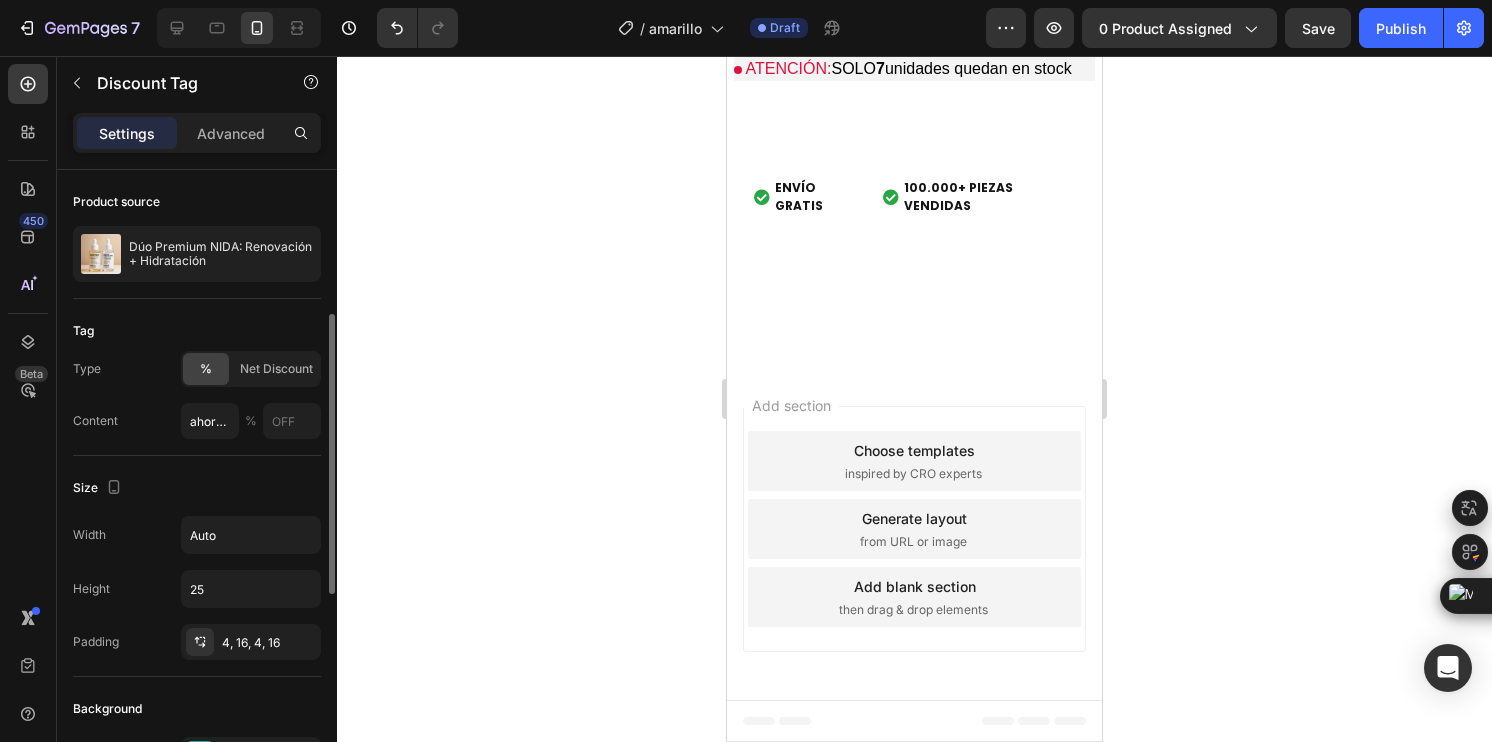 scroll, scrollTop: 200, scrollLeft: 0, axis: vertical 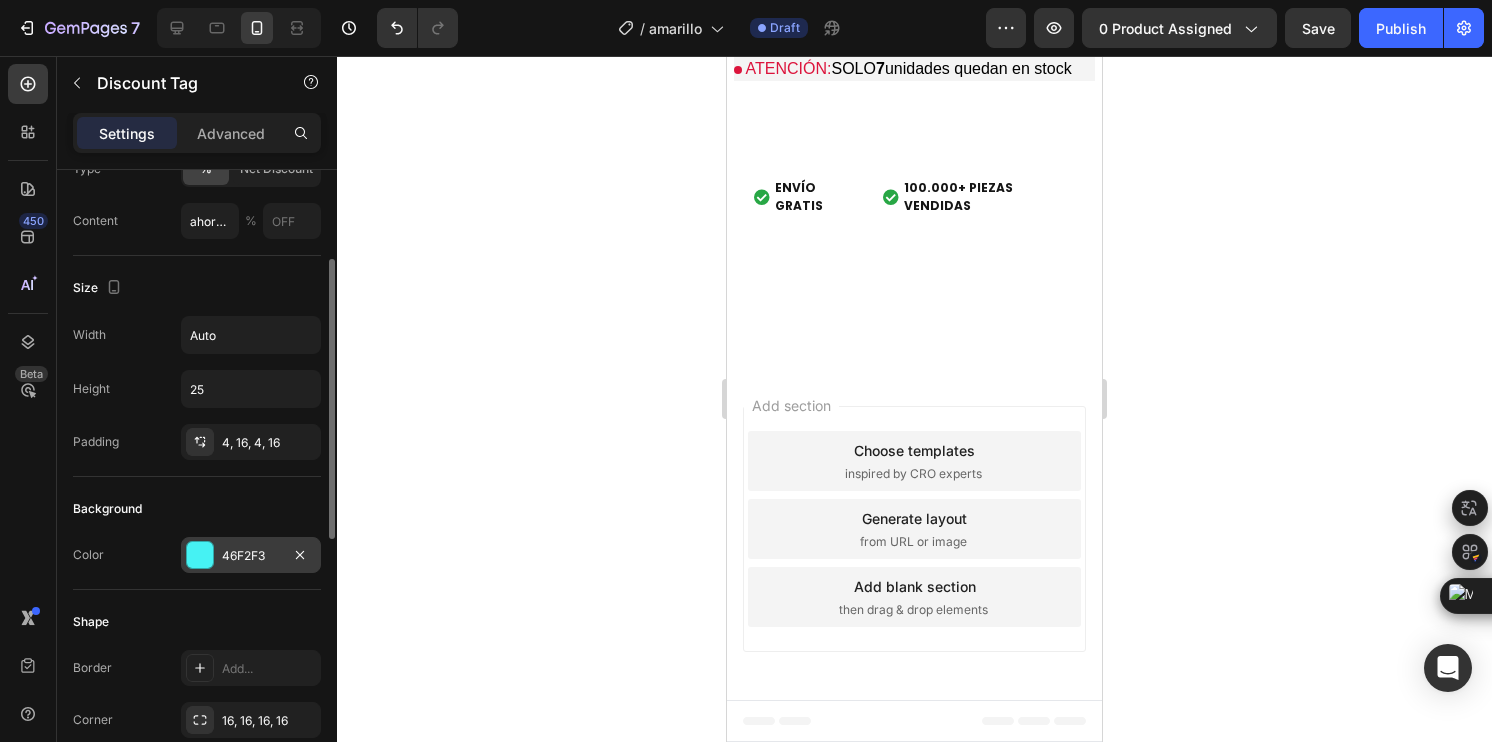 click at bounding box center (200, 555) 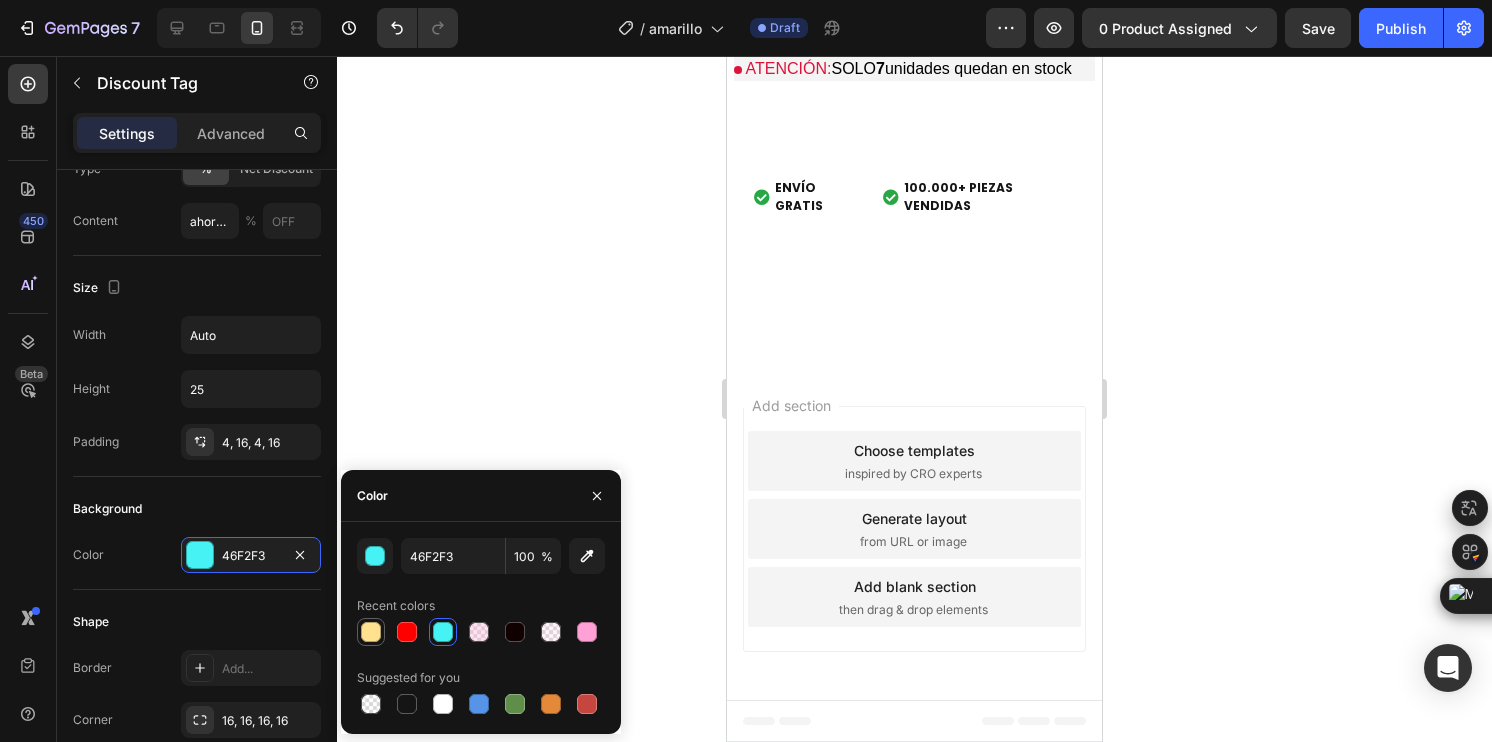 click at bounding box center (371, 632) 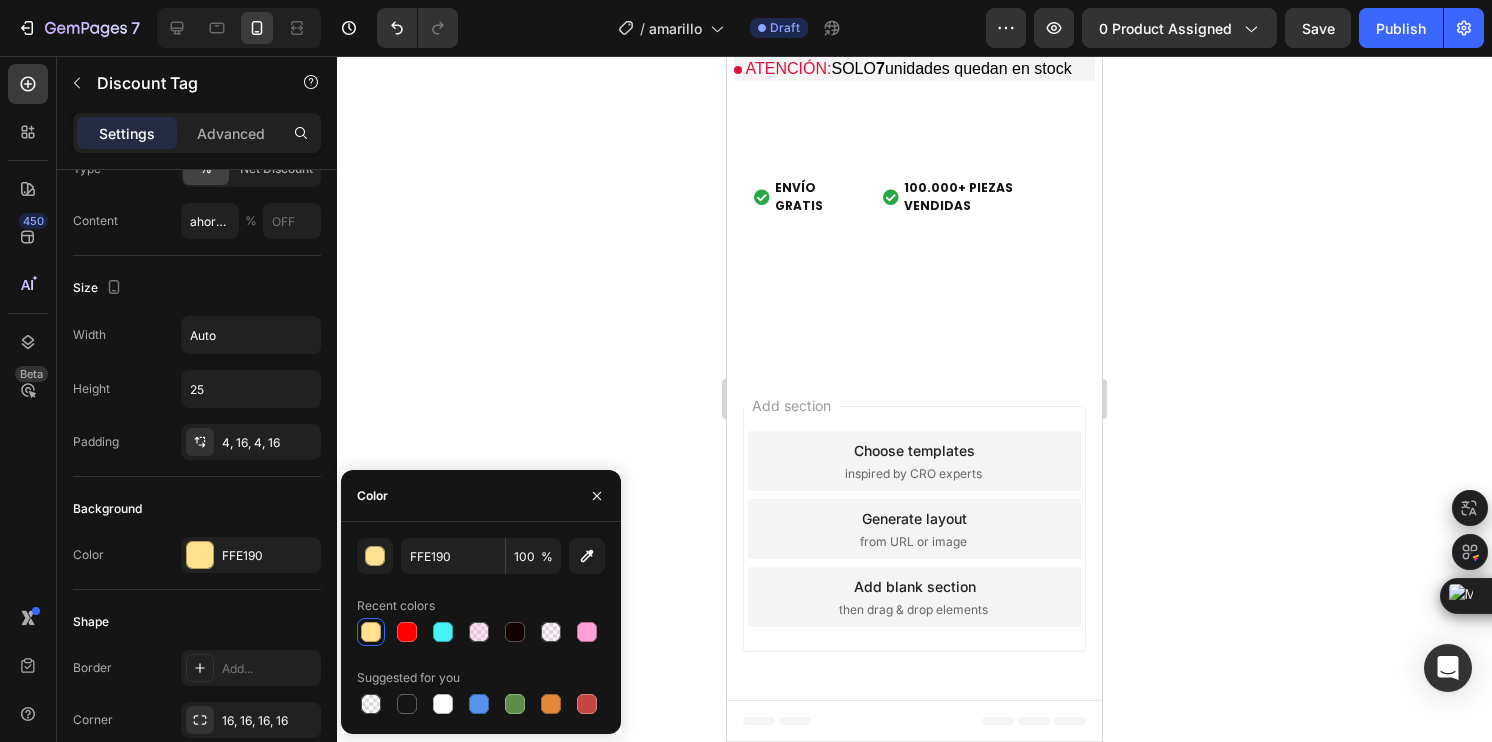 click 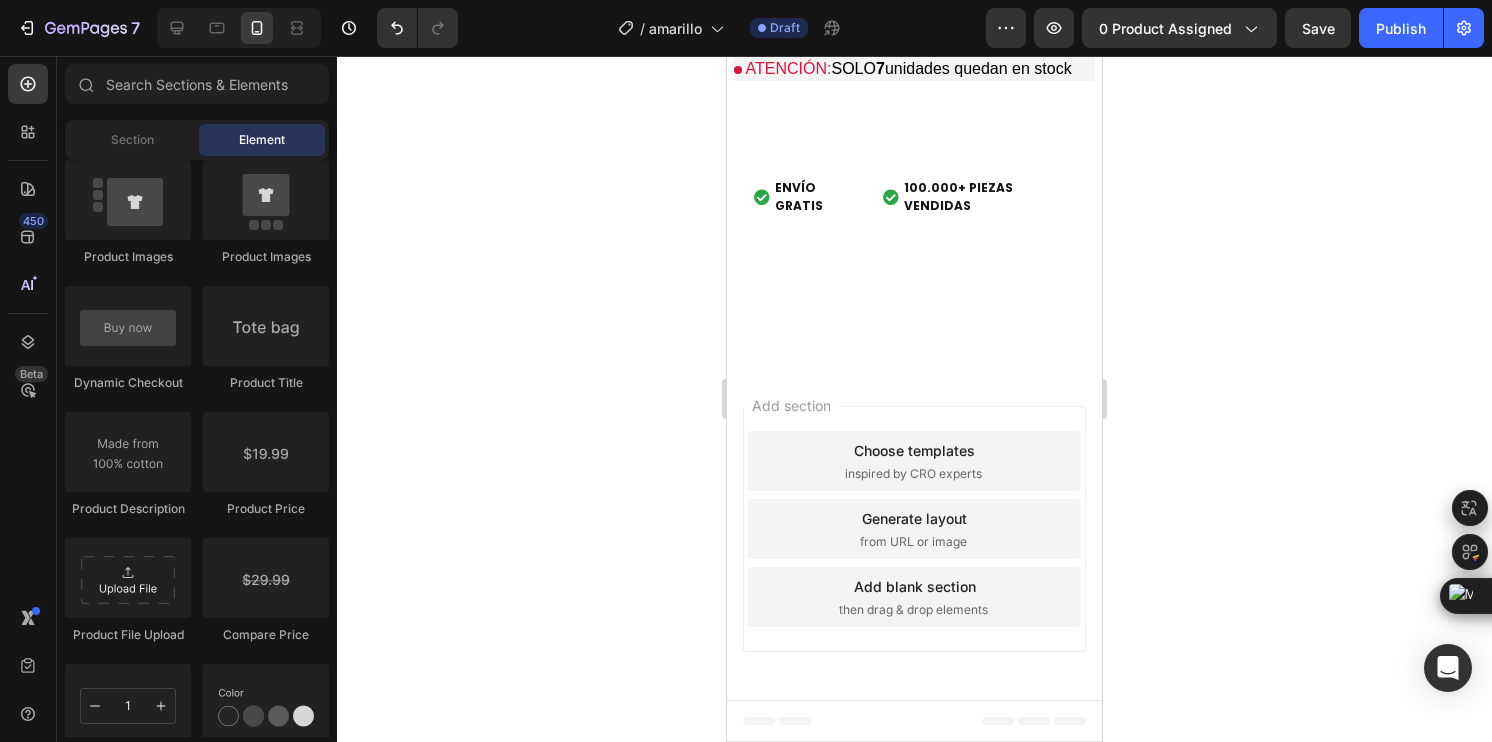 click on "ahorrando" at bounding box center (809, -126) 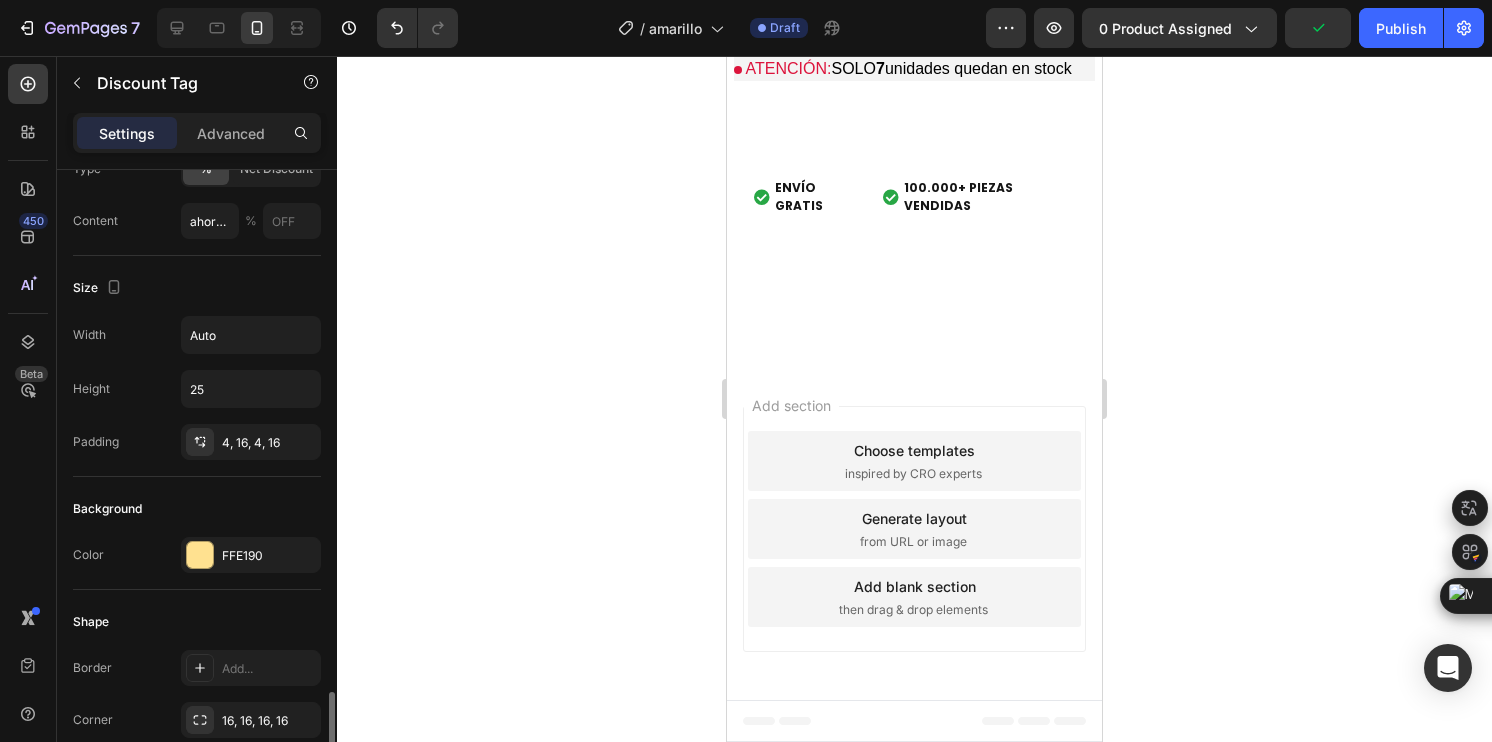 scroll, scrollTop: 600, scrollLeft: 0, axis: vertical 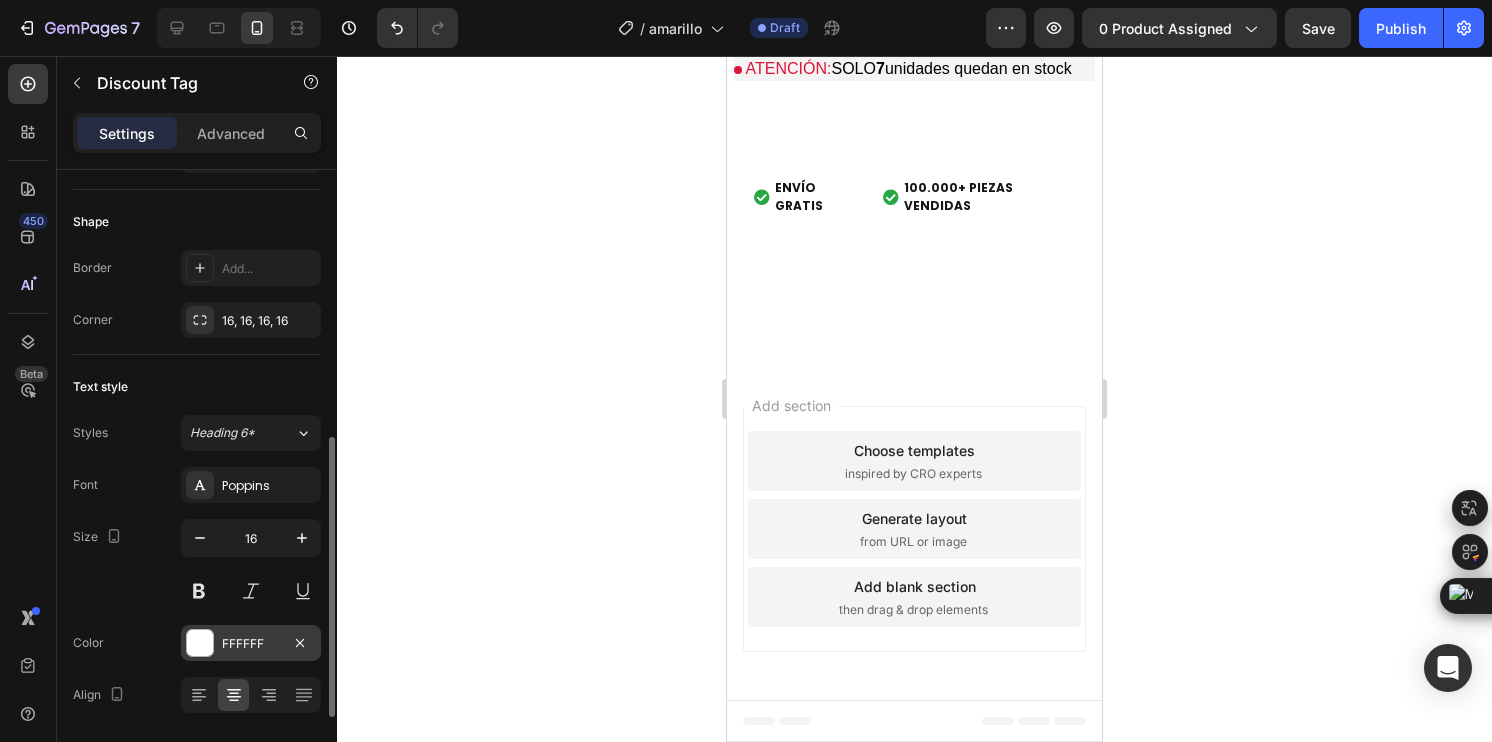 click at bounding box center [200, 643] 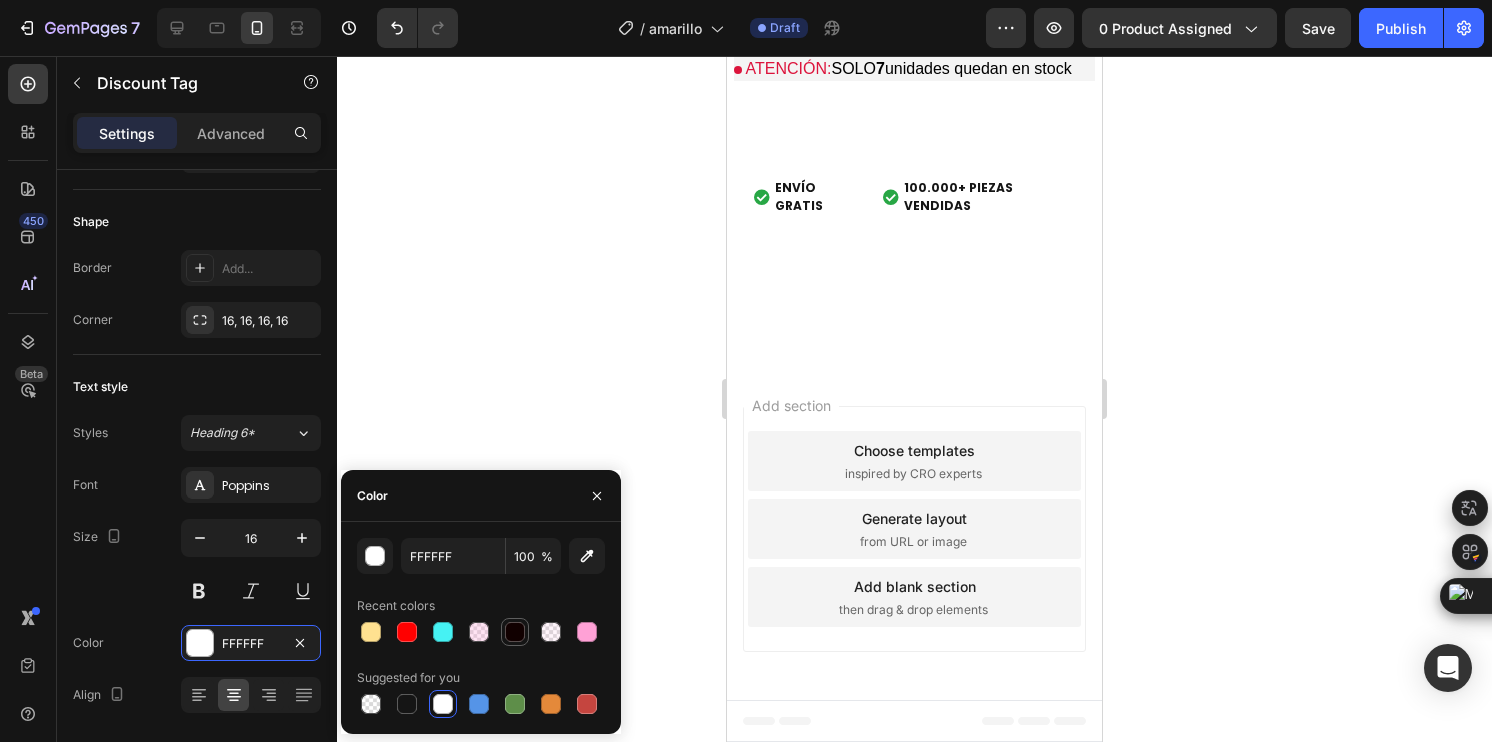 click at bounding box center (515, 632) 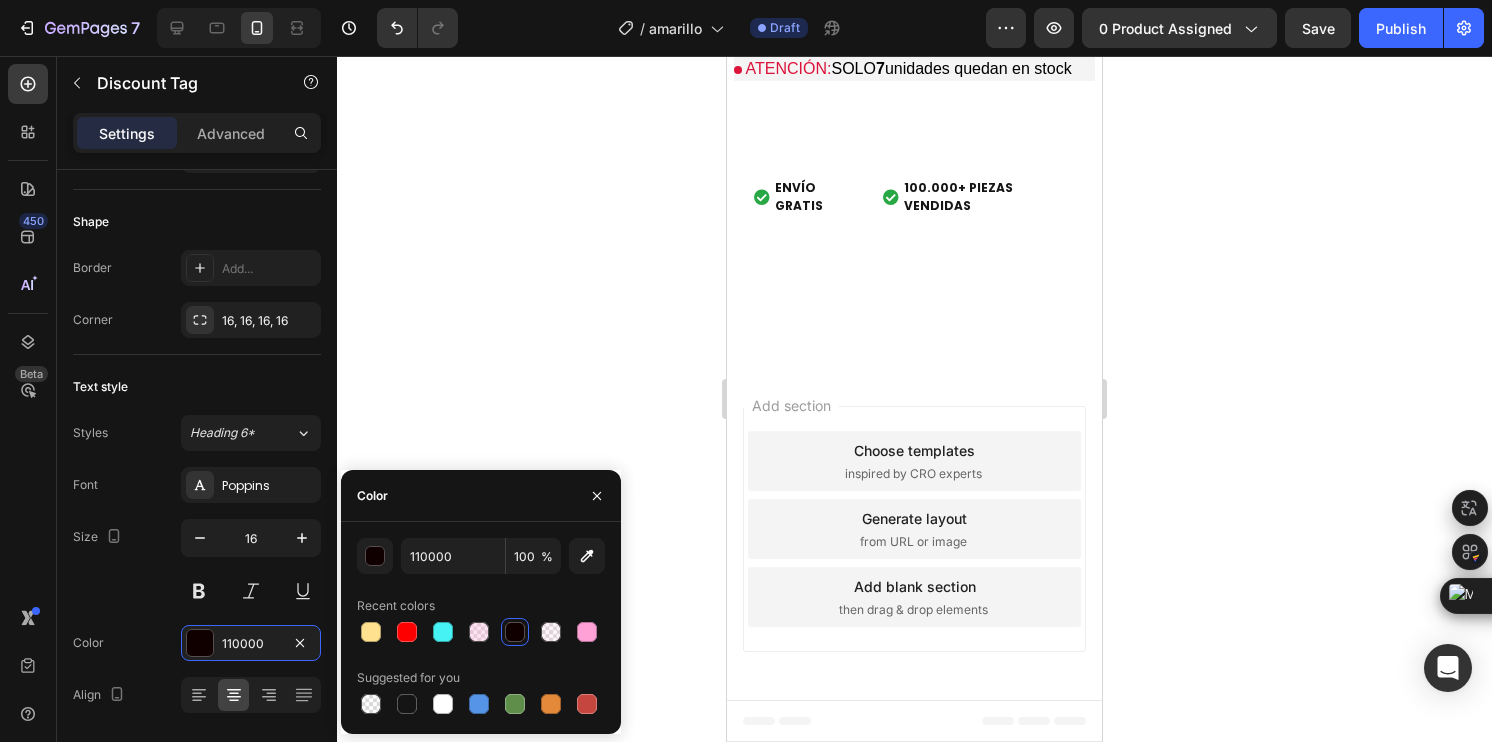 click 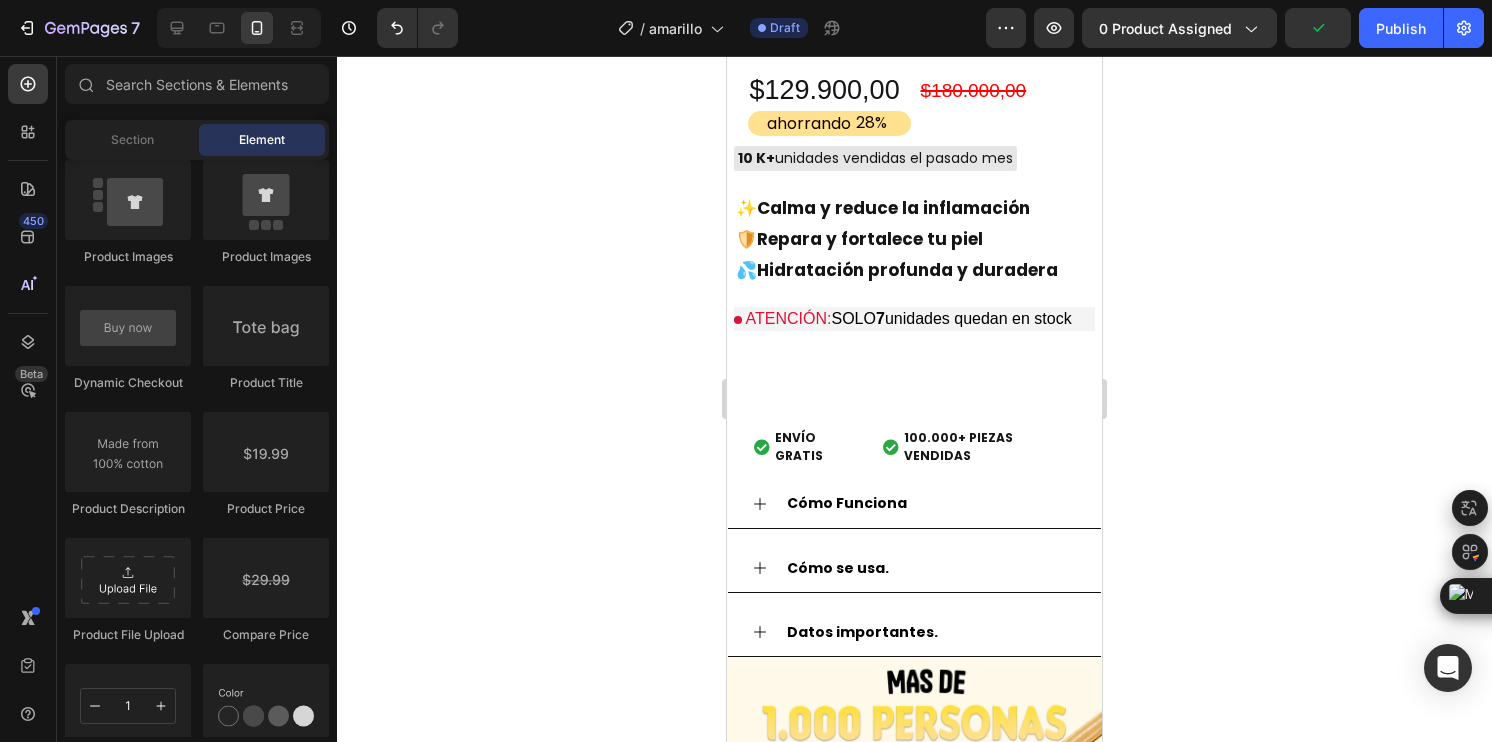 scroll, scrollTop: 2021, scrollLeft: 0, axis: vertical 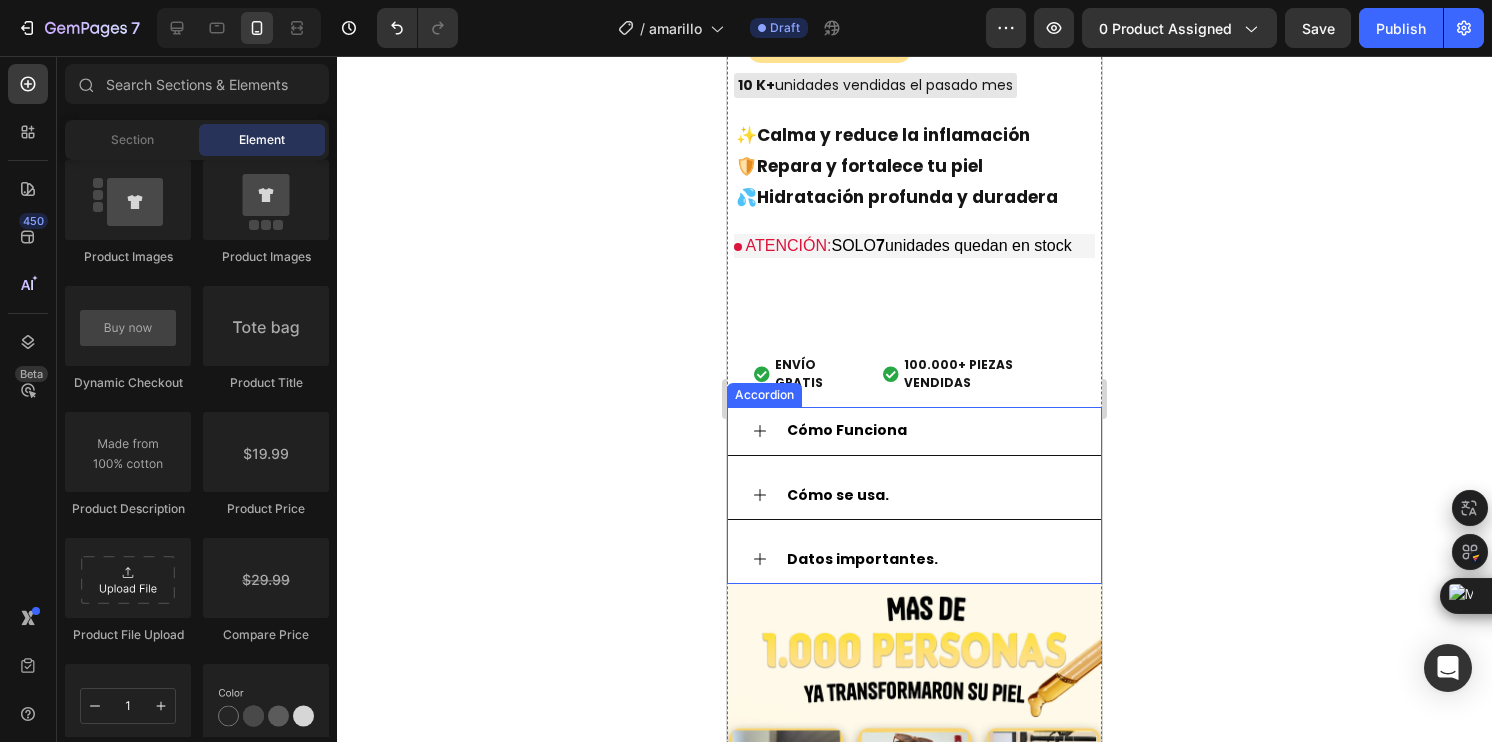 click 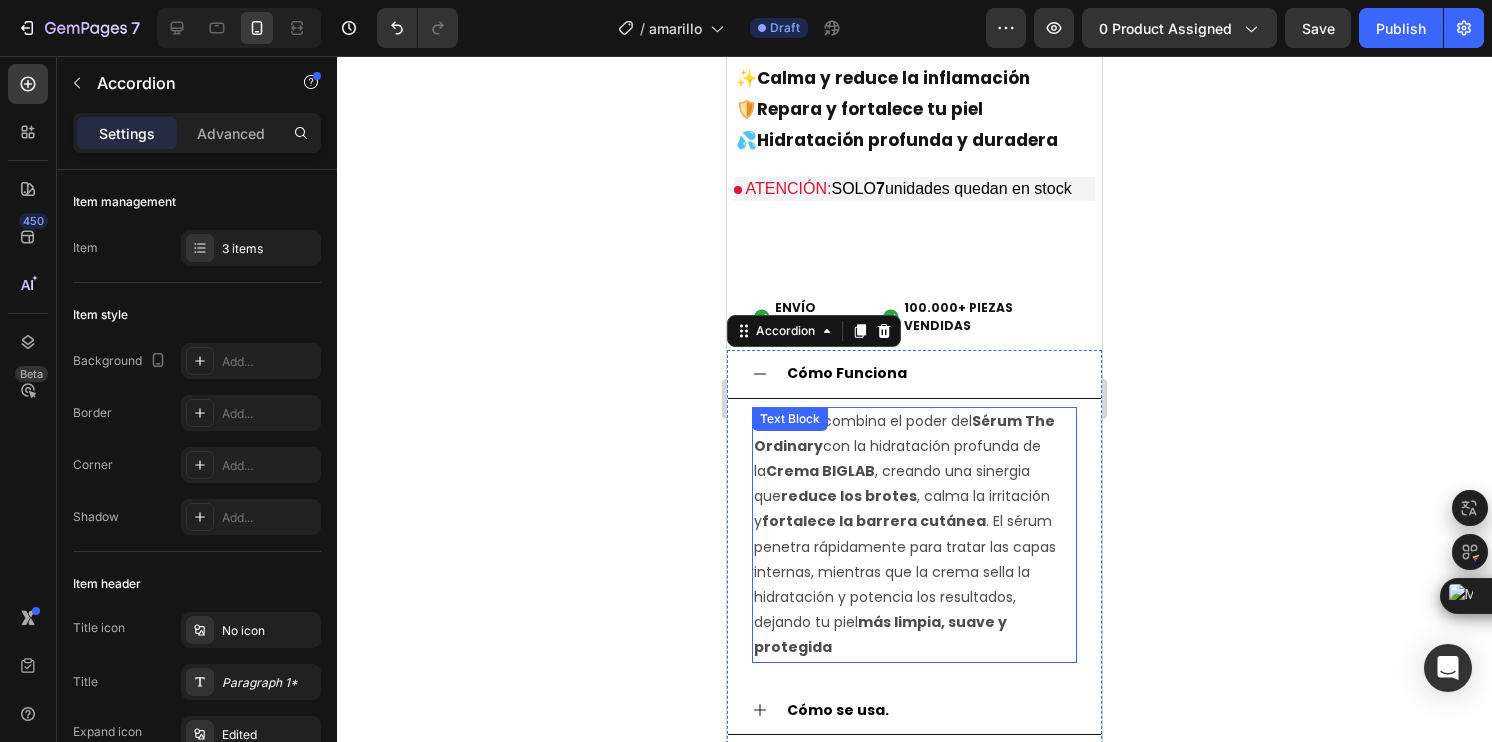 scroll, scrollTop: 2121, scrollLeft: 0, axis: vertical 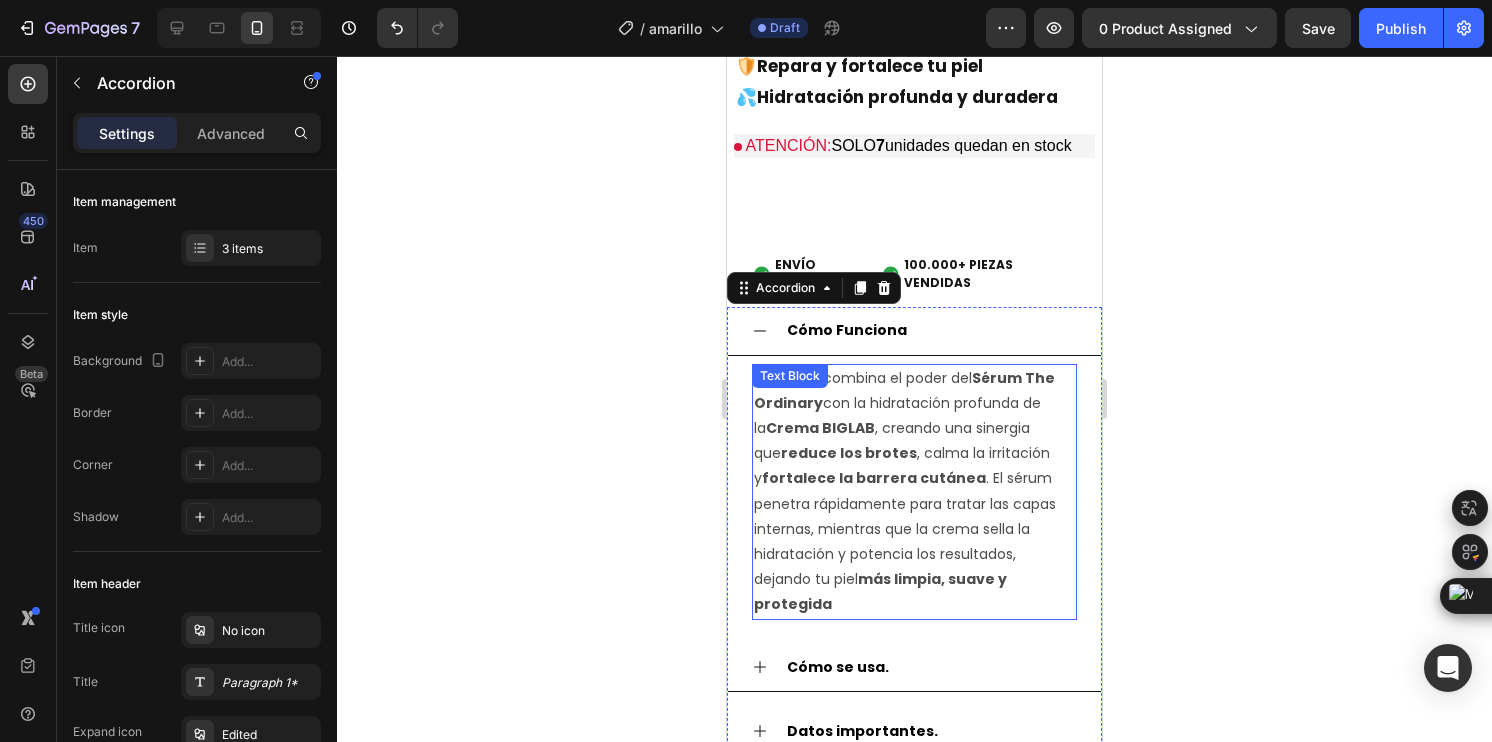 click on "El combo combina el poder del  Sérum The Ordinary  con la hidratación profunda de la  Crema BIGLAB , creando una sinergia que  reduce los brotes , calma la irritación y  fortalece la barrera cutánea . El sérum penetra rápidamente para tratar las capas internas, mientras que la crema sella la hidratación y potencia los resultados, dejando tu piel  más limpia, suave y protegida" at bounding box center (914, 492) 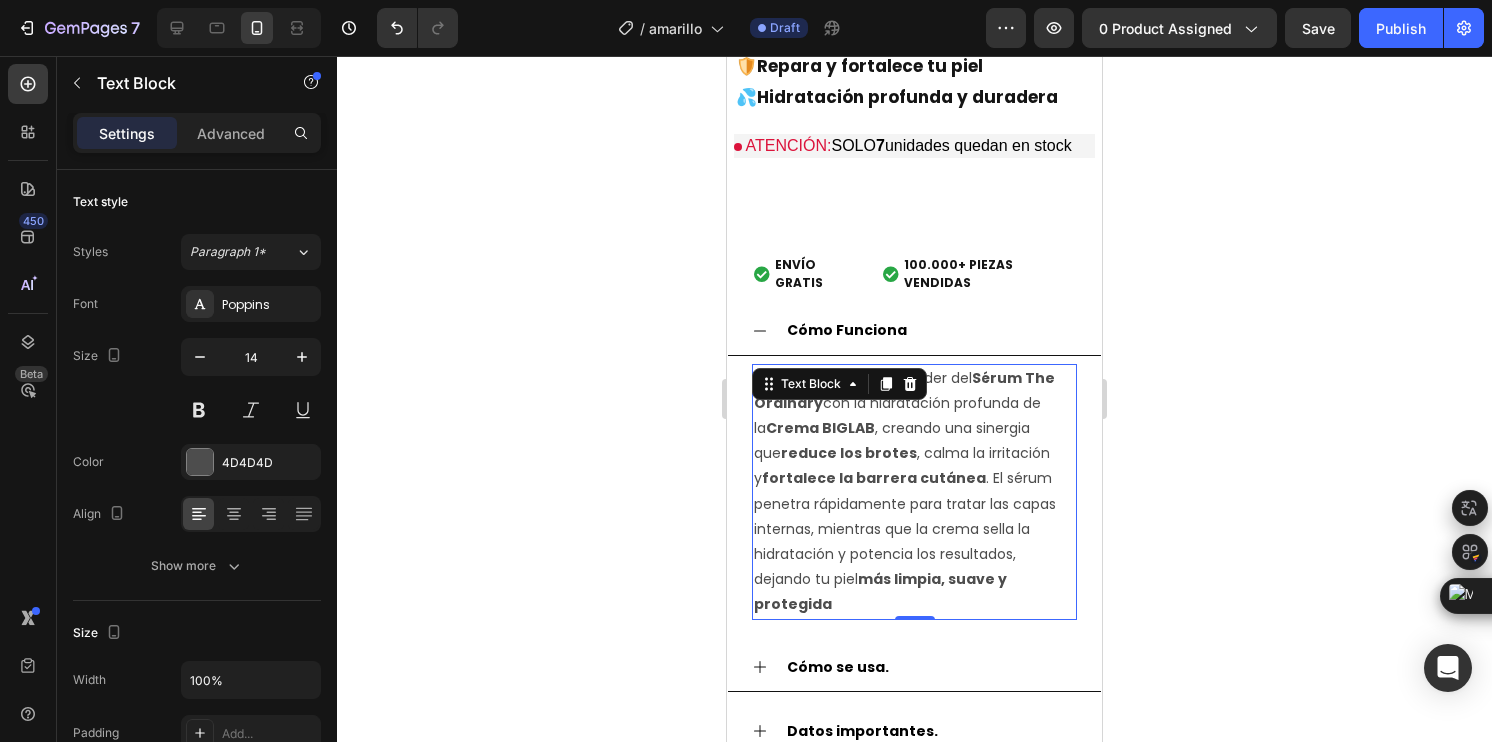 click on "El combo combina el poder del  Sérum The Ordinary  con la hidratación profunda de la  Crema BIGLAB , creando una sinergia que  reduce los brotes , calma la irritación y  fortalece la barrera cutánea . El sérum penetra rápidamente para tratar las capas internas, mientras que la crema sella la hidratación y potencia los resultados, dejando tu piel  más limpia, suave y protegida" at bounding box center (914, 492) 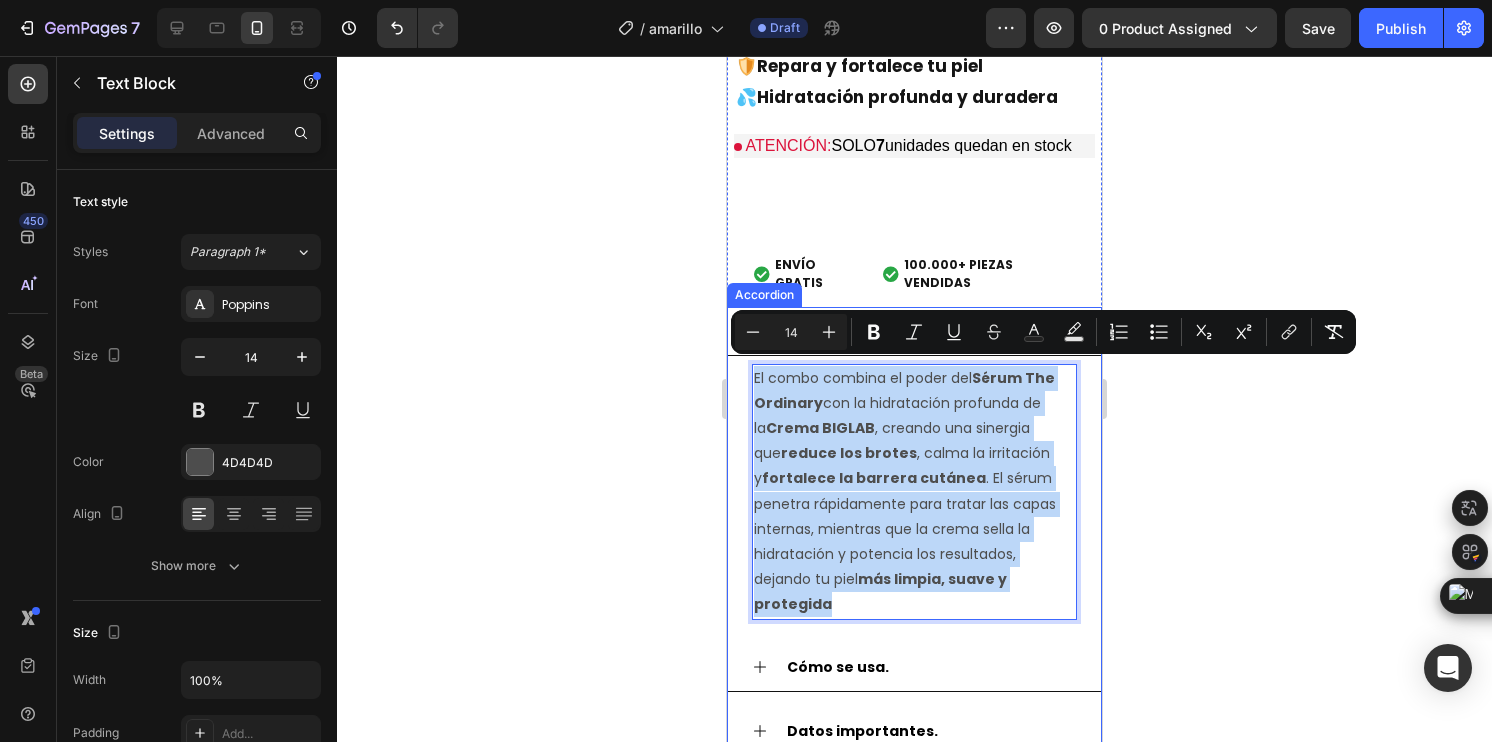 drag, startPoint x: 832, startPoint y: 598, endPoint x: 748, endPoint y: 374, distance: 239.2321 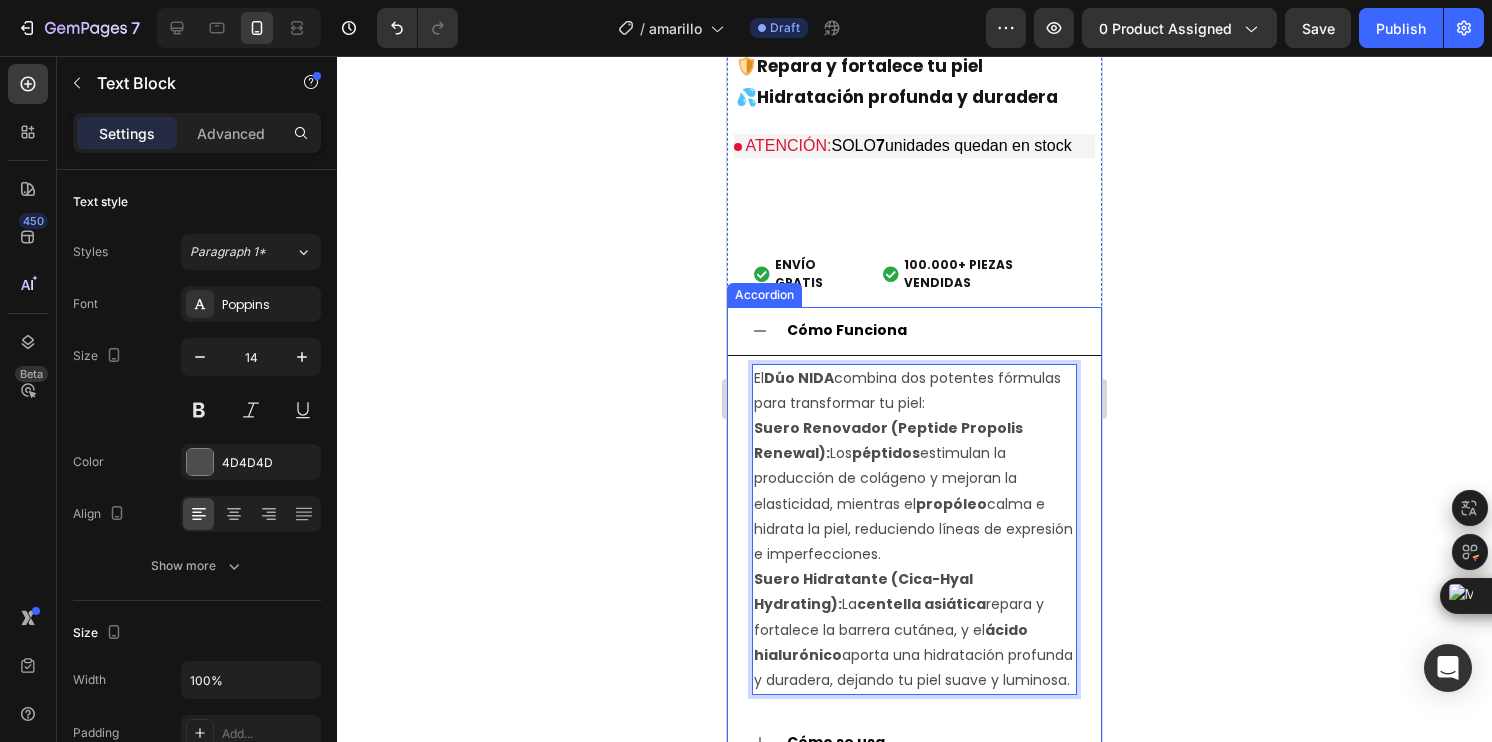 click 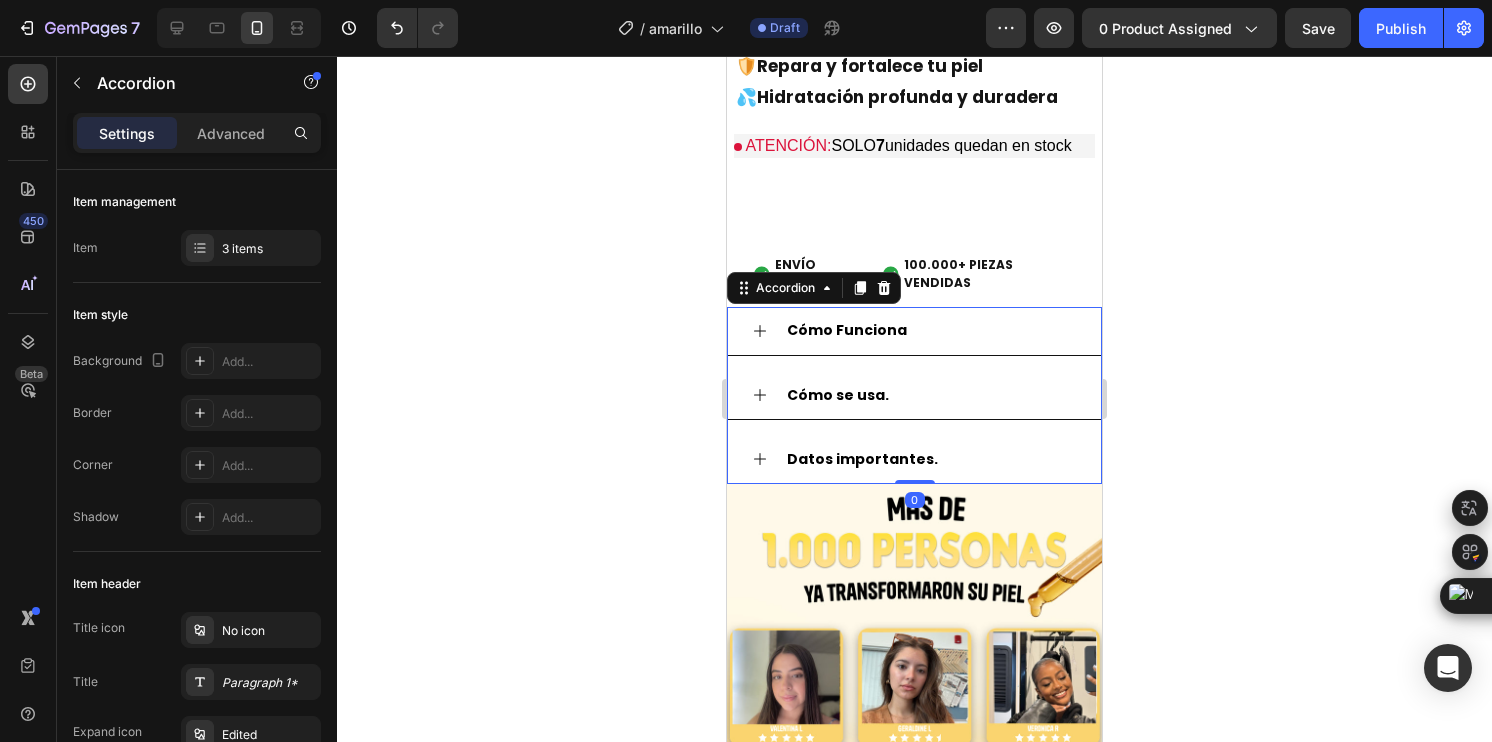 click 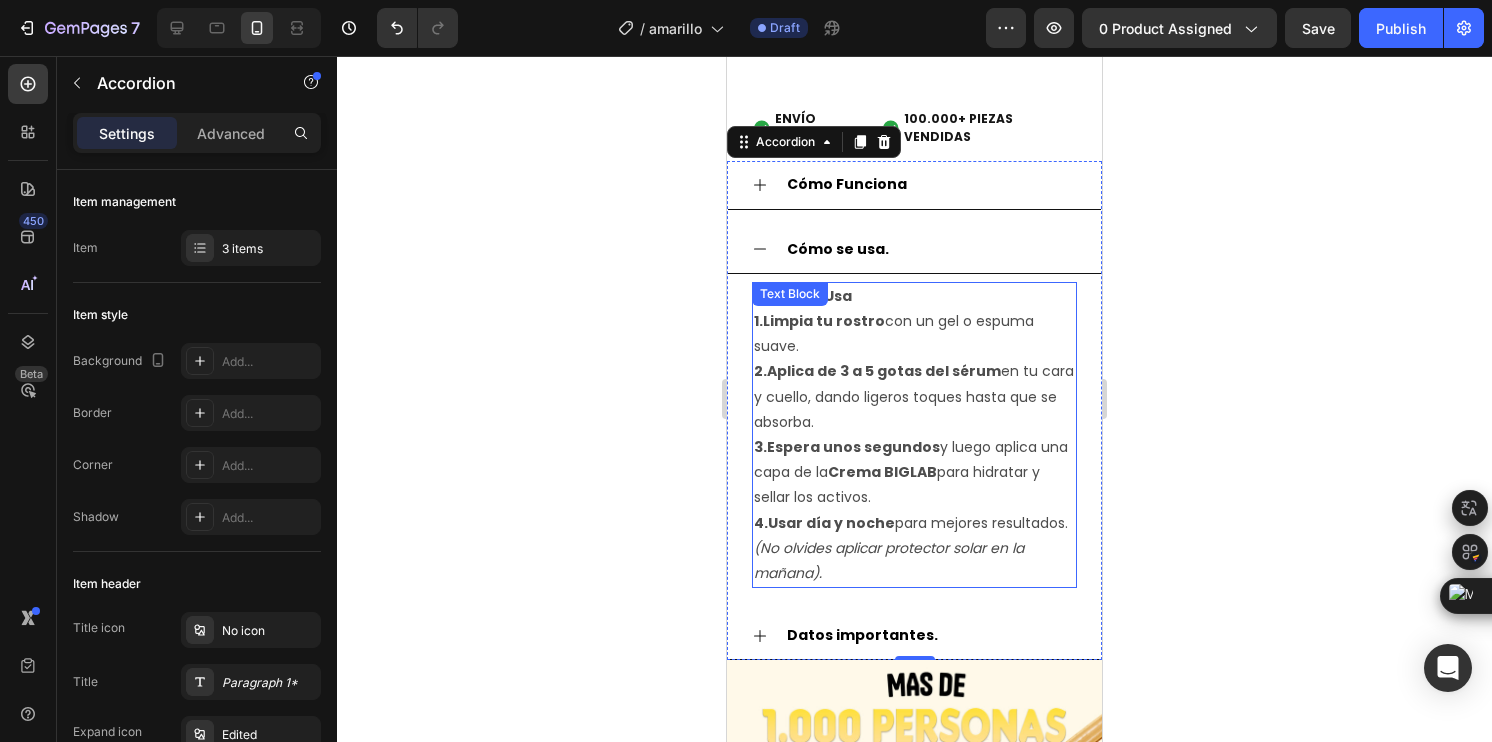 scroll, scrollTop: 2321, scrollLeft: 0, axis: vertical 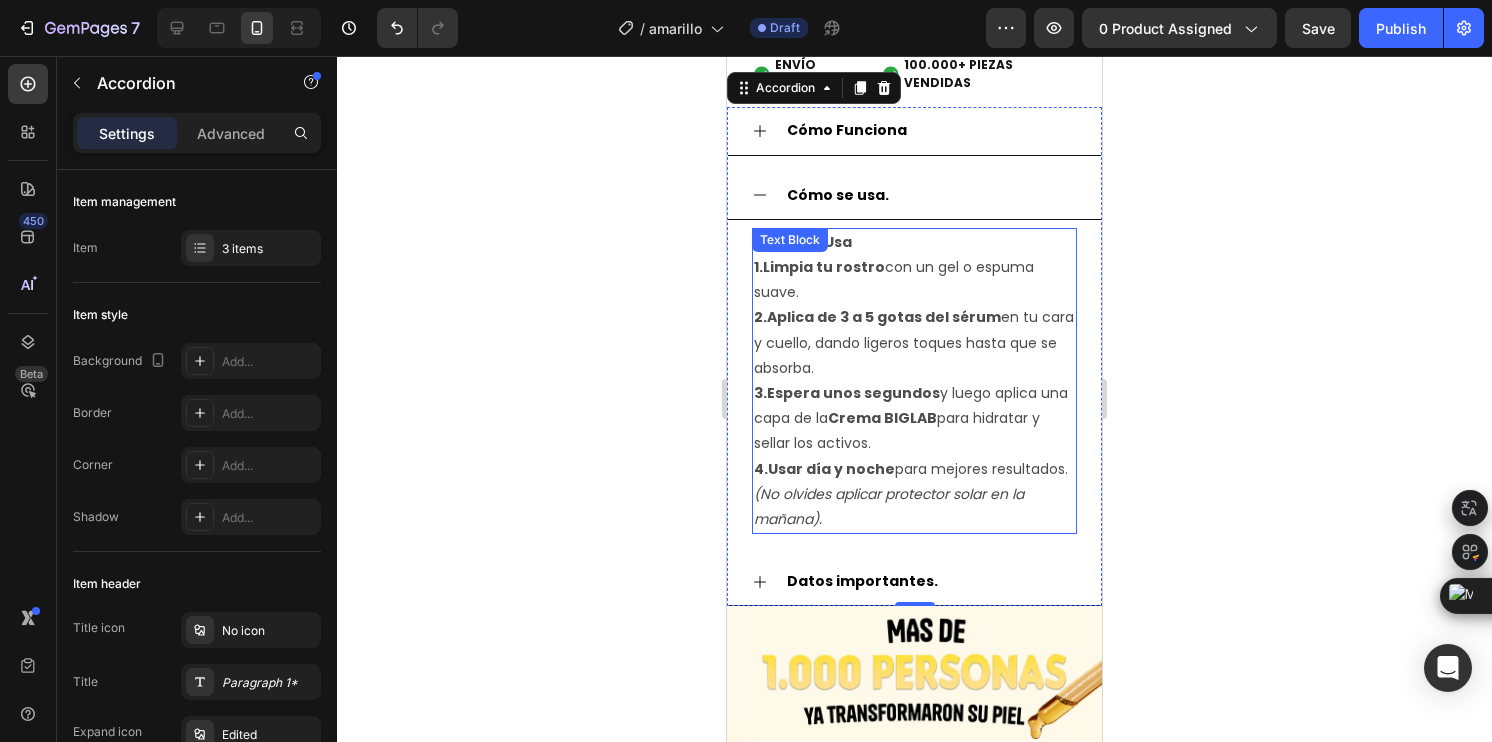 click on "(No olvides aplicar protector solar en la mañana)." at bounding box center (889, 506) 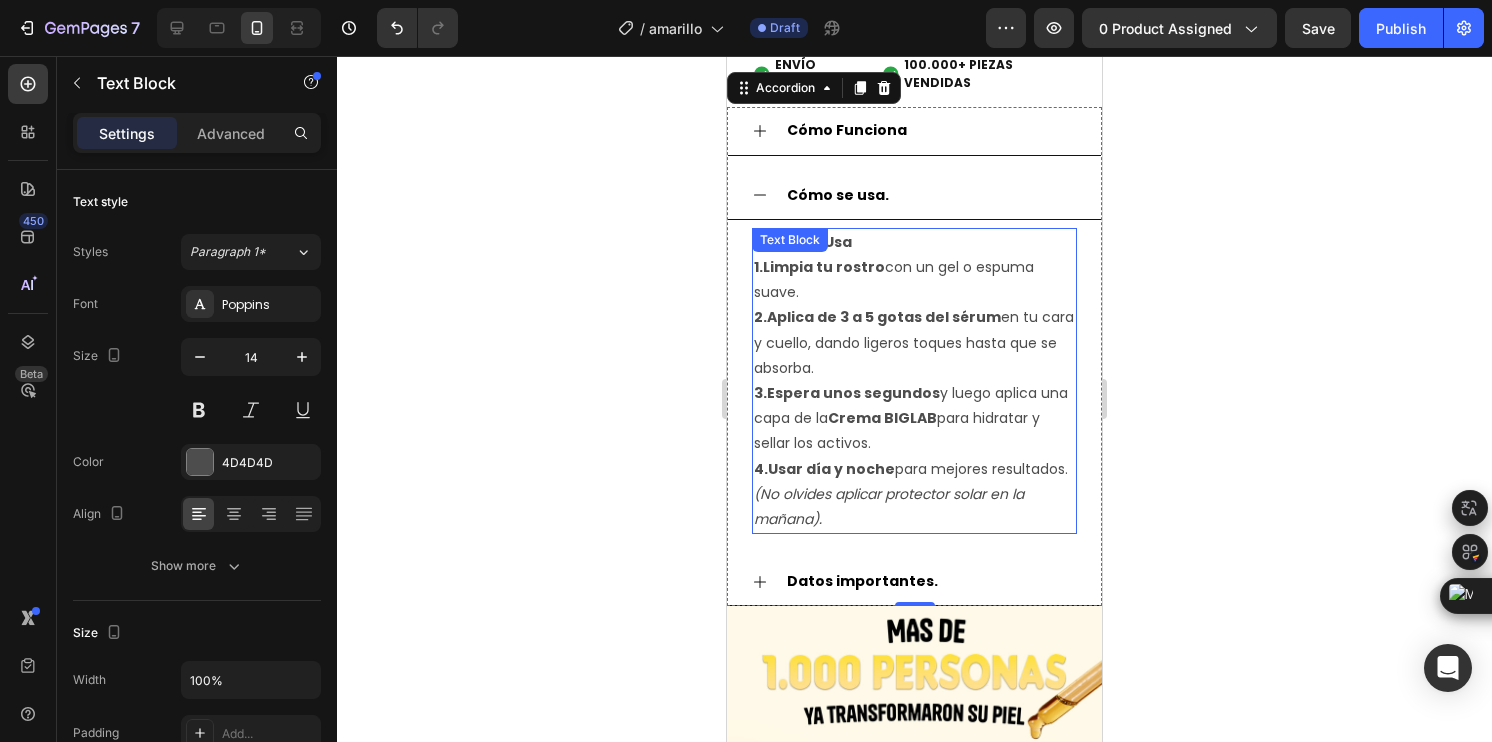 click on "(No olvides aplicar protector solar en la mañana)." at bounding box center (889, 506) 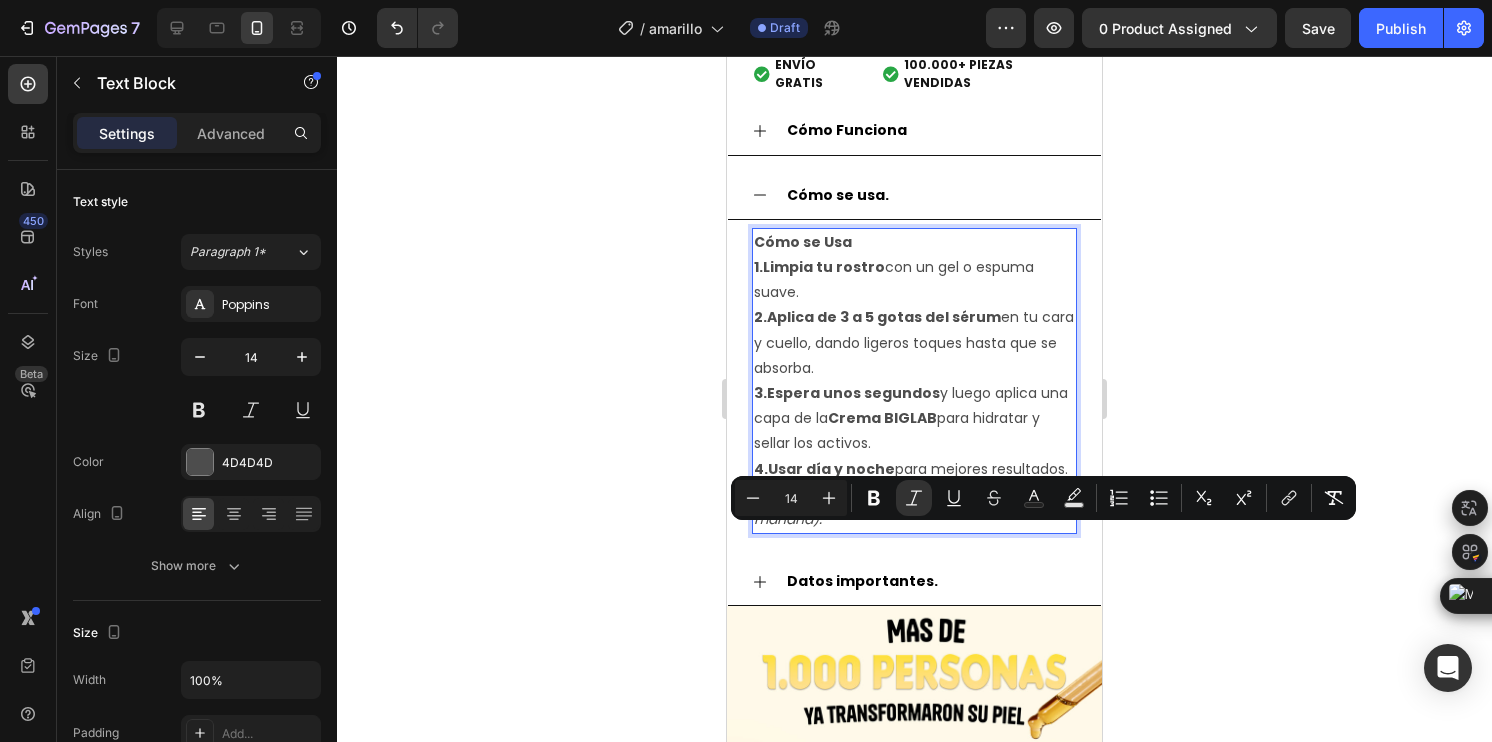 click on "4.Usar día y noche  para mejores resultados. (No olvides aplicar protector solar en la mañana)." at bounding box center [914, 495] 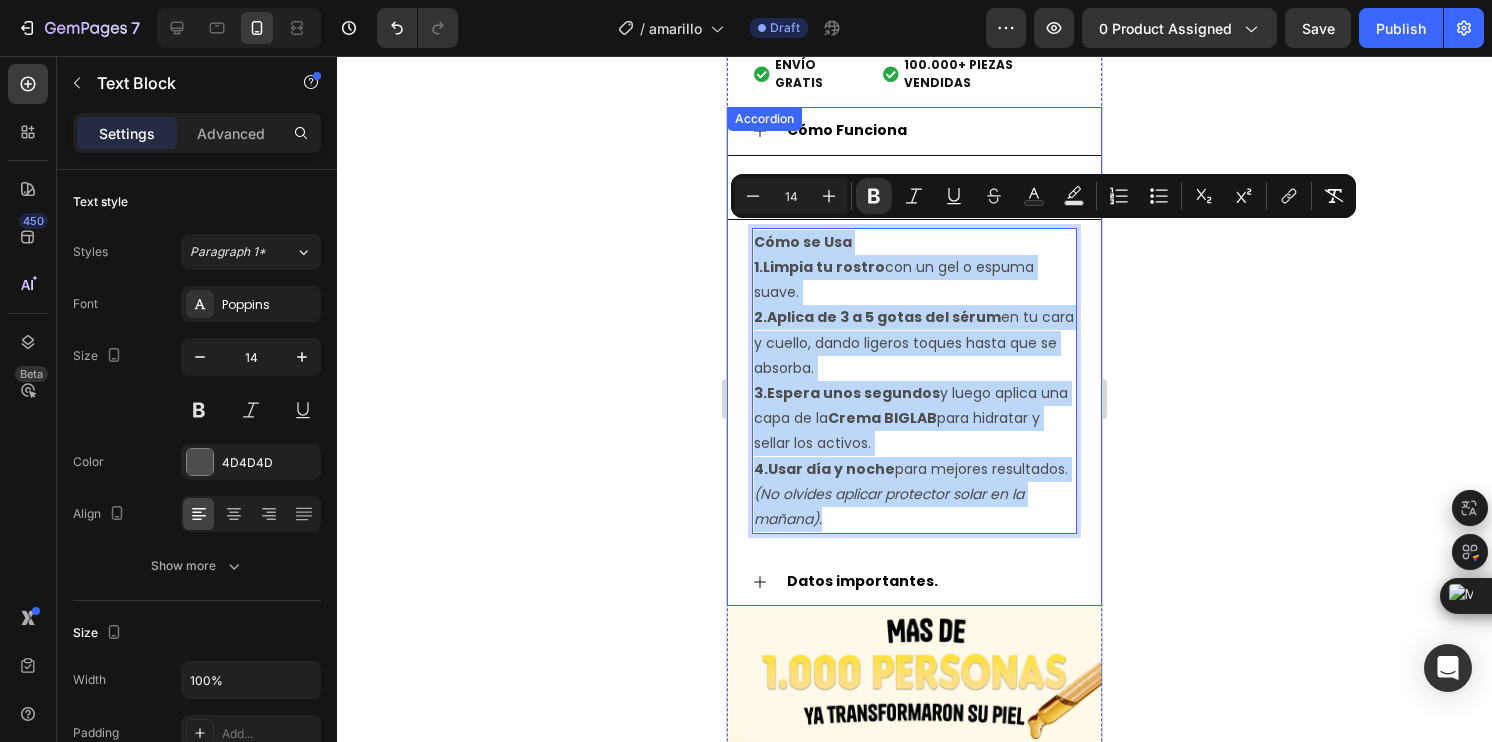 drag, startPoint x: 831, startPoint y: 538, endPoint x: 733, endPoint y: 230, distance: 323.2151 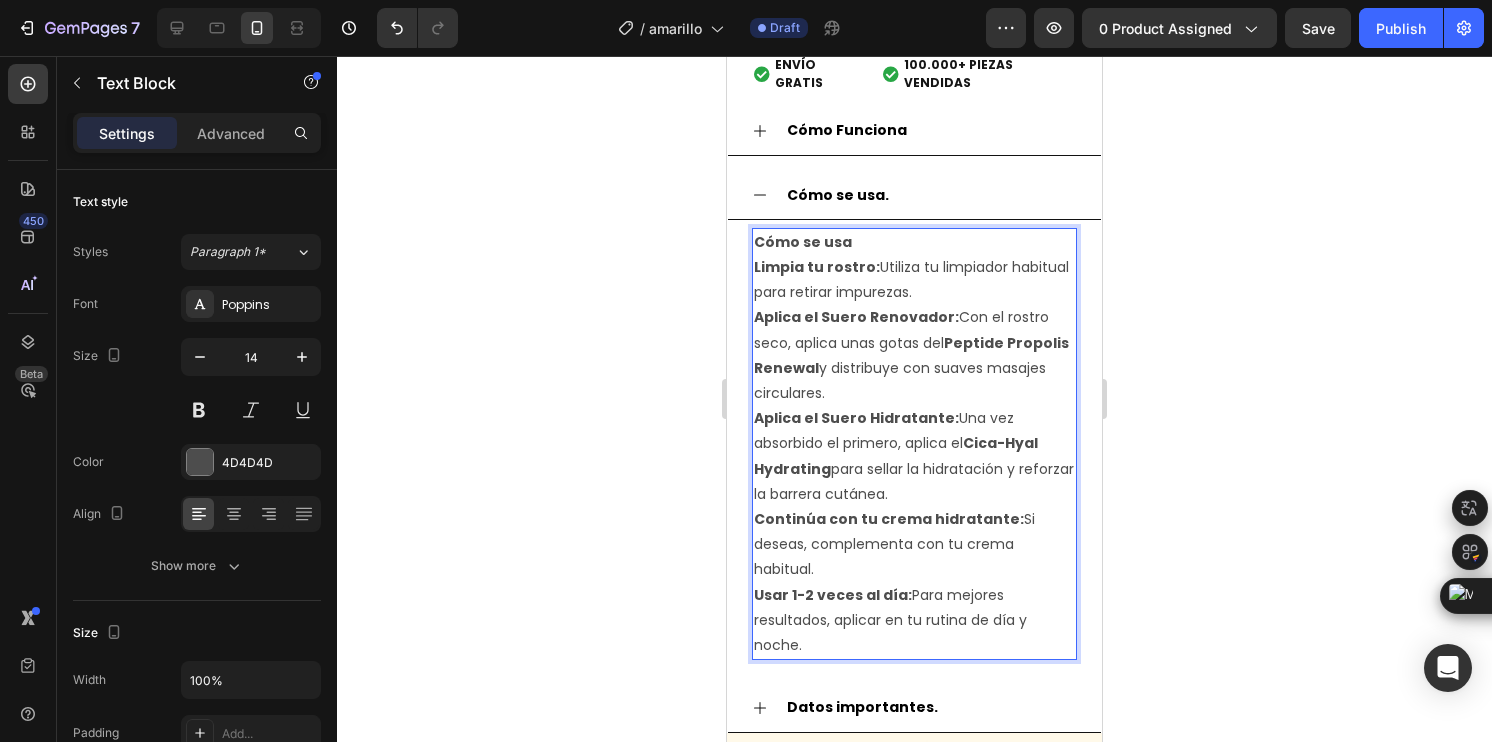 click on "Limpia tu rostro:" at bounding box center (817, 267) 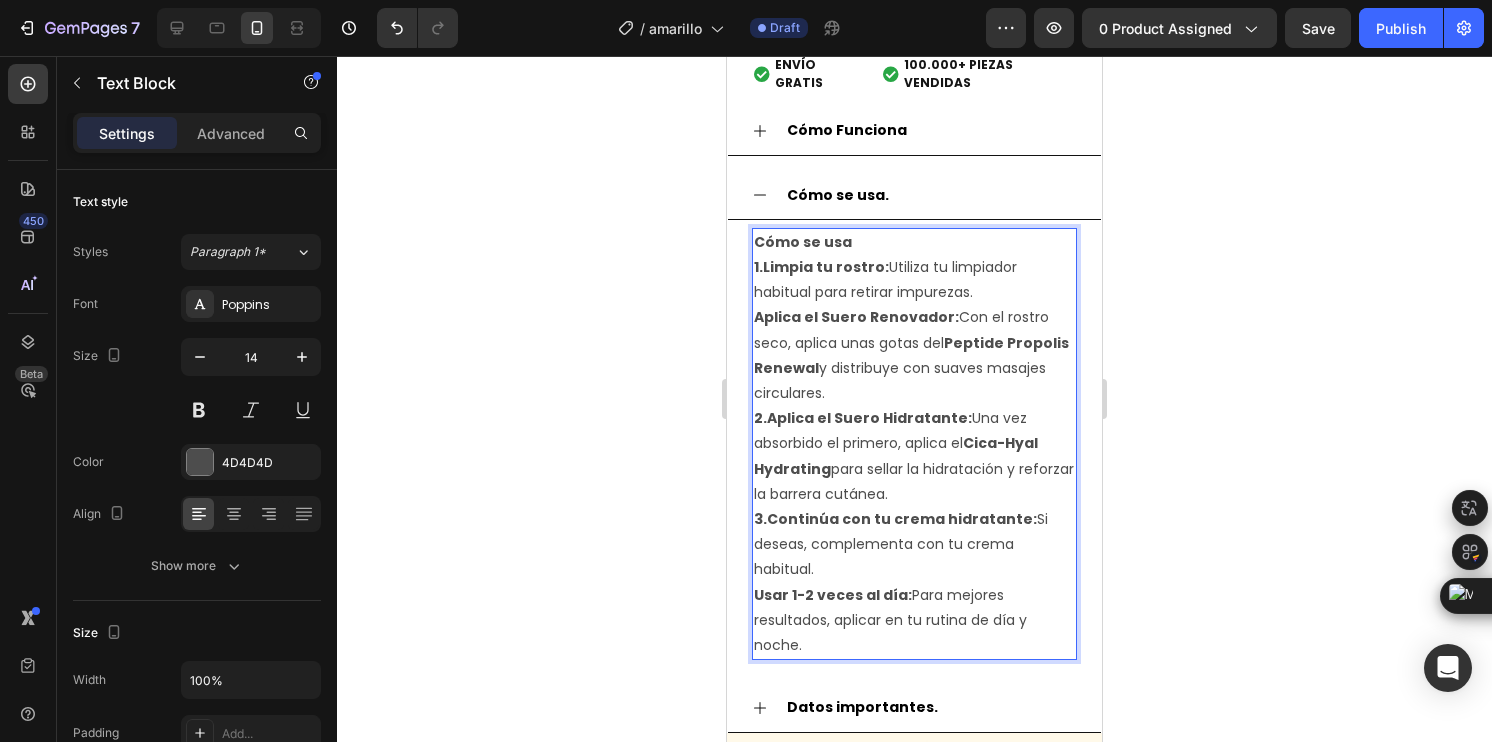 click on "Aplica el Suero Renovador:" at bounding box center (856, 317) 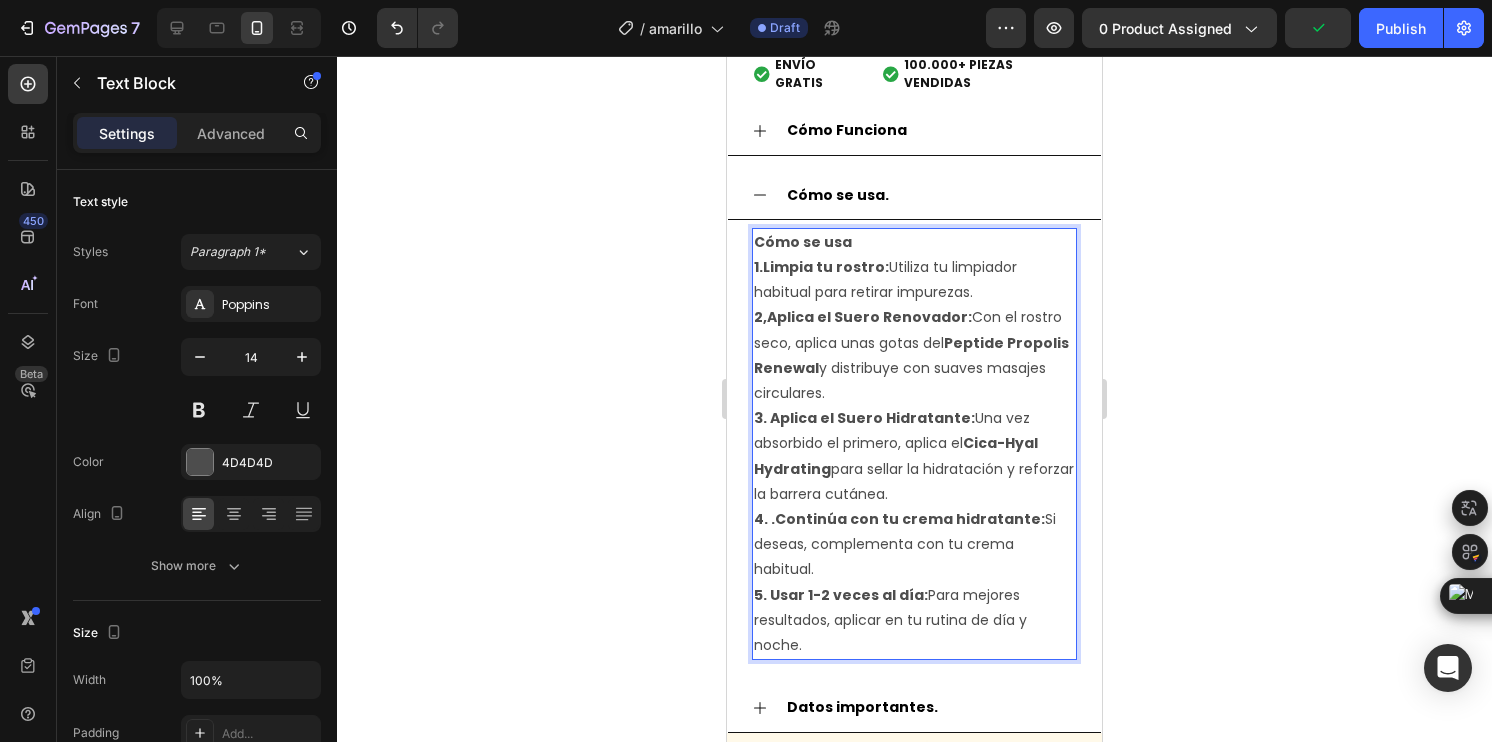 click on "2,Aplica el Suero Renovador:" at bounding box center [863, 317] 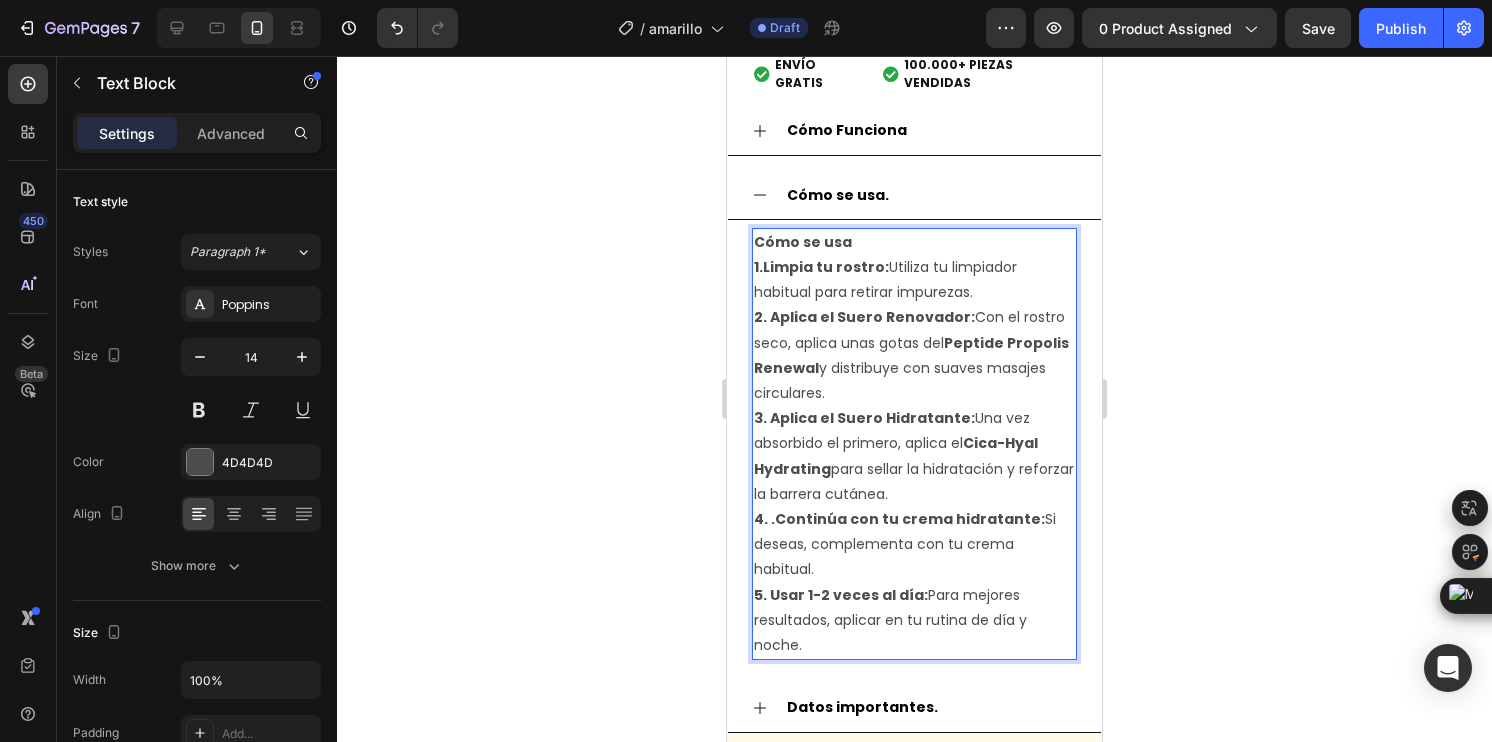 click 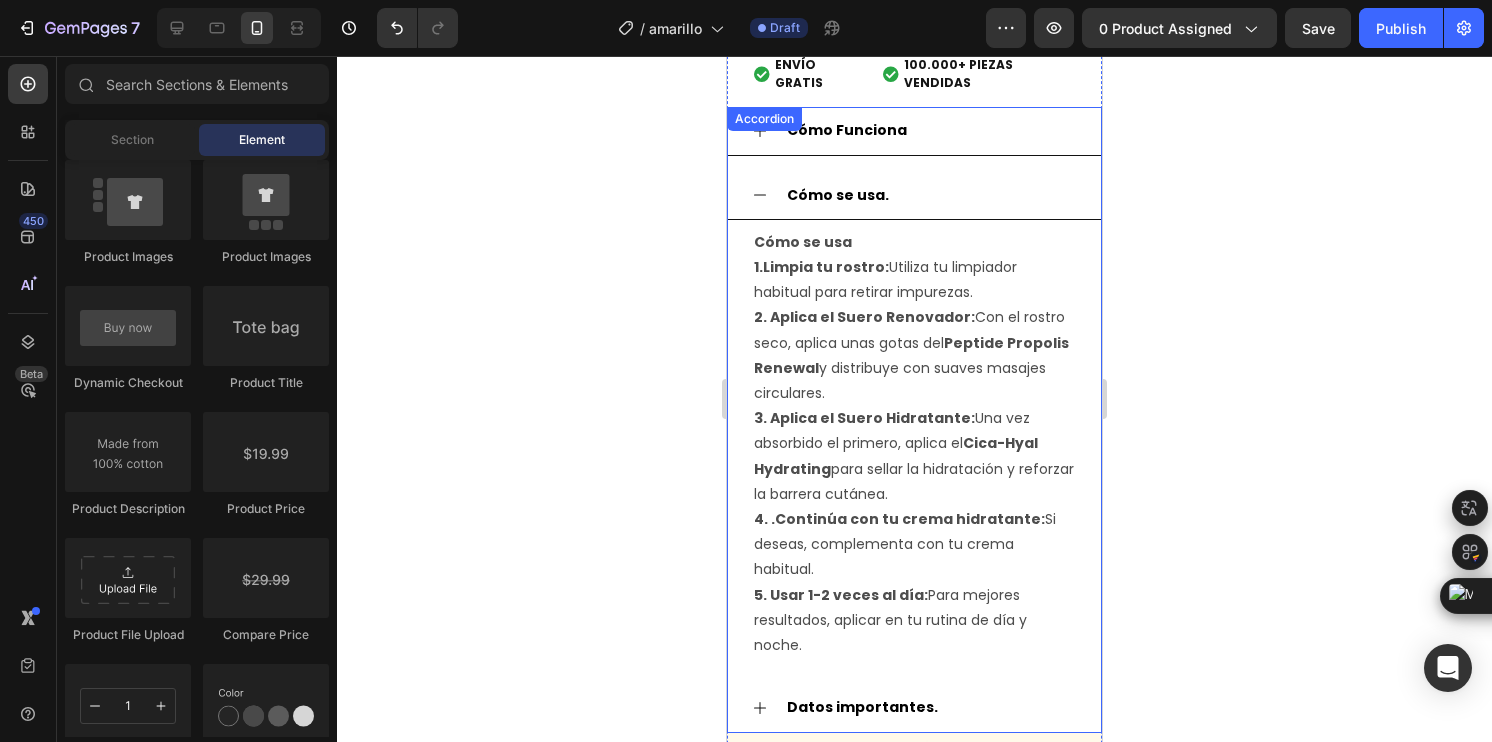 click on "Cómo se usa." at bounding box center [914, 196] 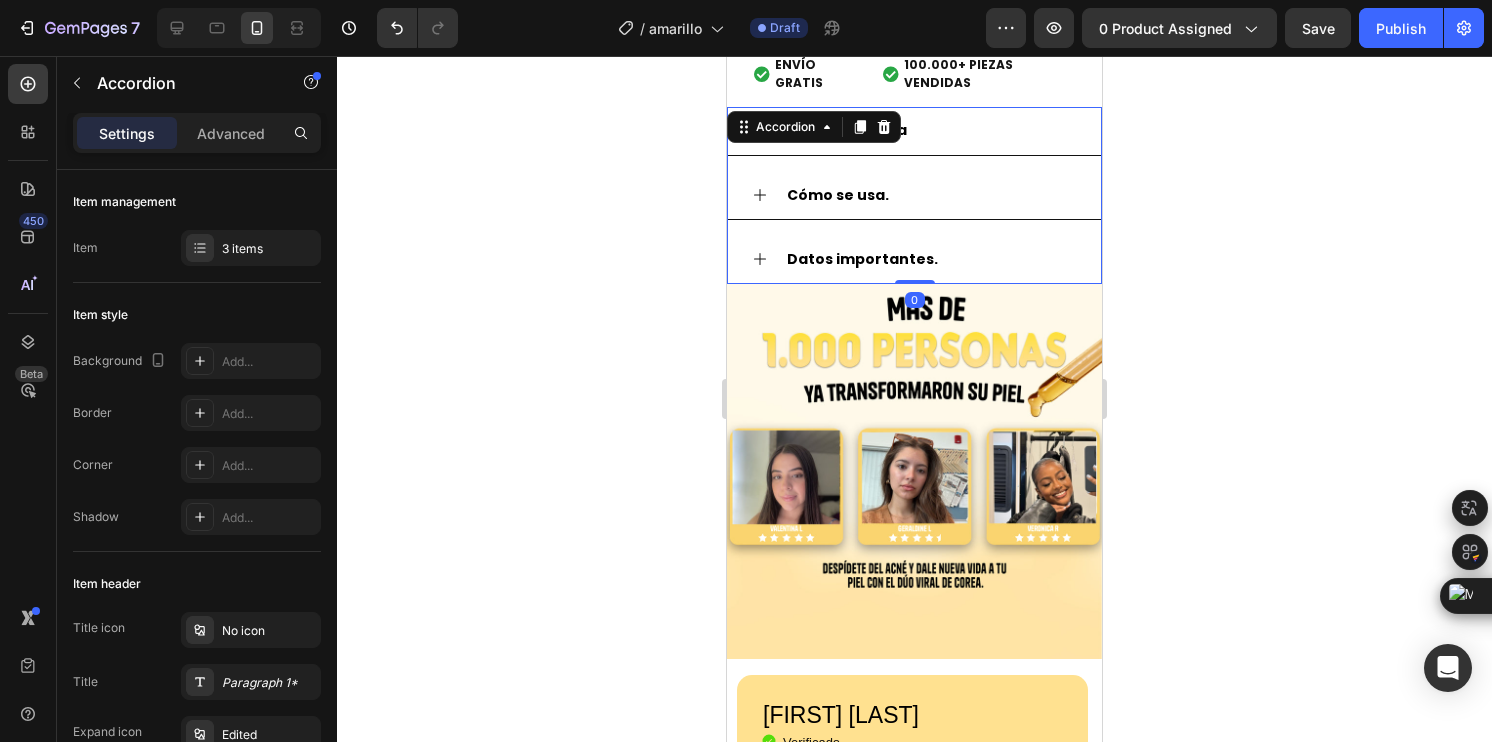 click on "Datos importantes." at bounding box center (930, 259) 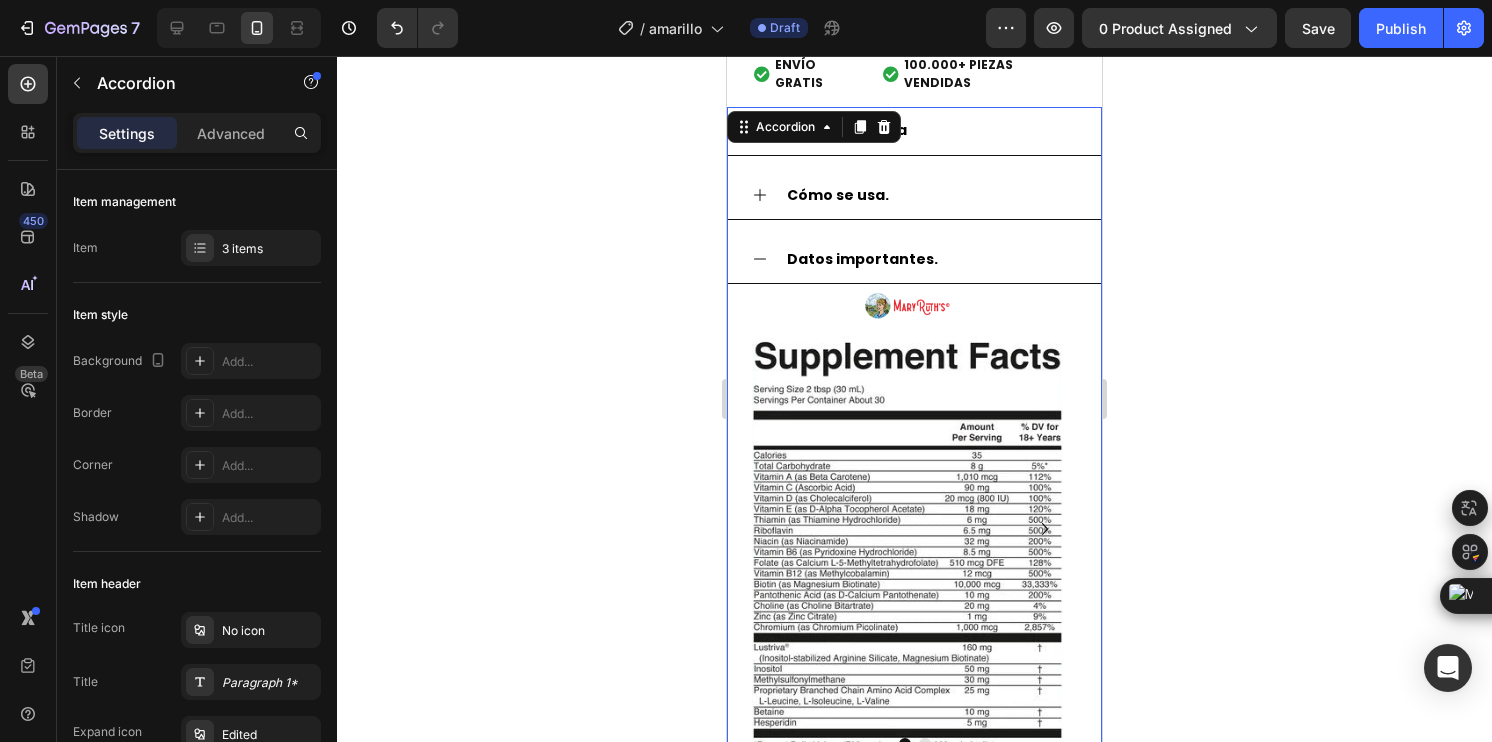 click 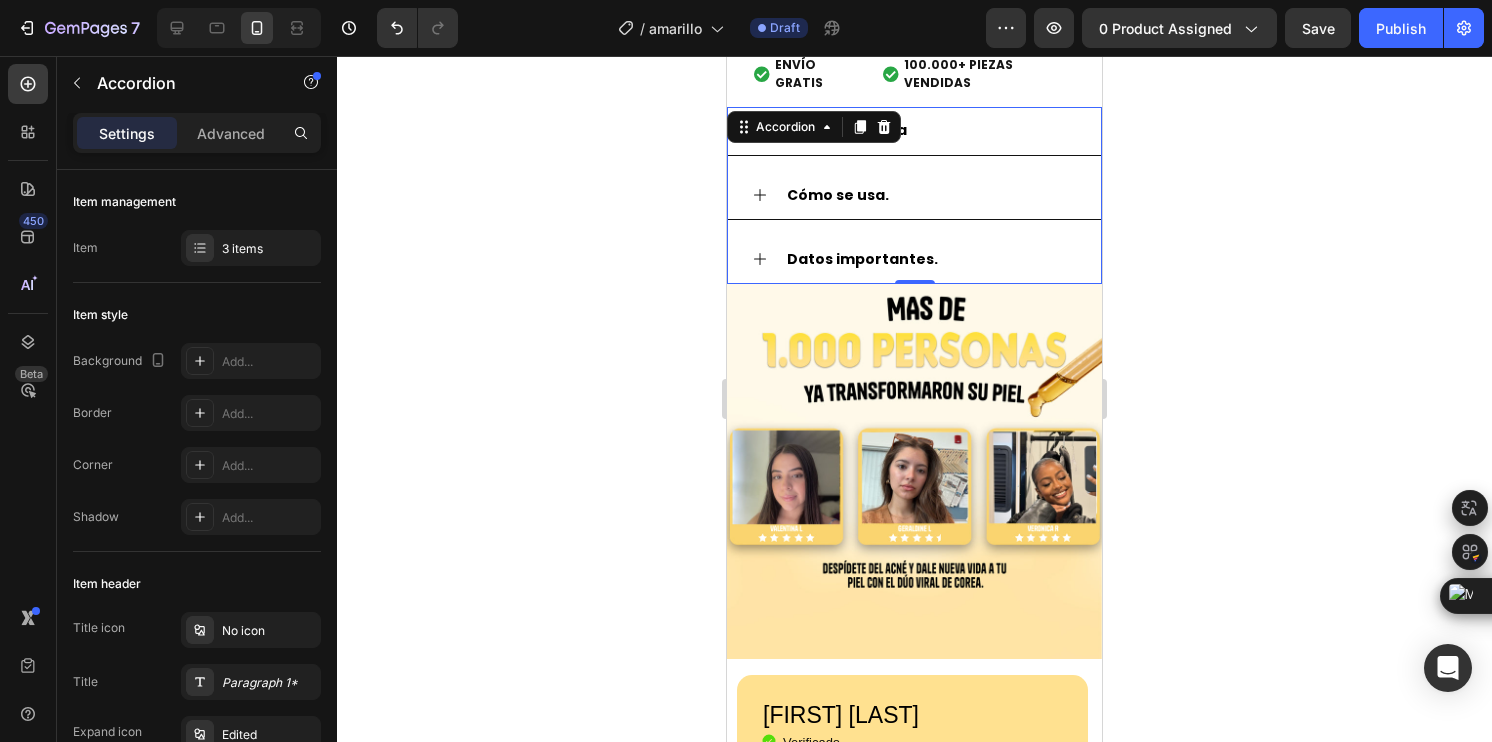 click 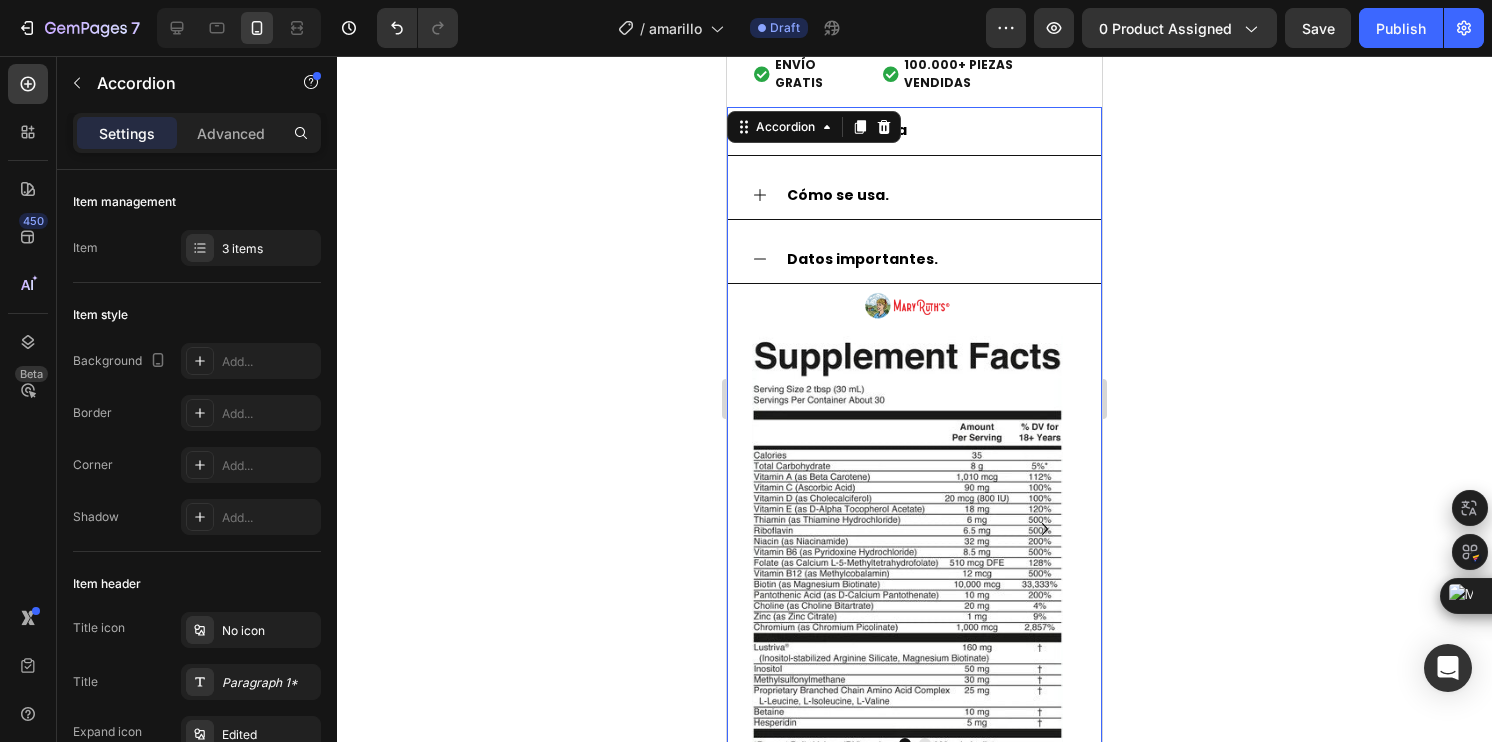 click 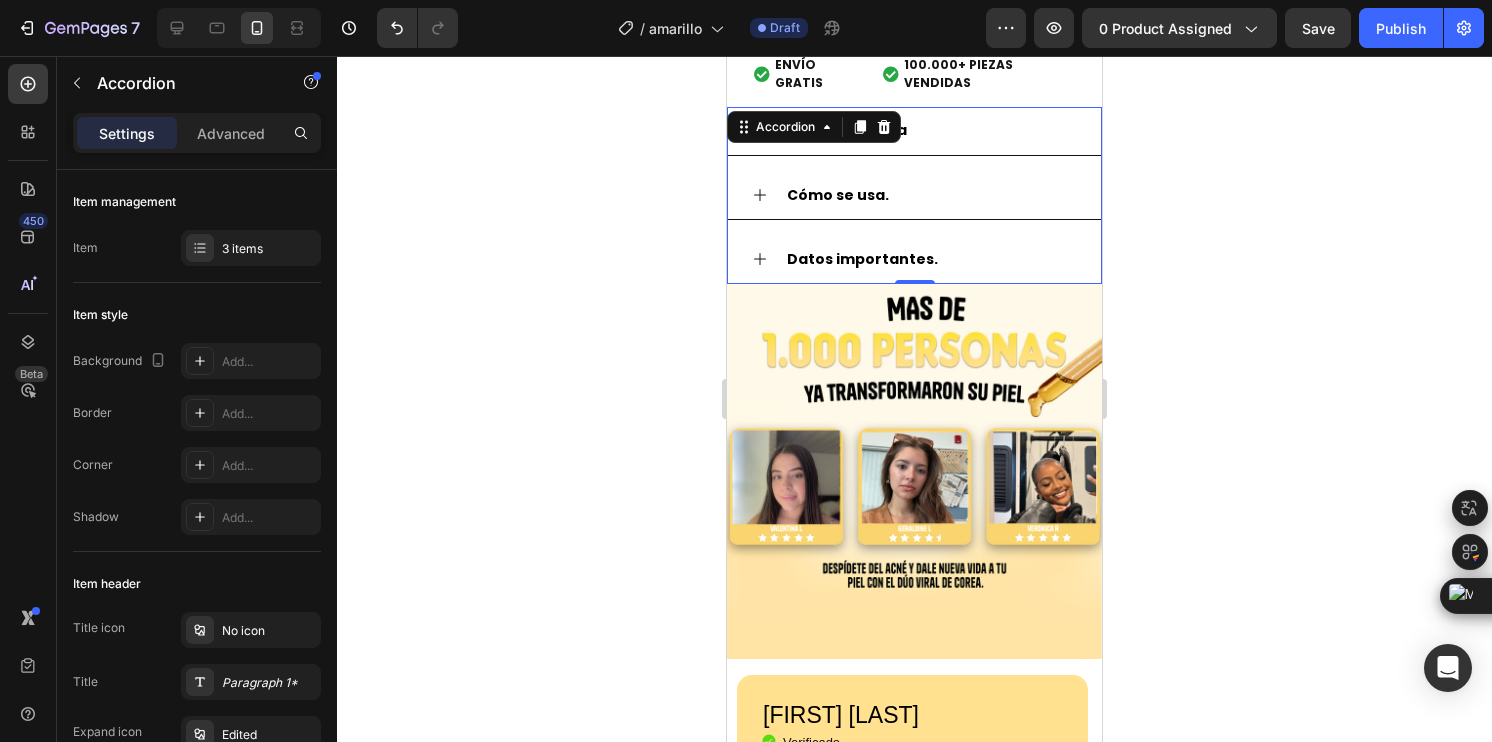click on "Datos importantes." at bounding box center [862, 259] 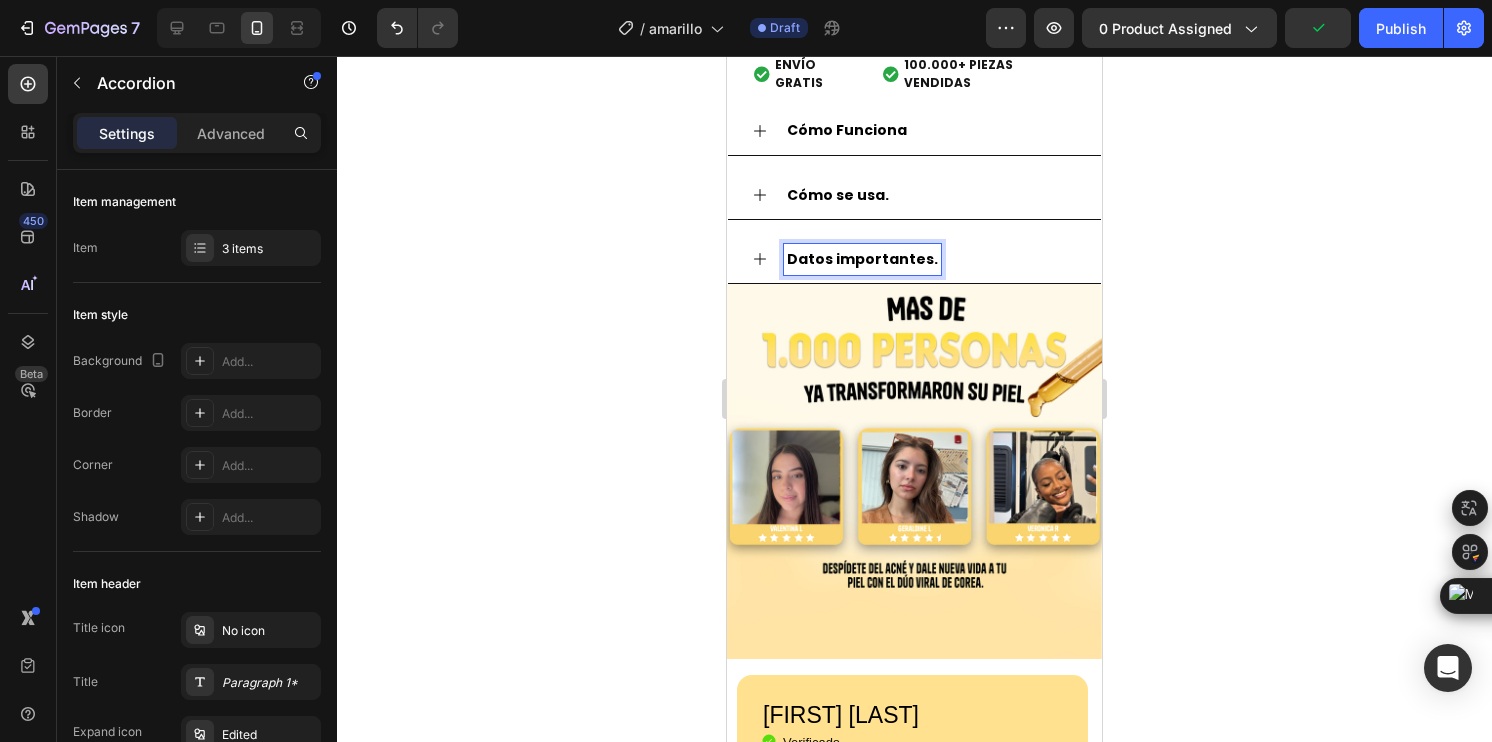click on "Datos importantes." at bounding box center (930, 259) 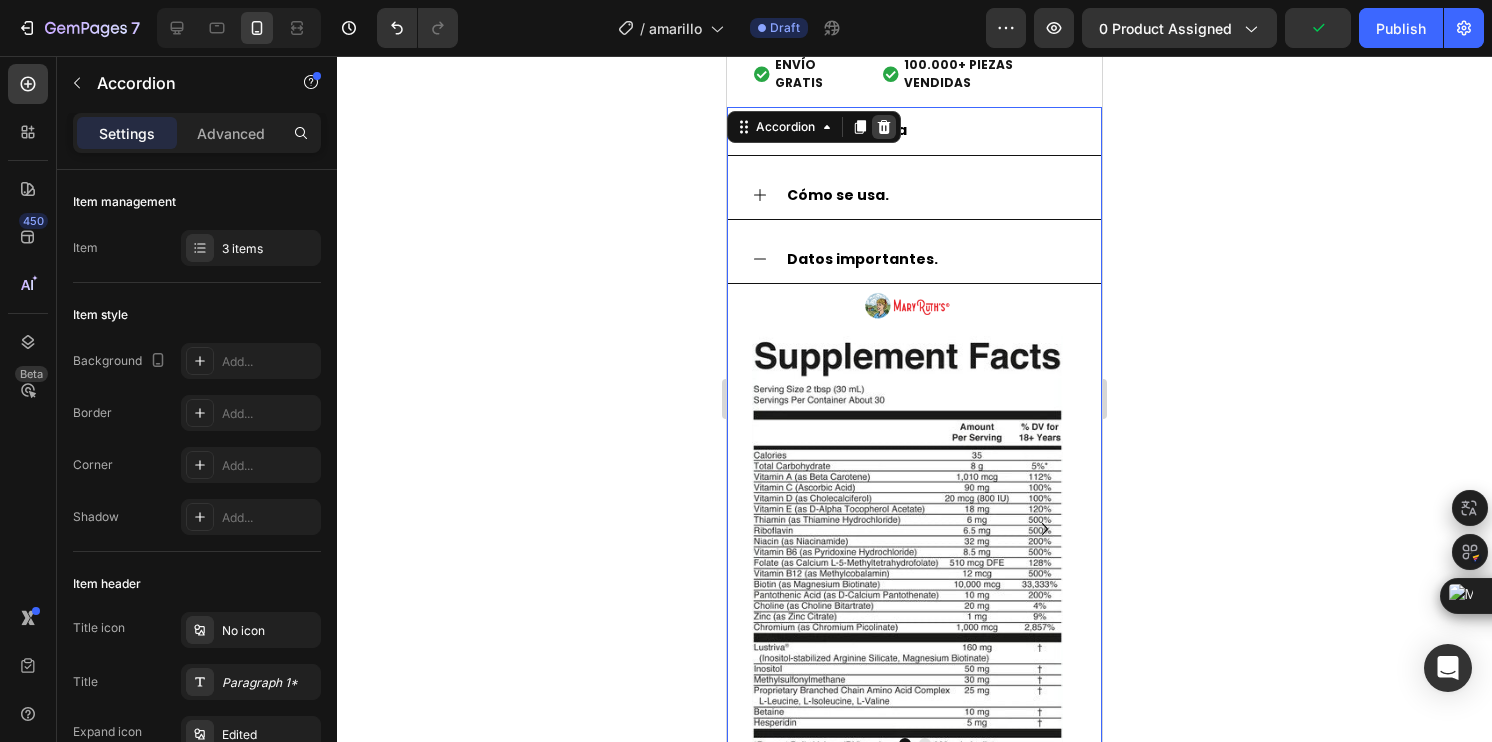 click 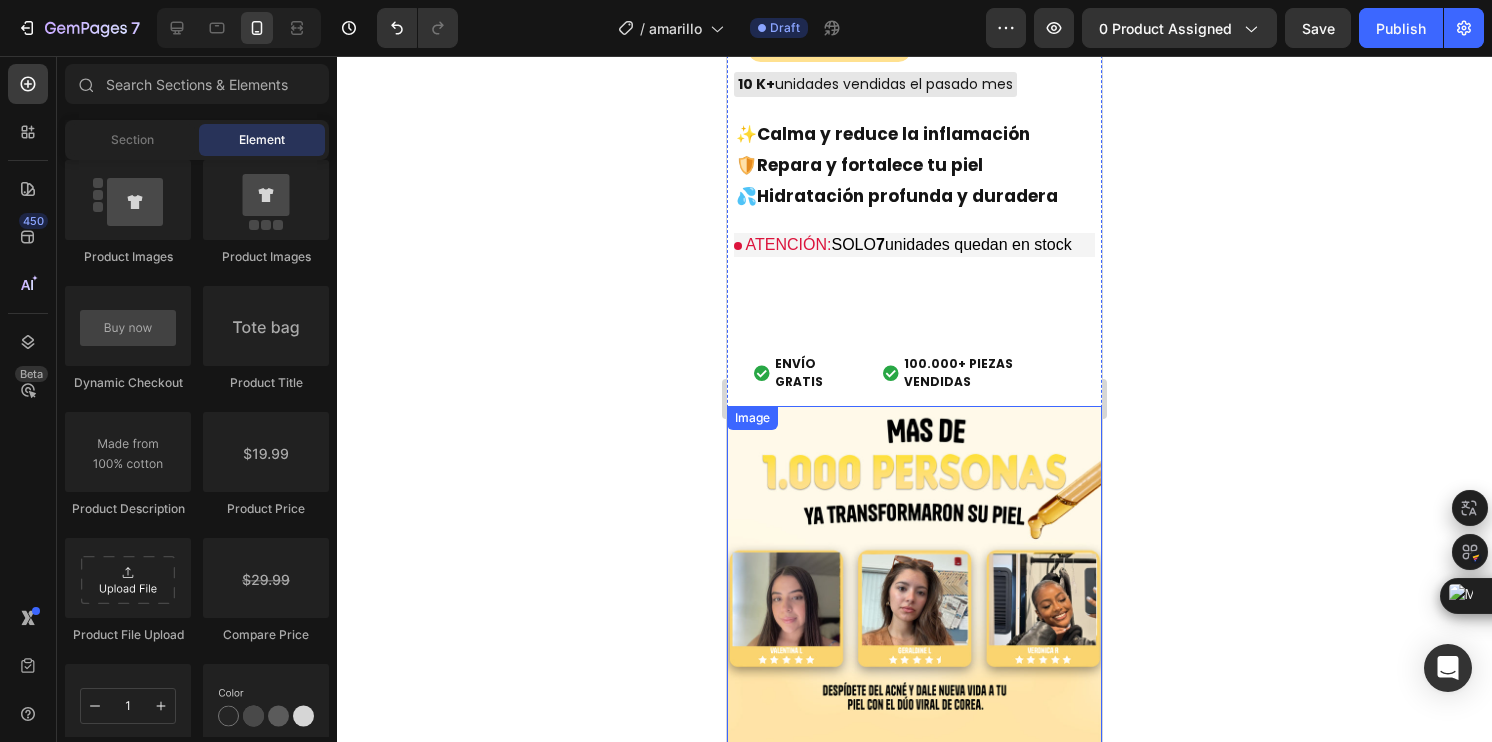 scroll, scrollTop: 2021, scrollLeft: 0, axis: vertical 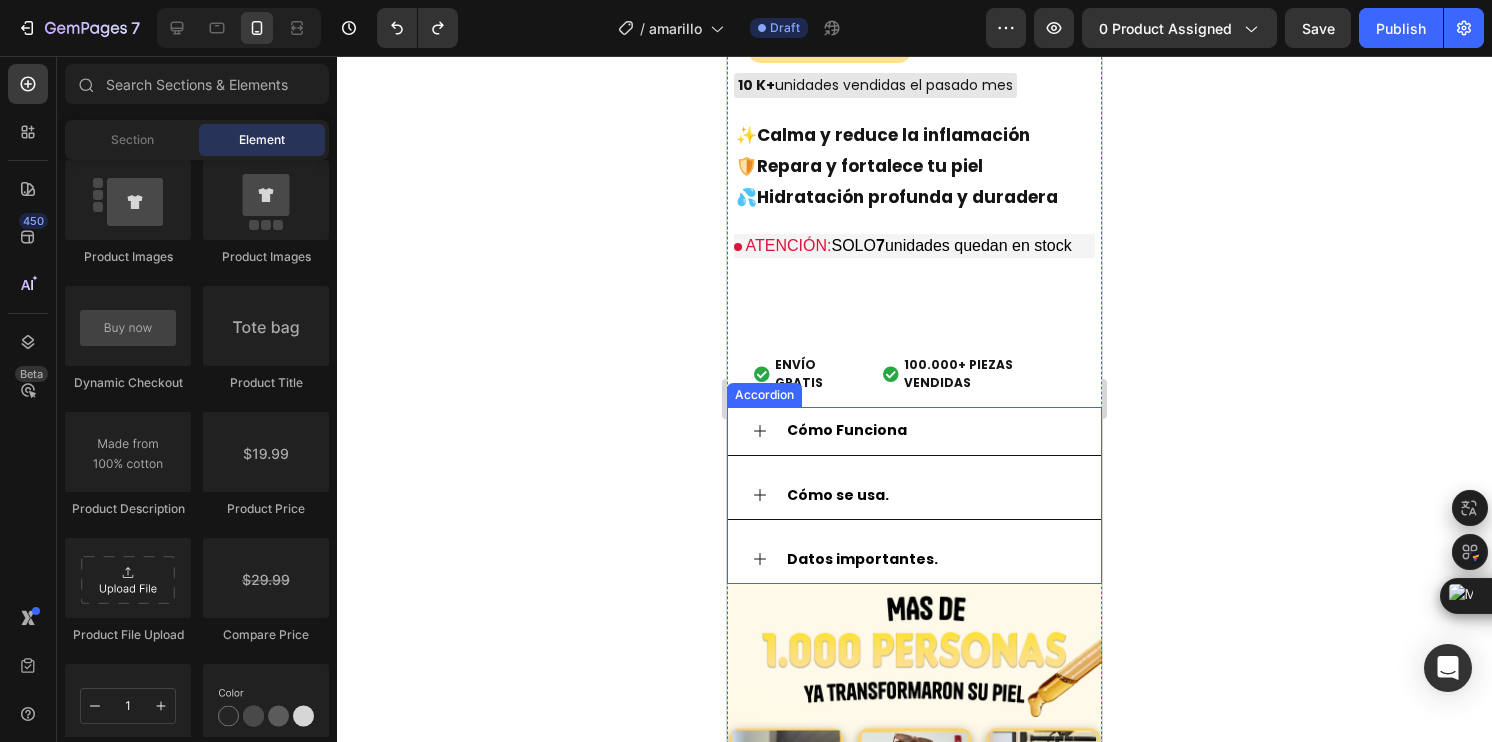click on "Datos importantes." at bounding box center [914, 560] 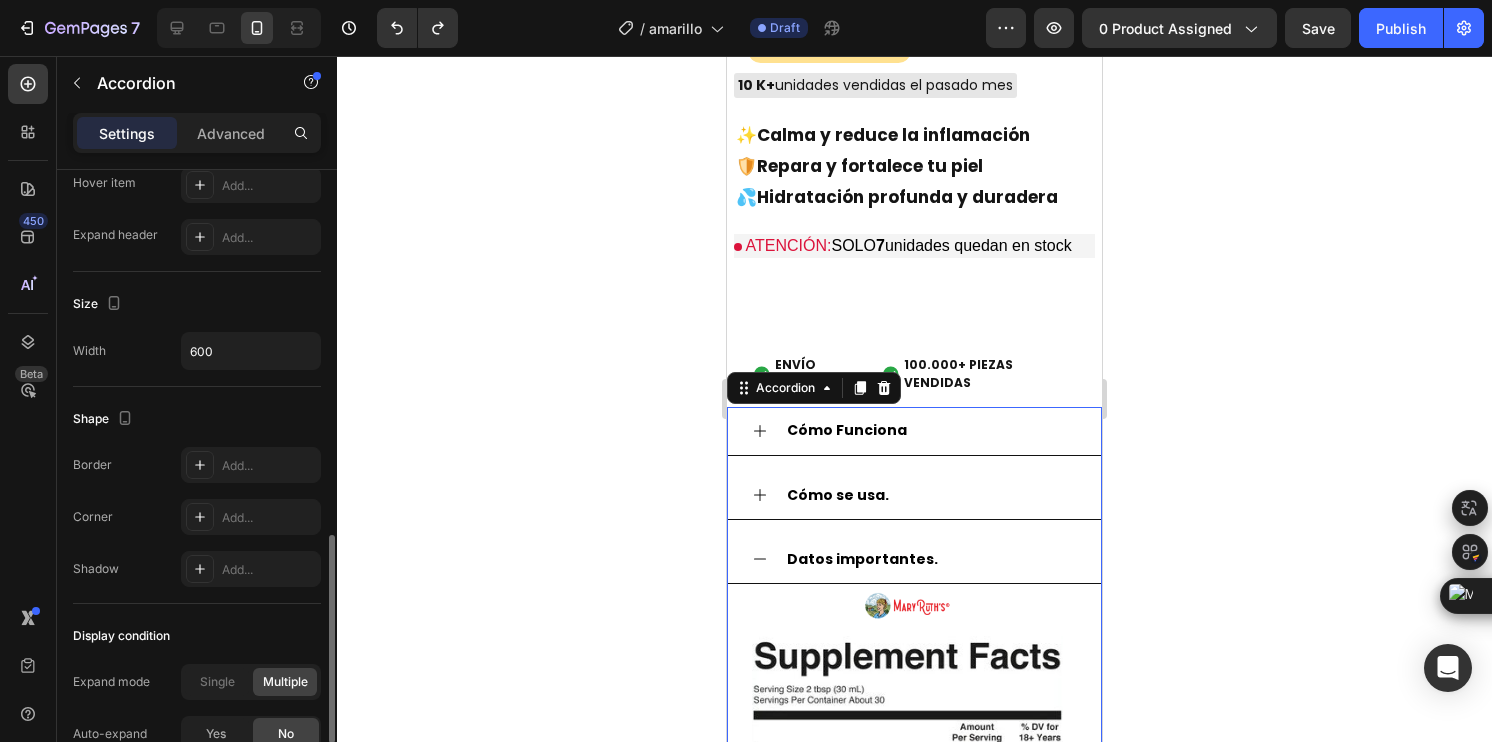 scroll, scrollTop: 1200, scrollLeft: 0, axis: vertical 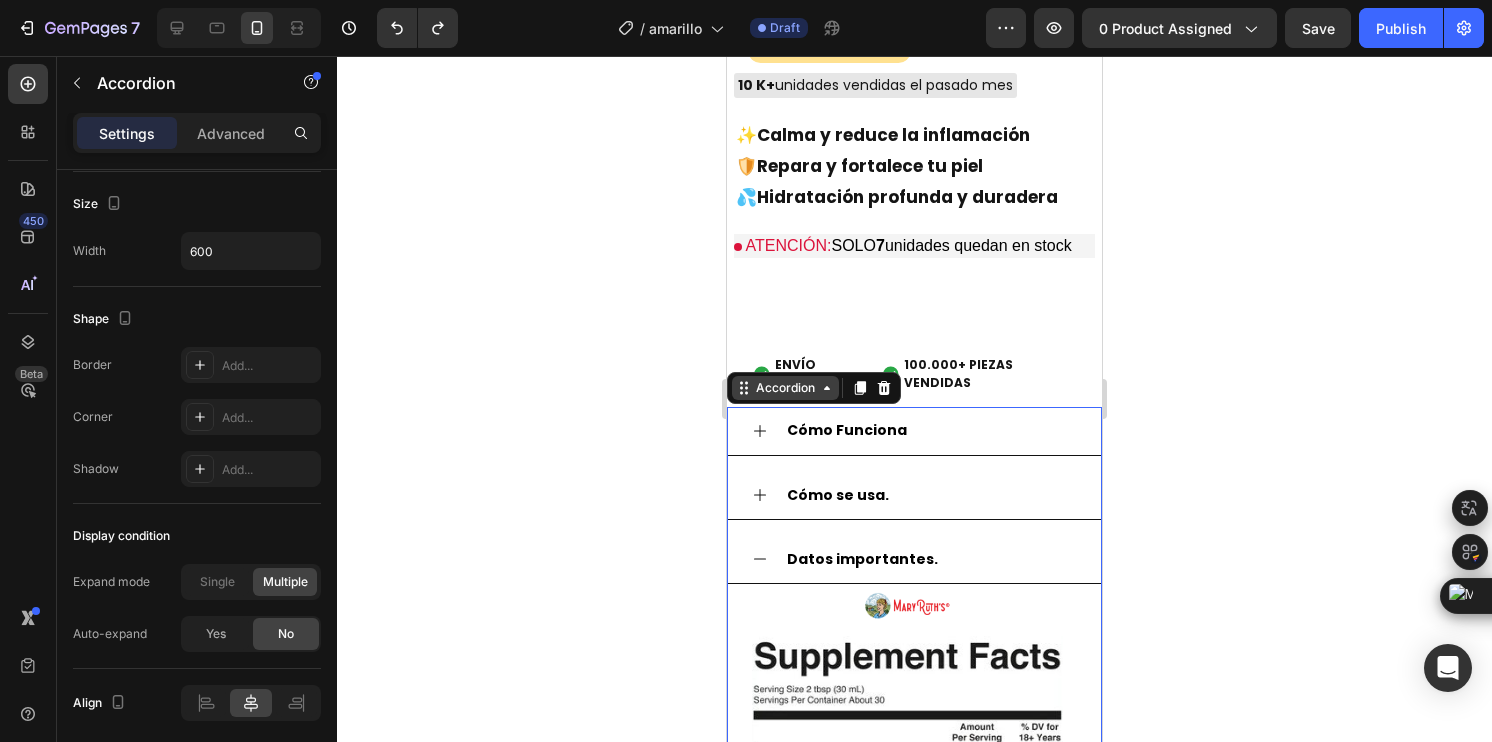 click on "Accordion" at bounding box center [785, 388] 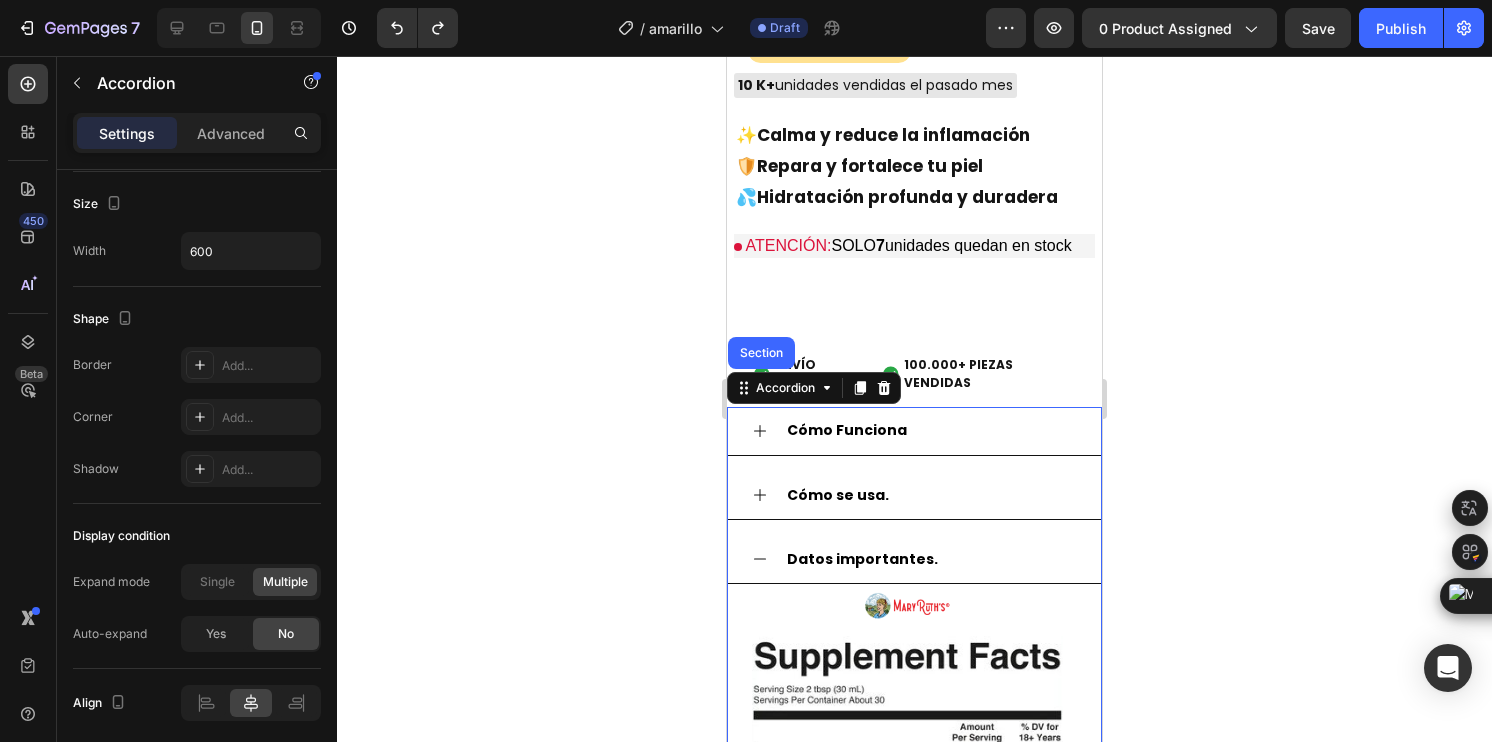 click on "Accordion Section" at bounding box center [814, 388] 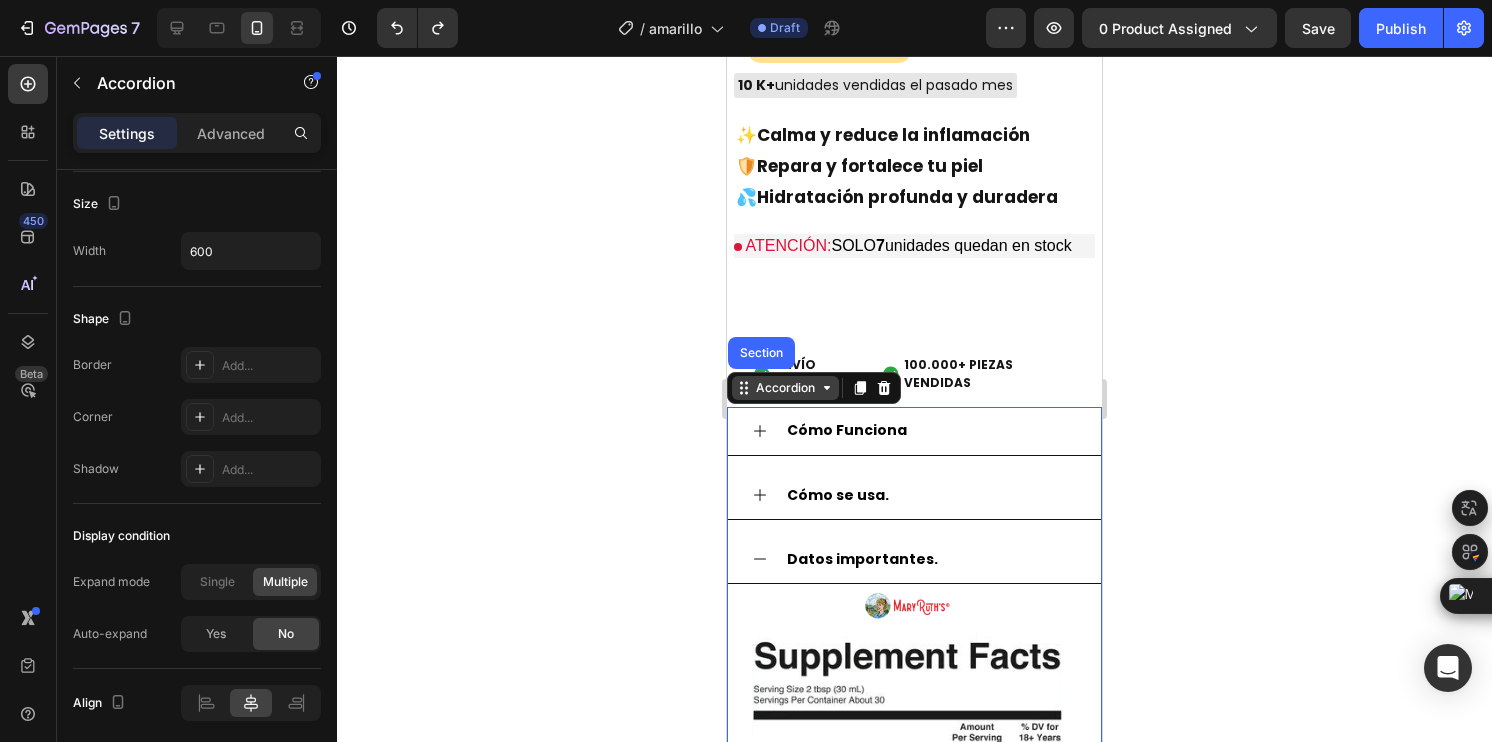 click on "Accordion" at bounding box center (785, 388) 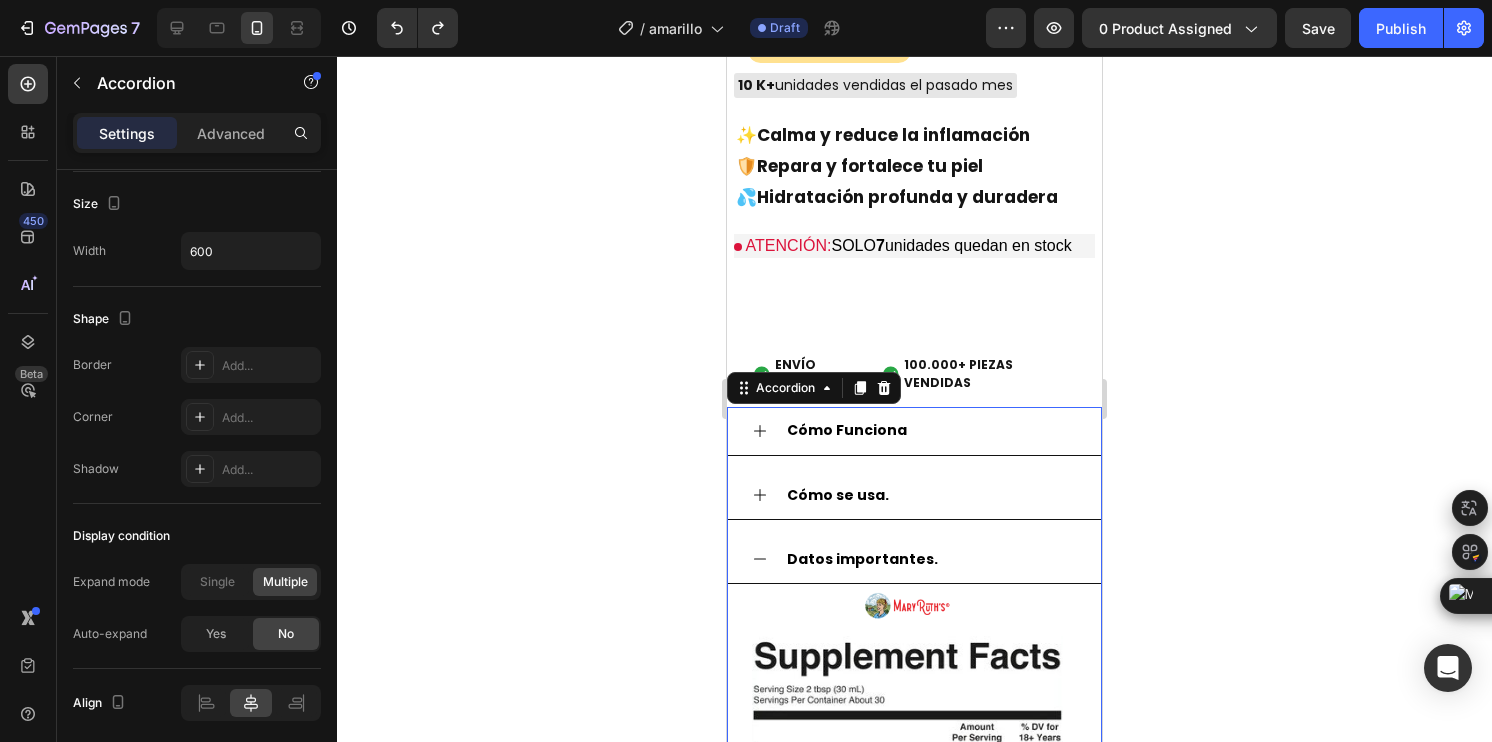 click 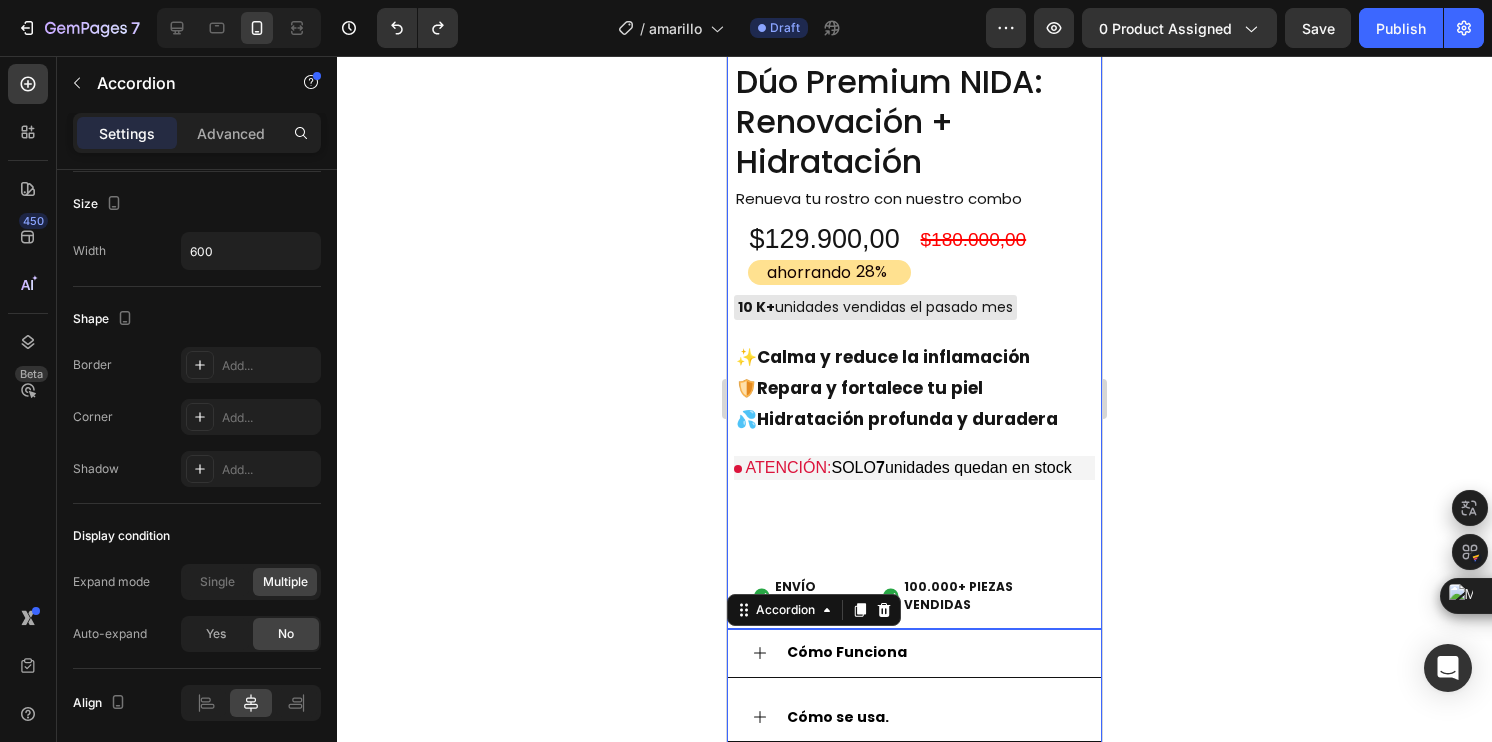 scroll, scrollTop: 1921, scrollLeft: 0, axis: vertical 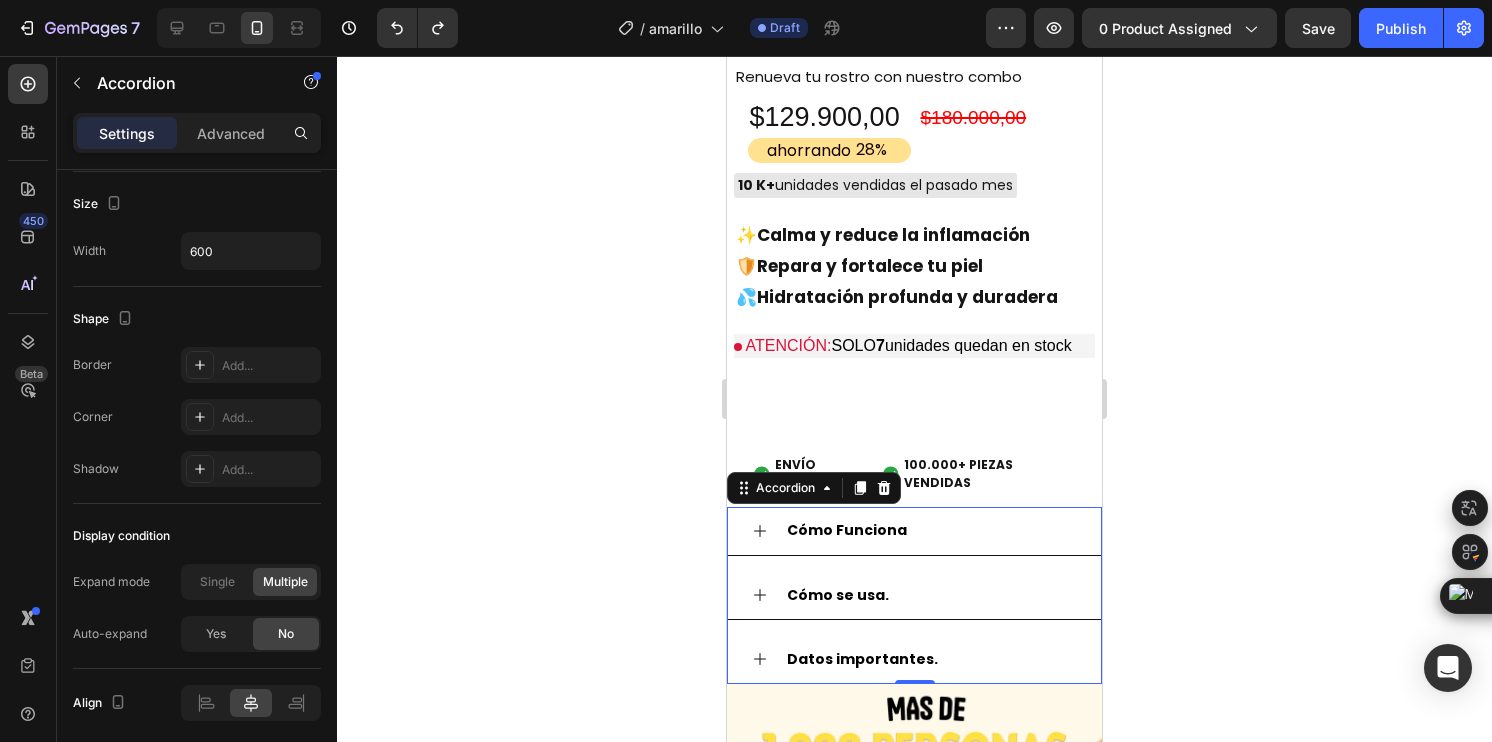 click 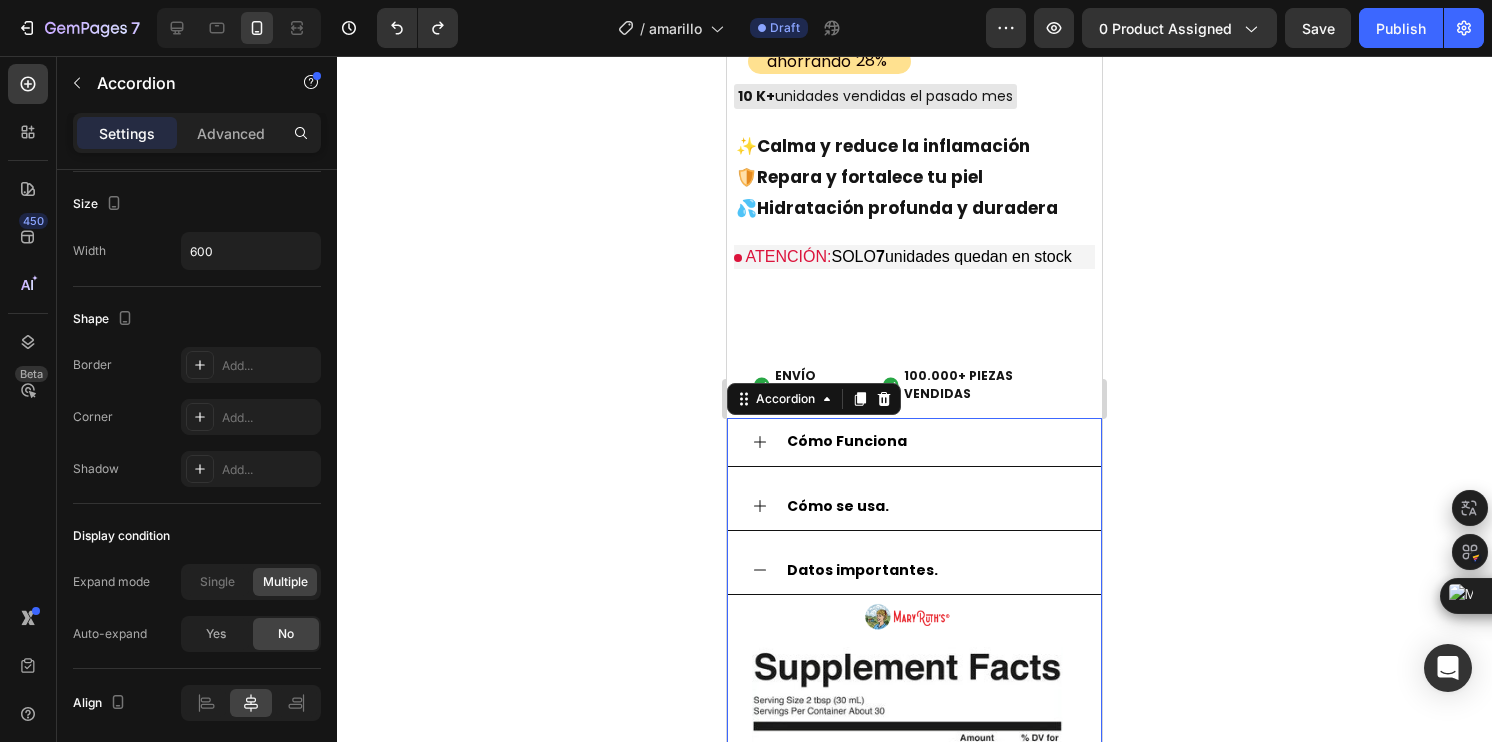 scroll, scrollTop: 2221, scrollLeft: 0, axis: vertical 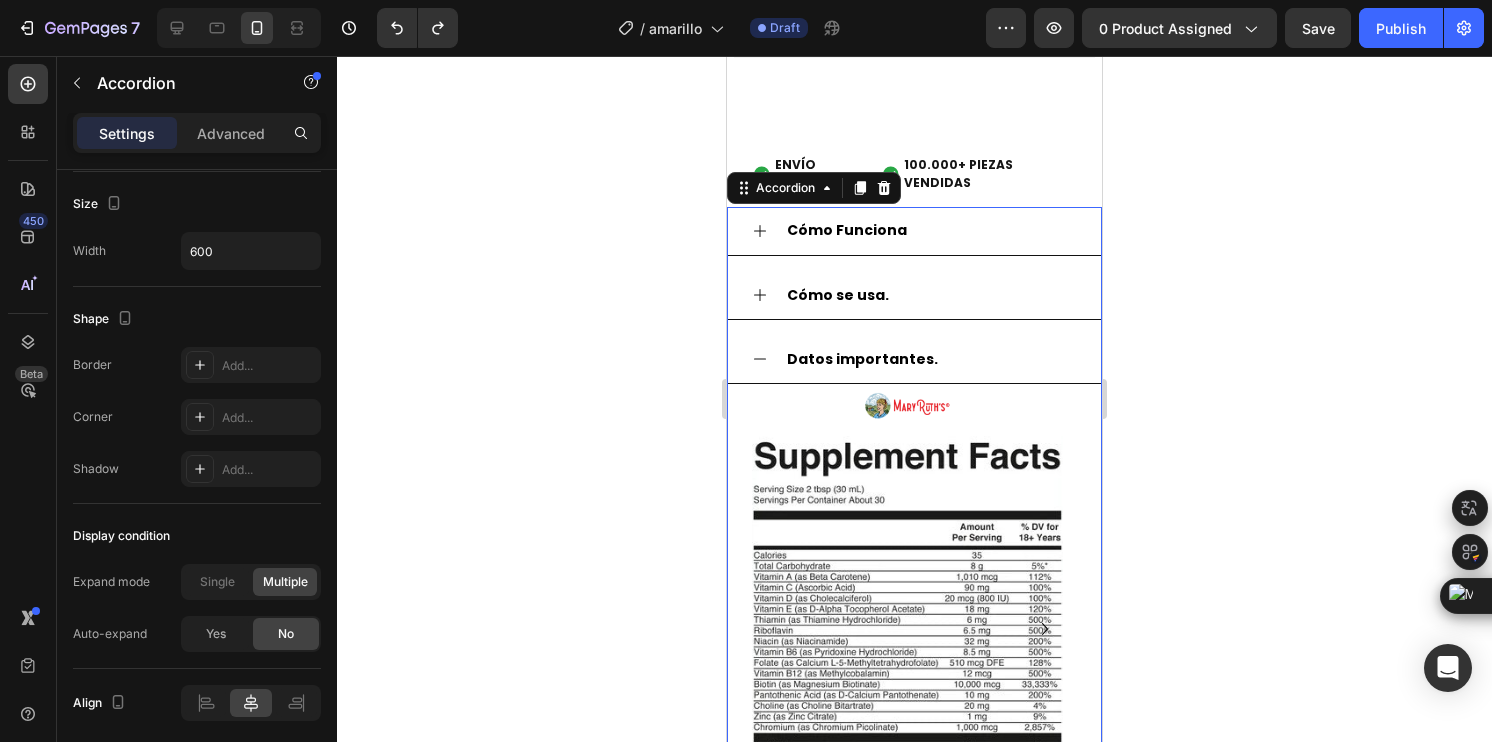 click at bounding box center [907, 651] 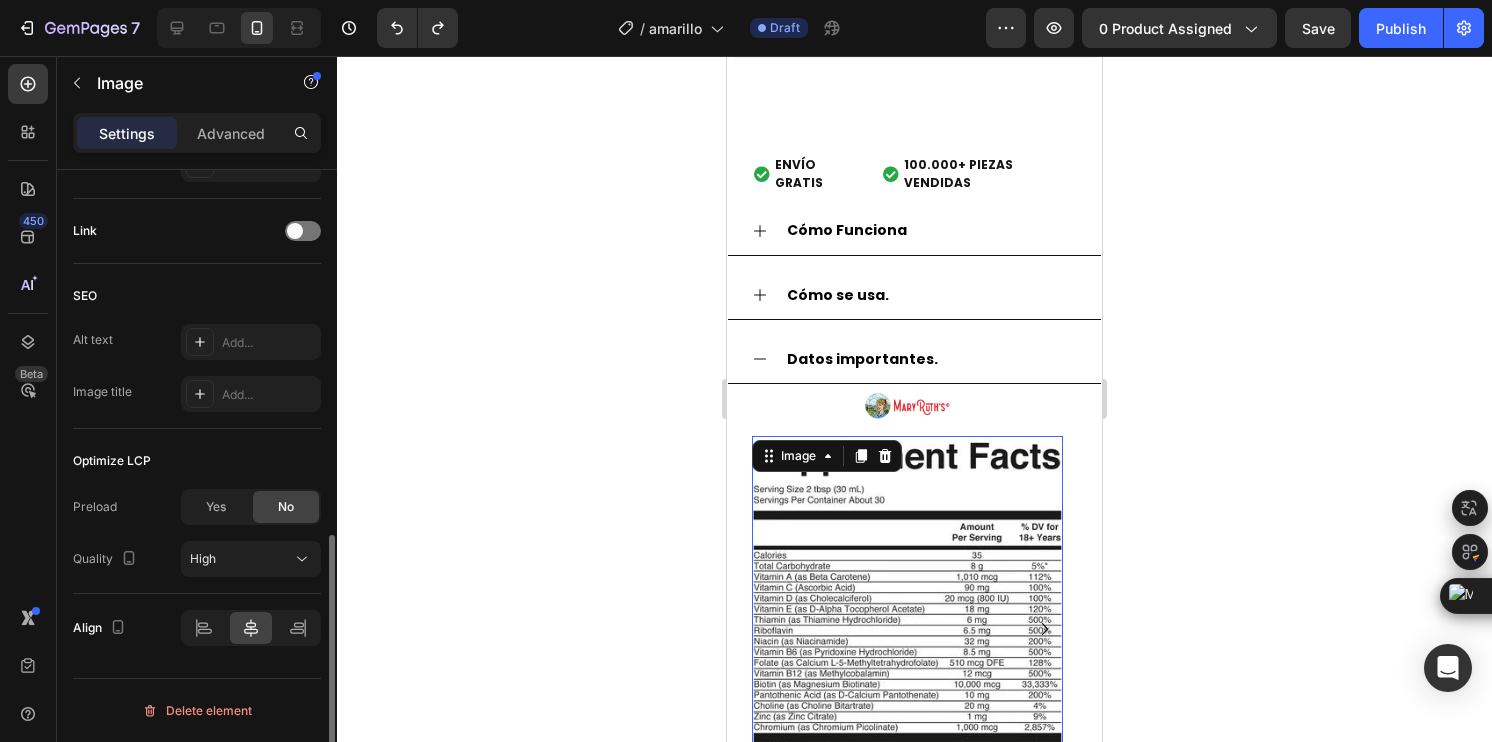scroll, scrollTop: 0, scrollLeft: 0, axis: both 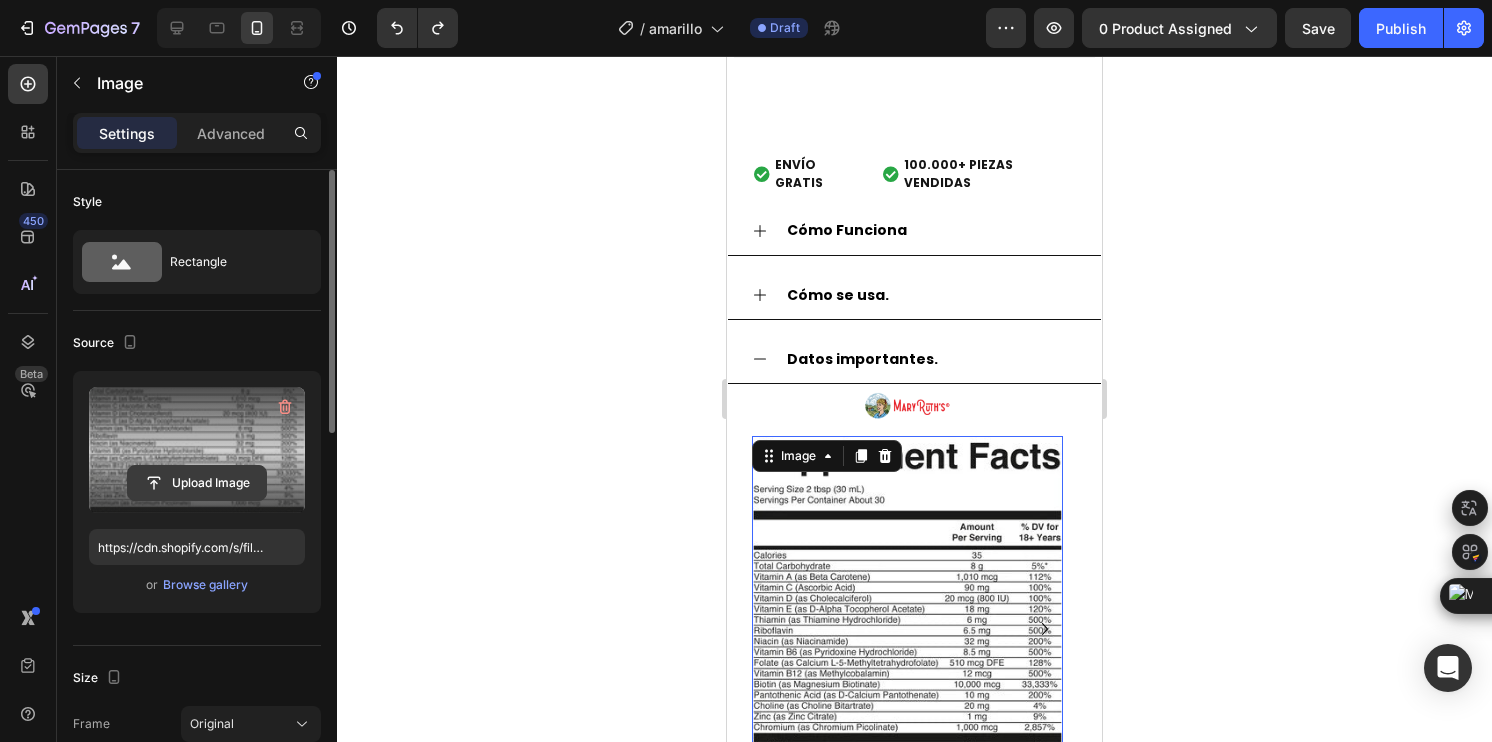 click 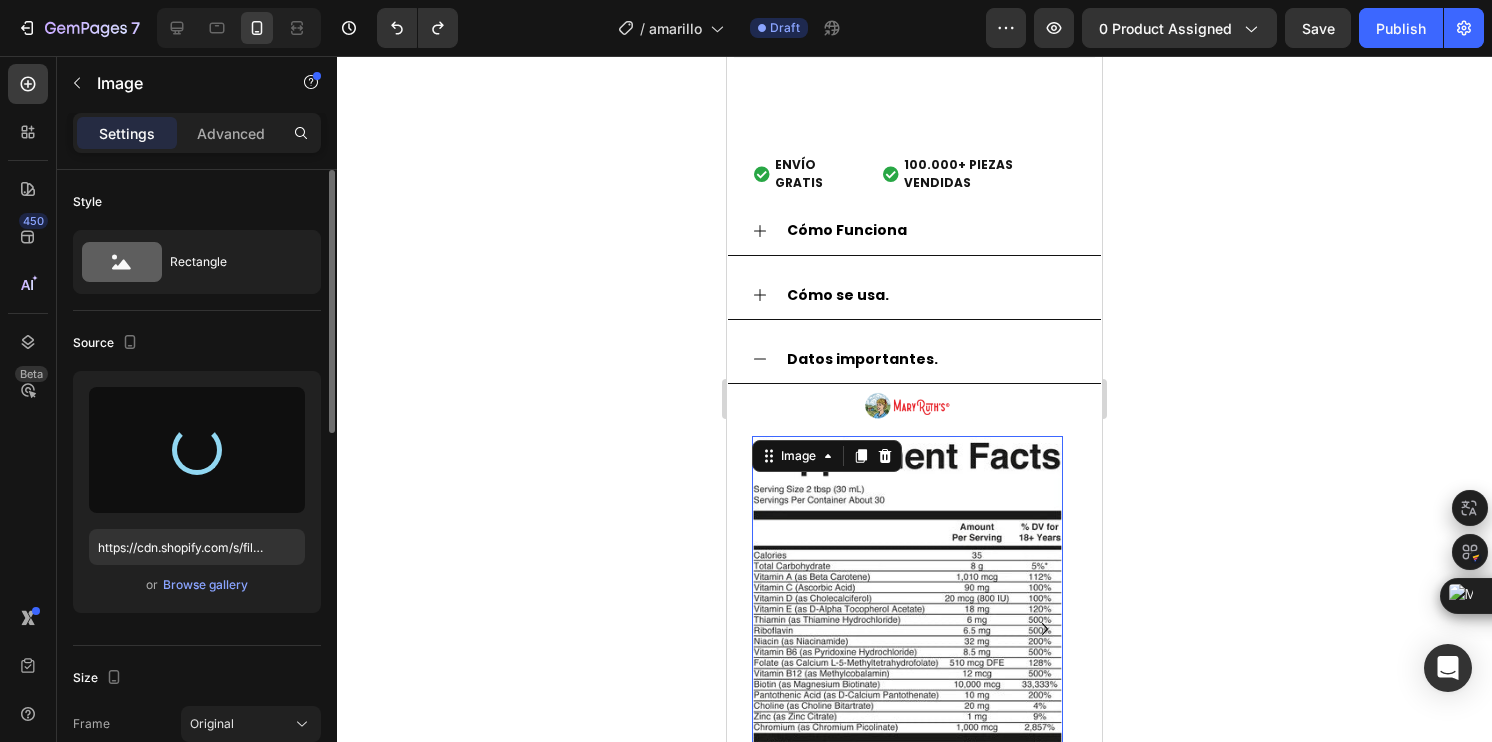 type on "https://cdn.shopify.com/s/files/1/0744/7950/1565/files/gempages_575031653676614431-97881760-5085-4d25-995b-e0125bb38cbb.png" 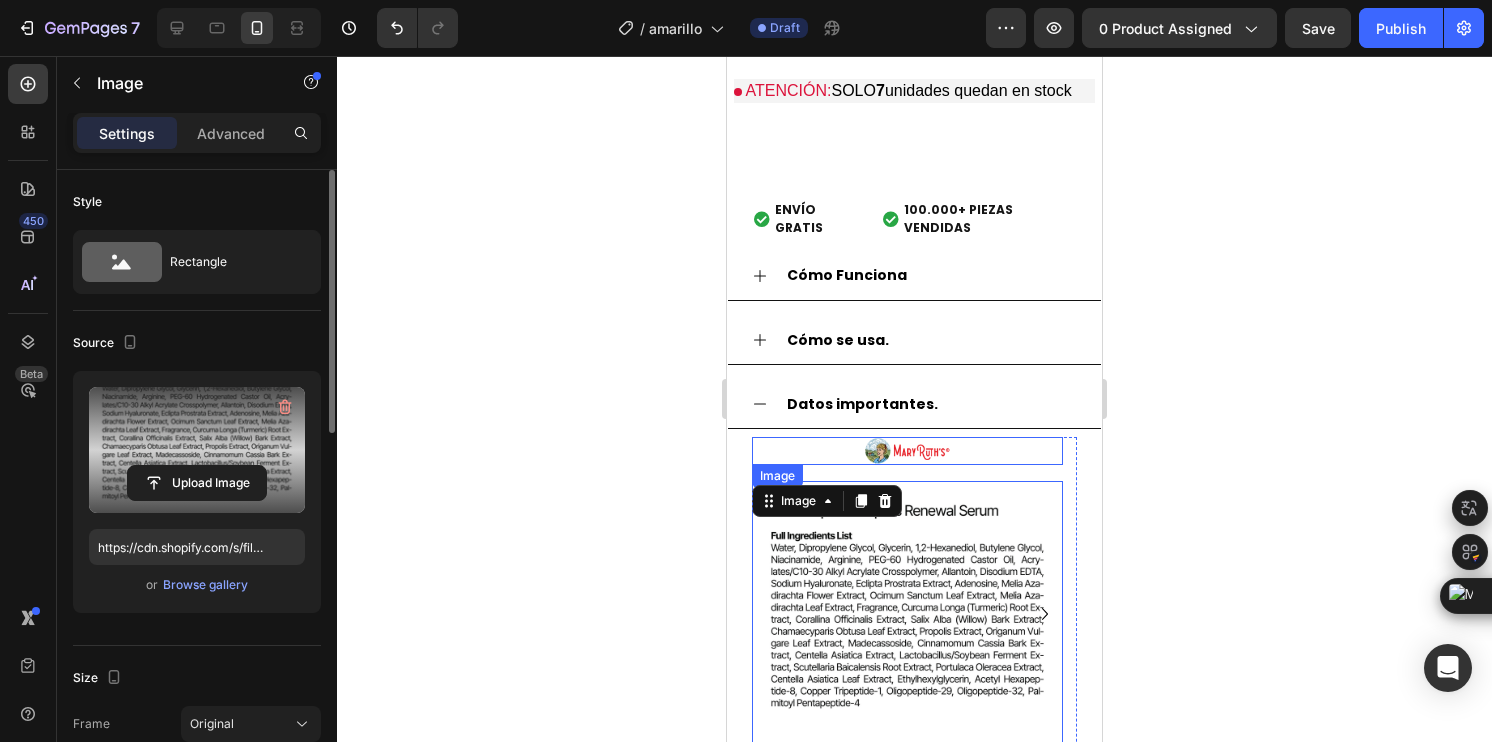 scroll, scrollTop: 2121, scrollLeft: 0, axis: vertical 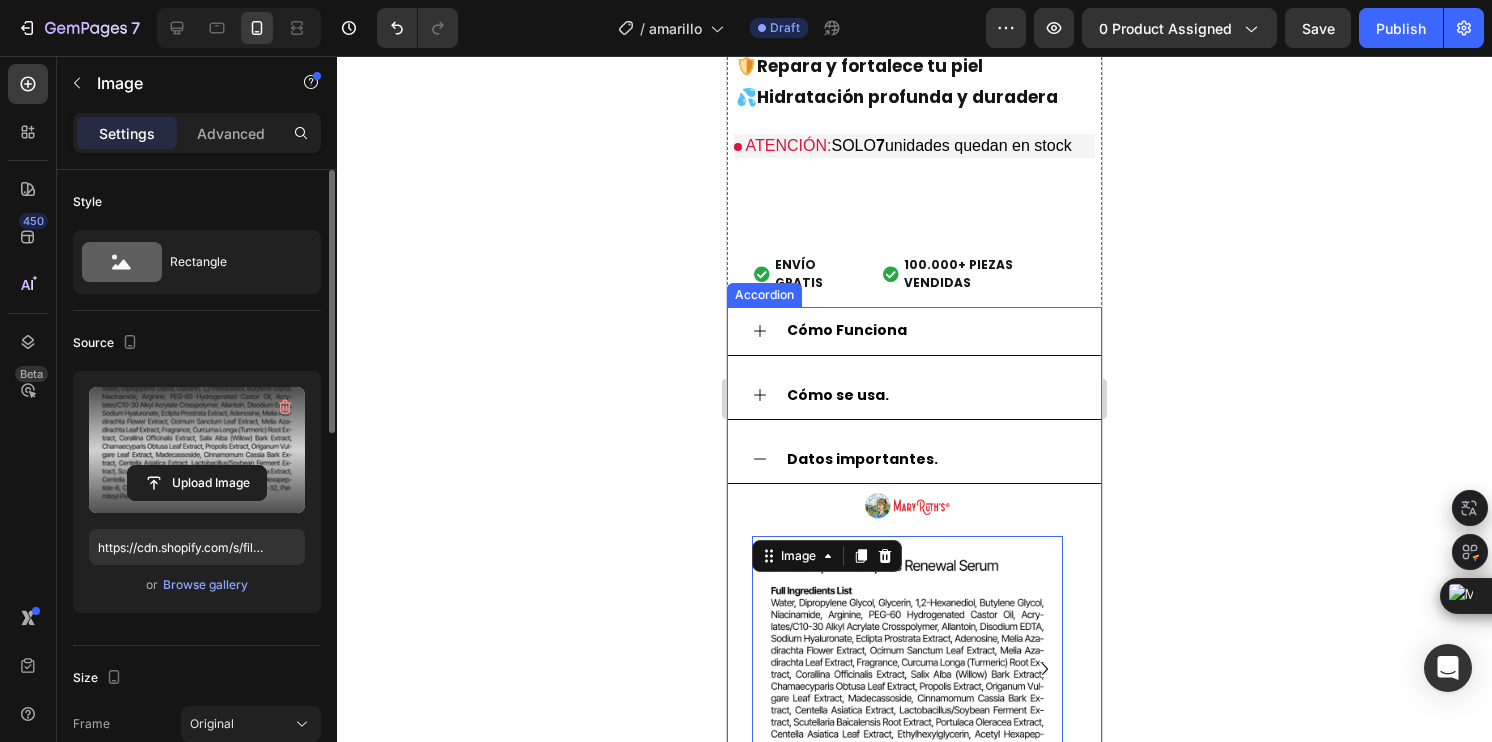 click 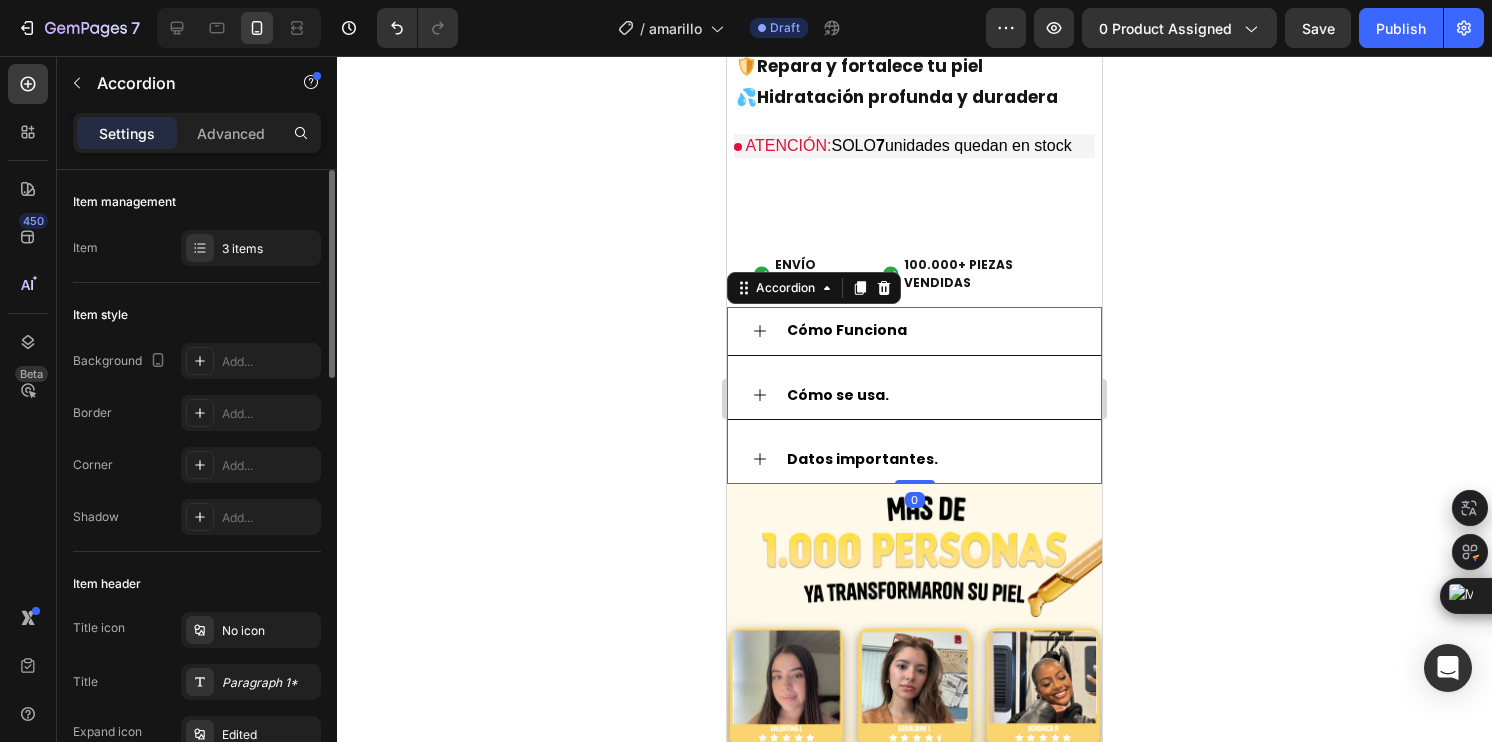 click at bounding box center [914, 671] 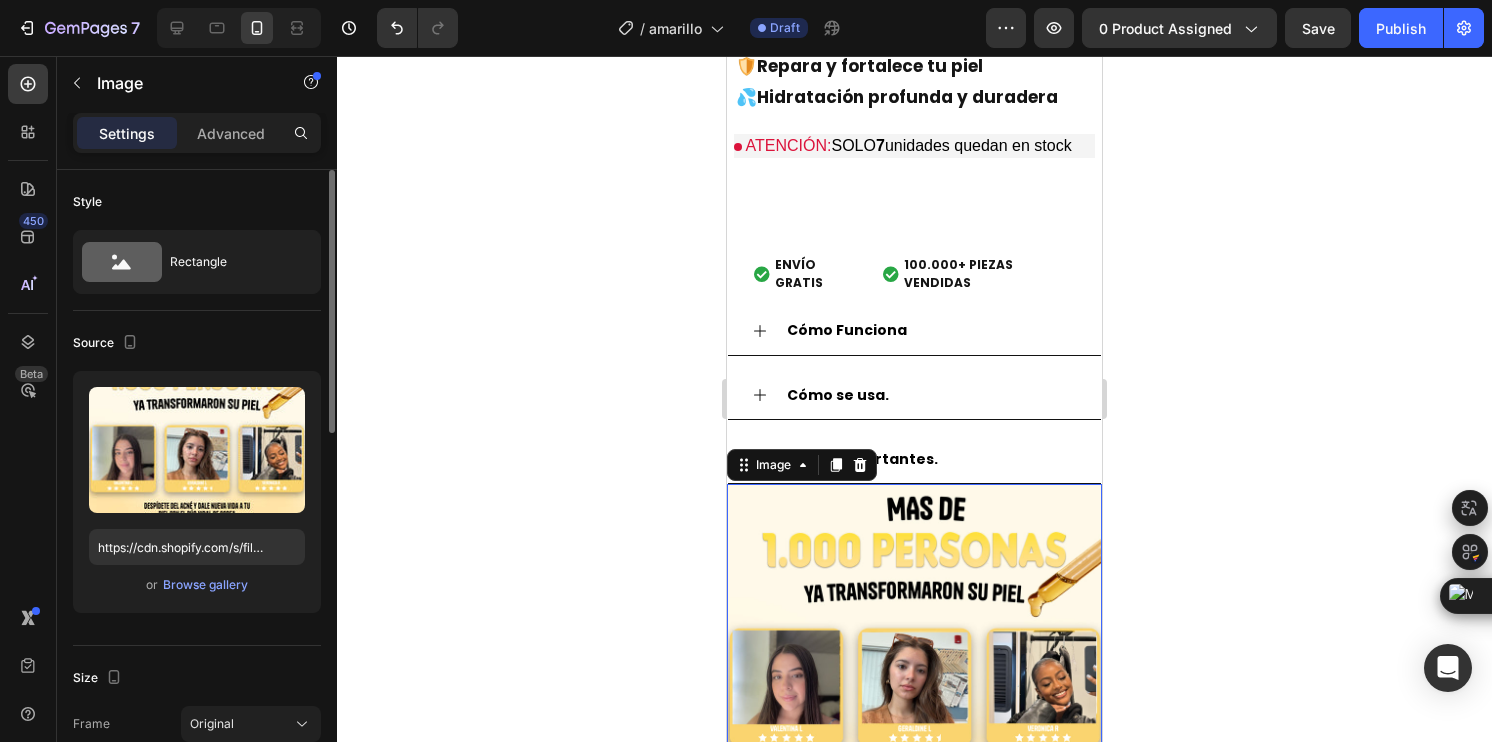 click 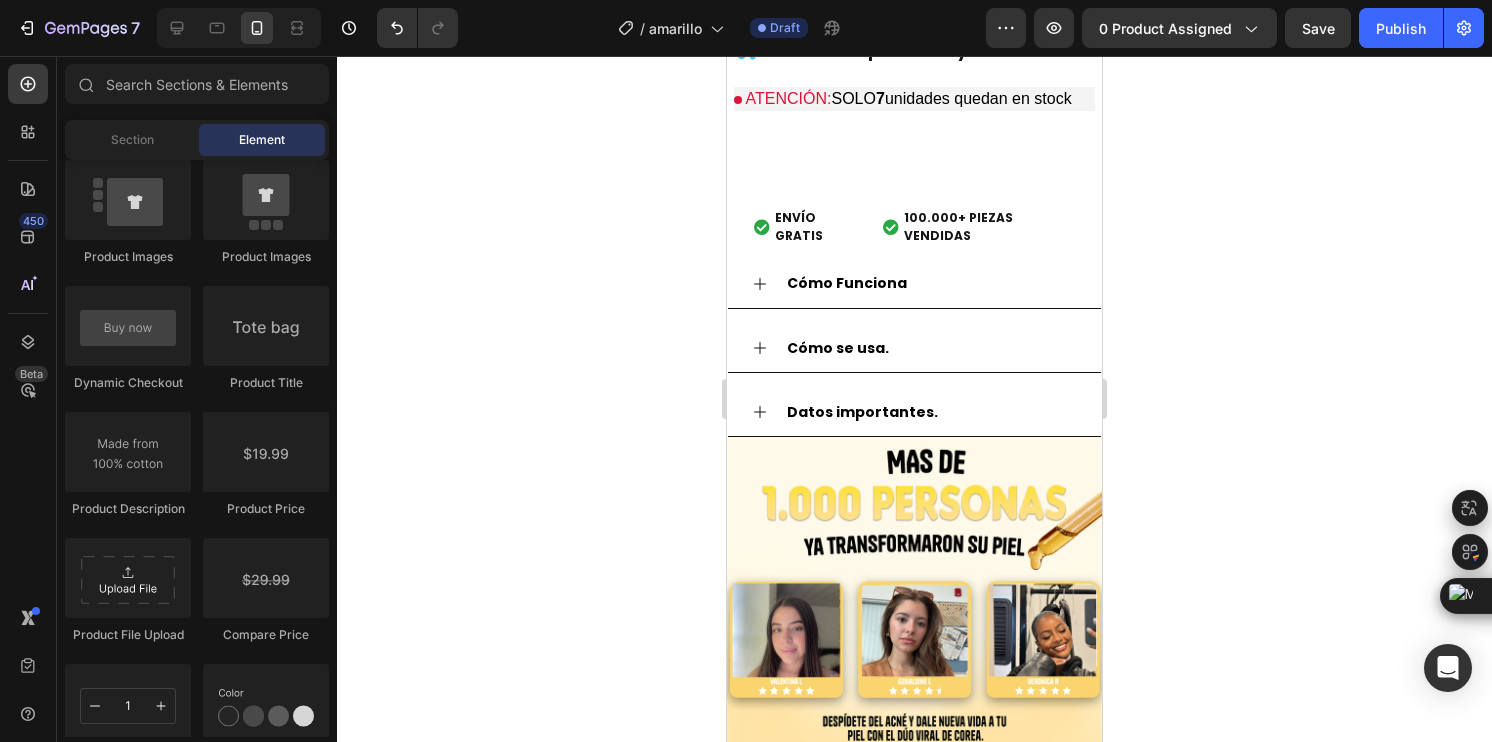 scroll, scrollTop: 2121, scrollLeft: 0, axis: vertical 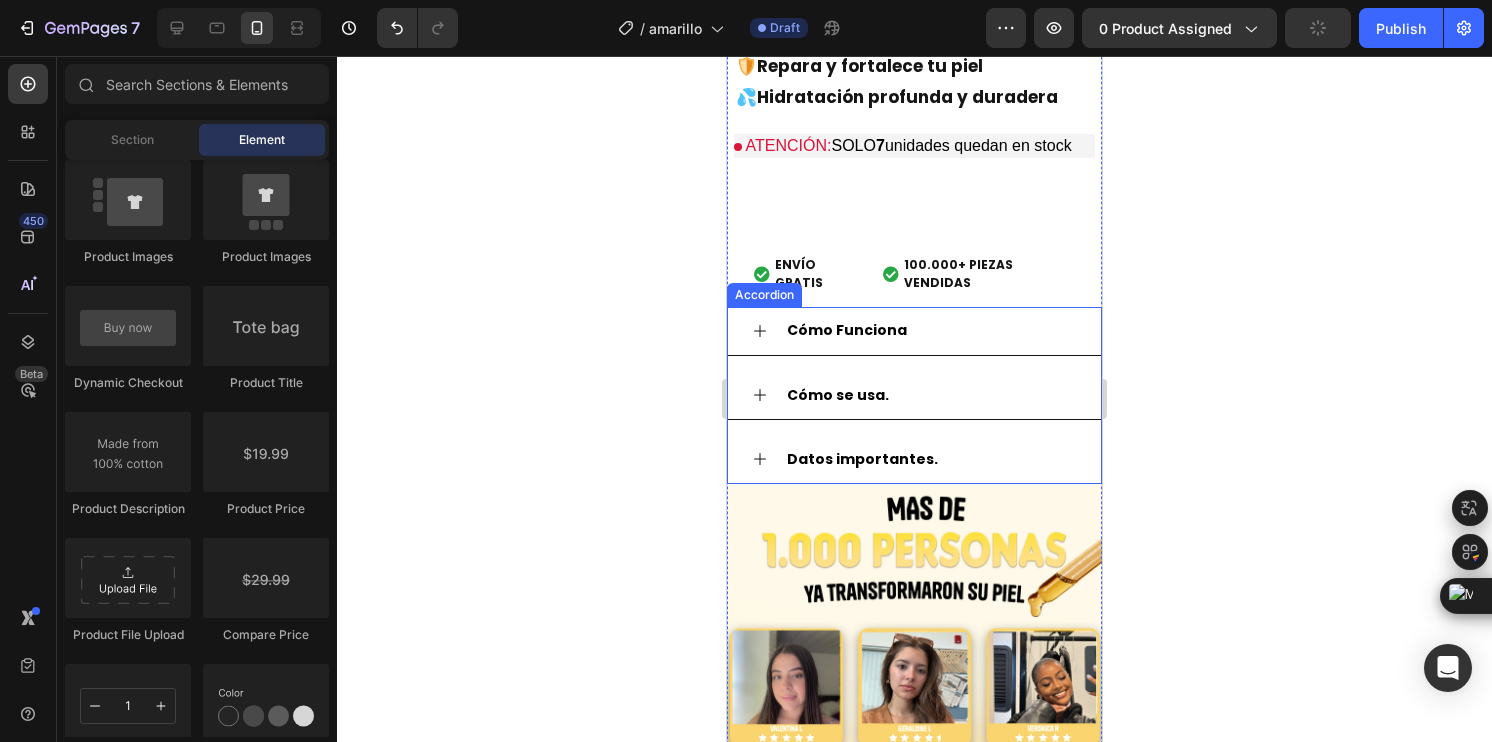 click on "Datos importantes." at bounding box center (914, 460) 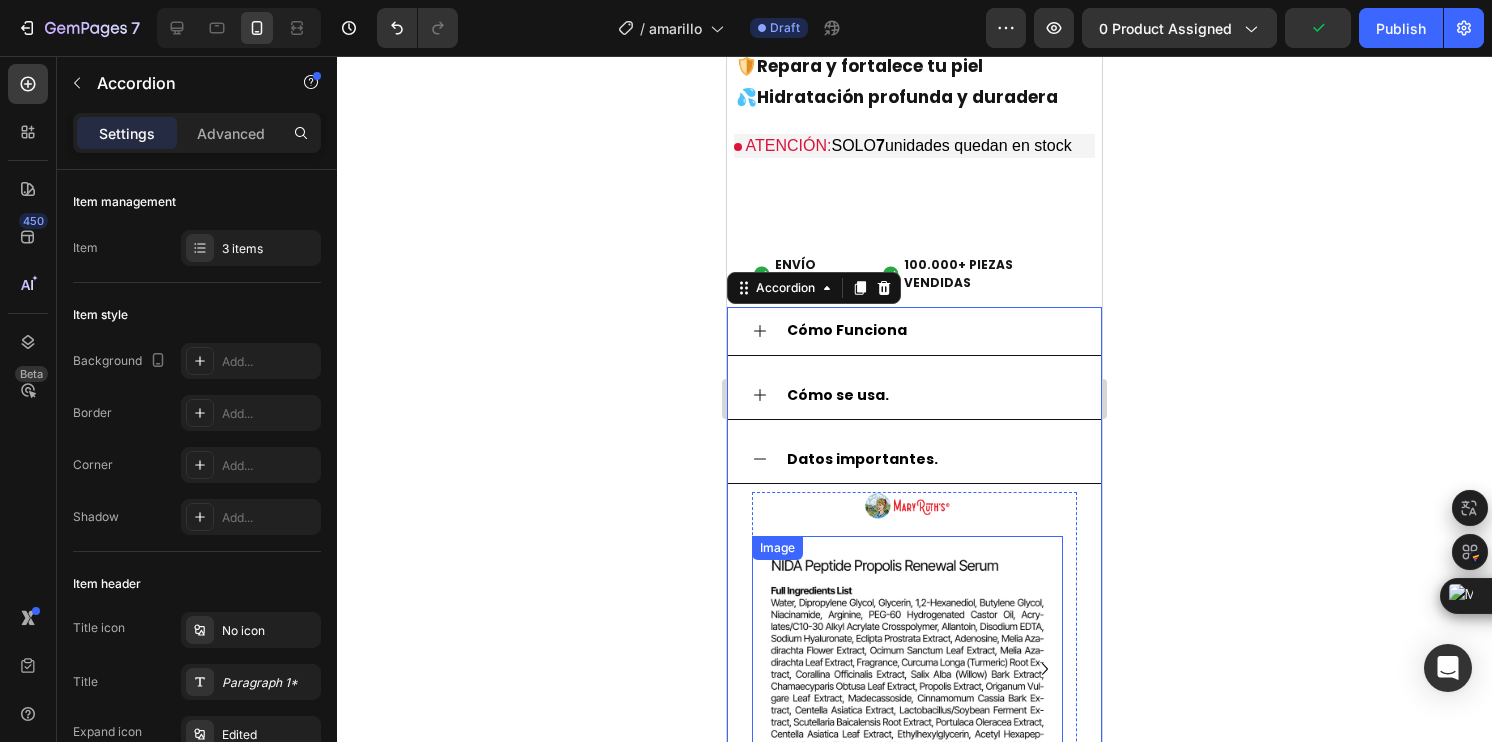 click at bounding box center (907, 691) 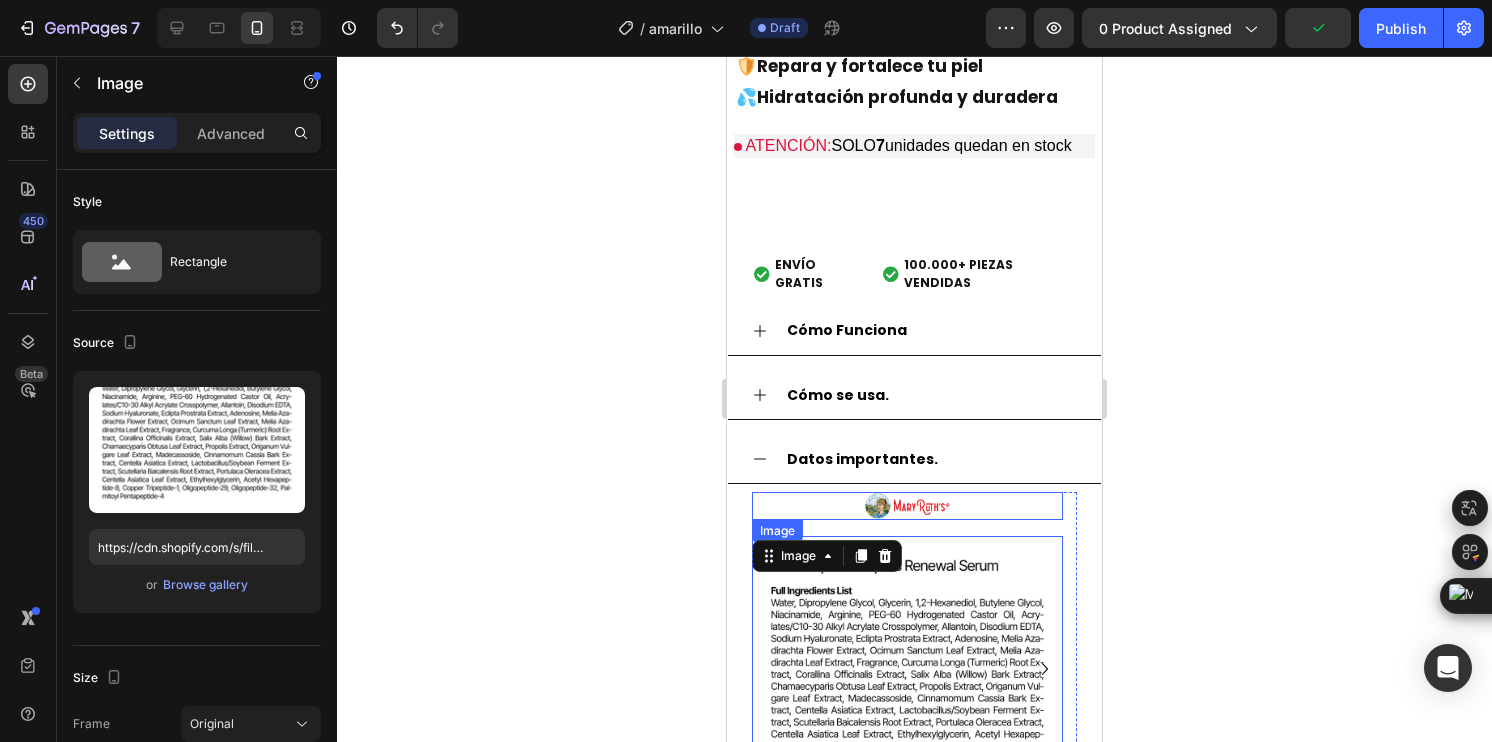 click at bounding box center (907, 506) 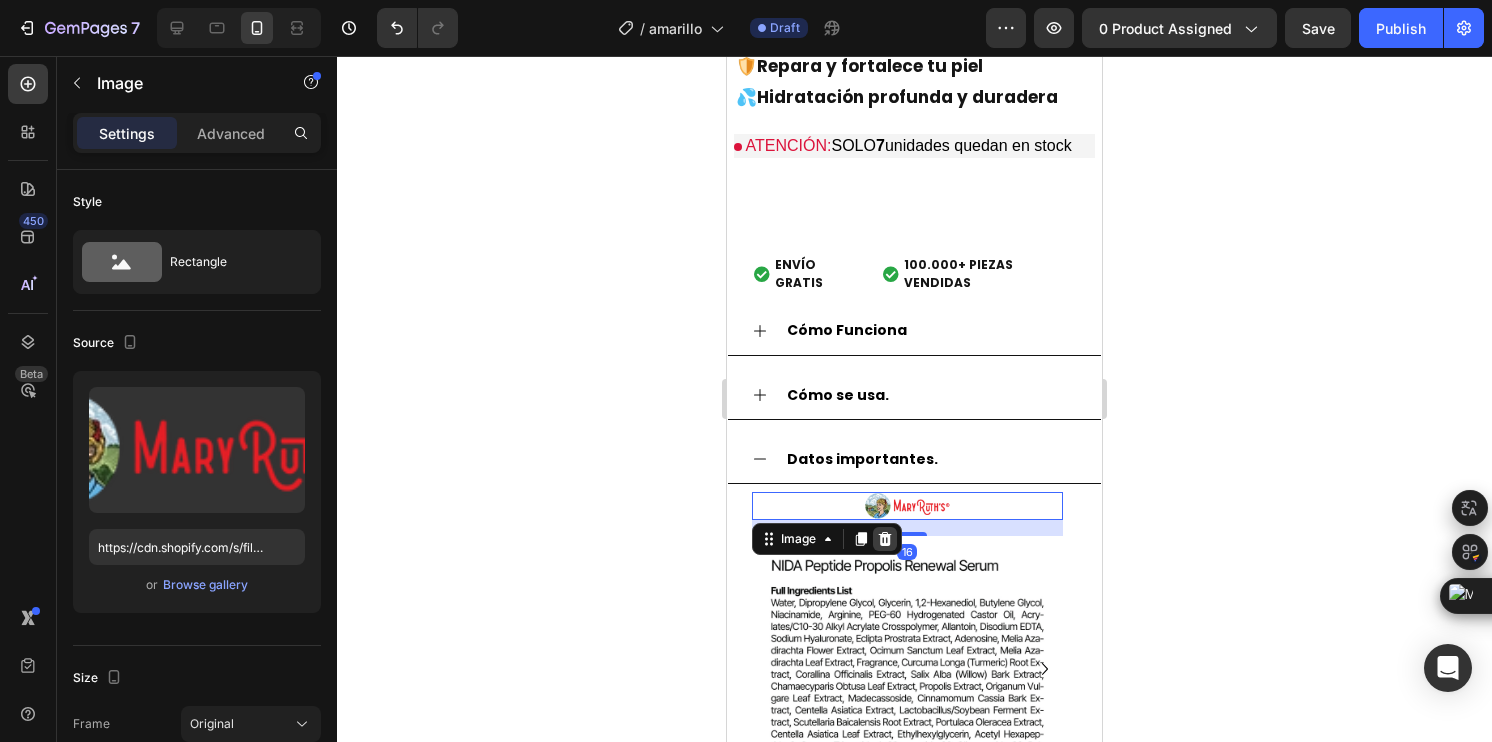 click 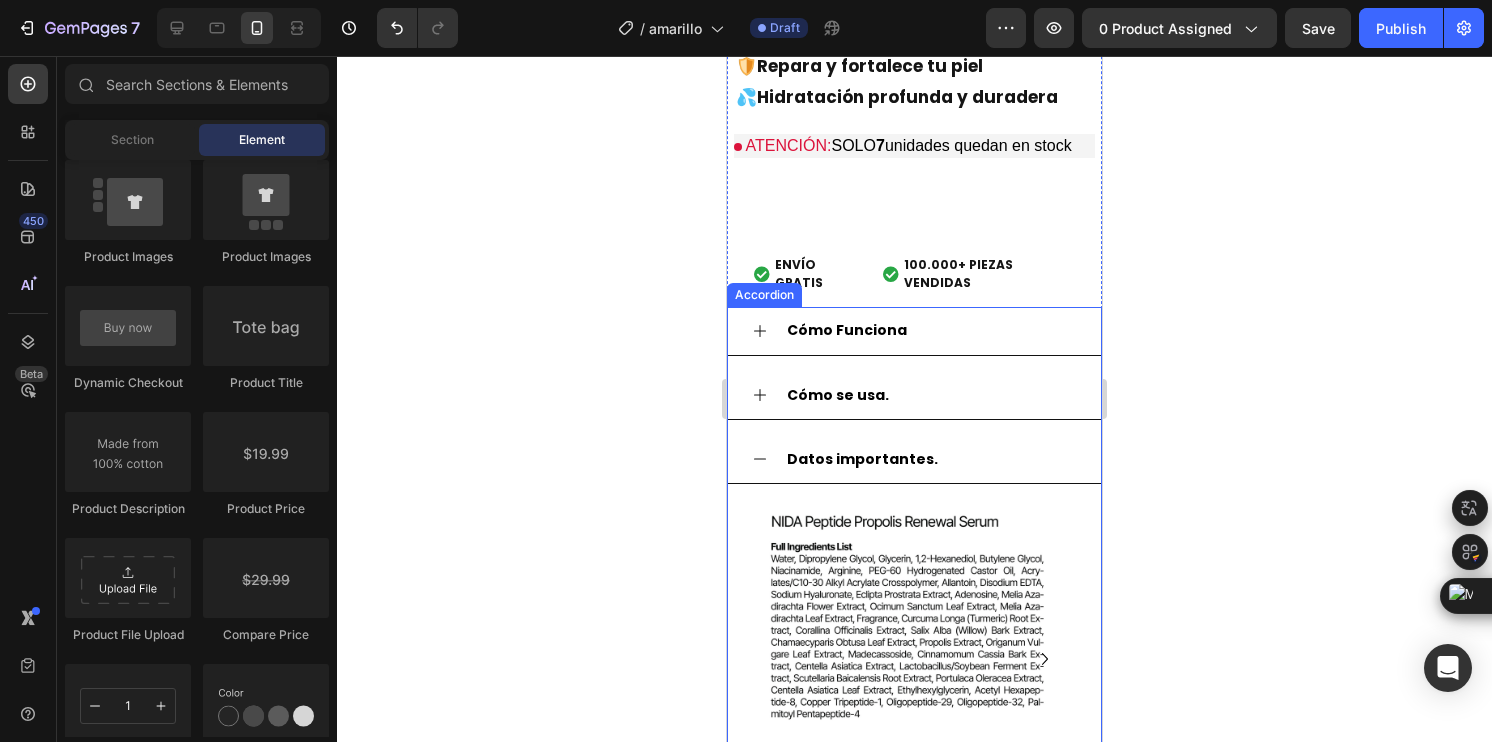click 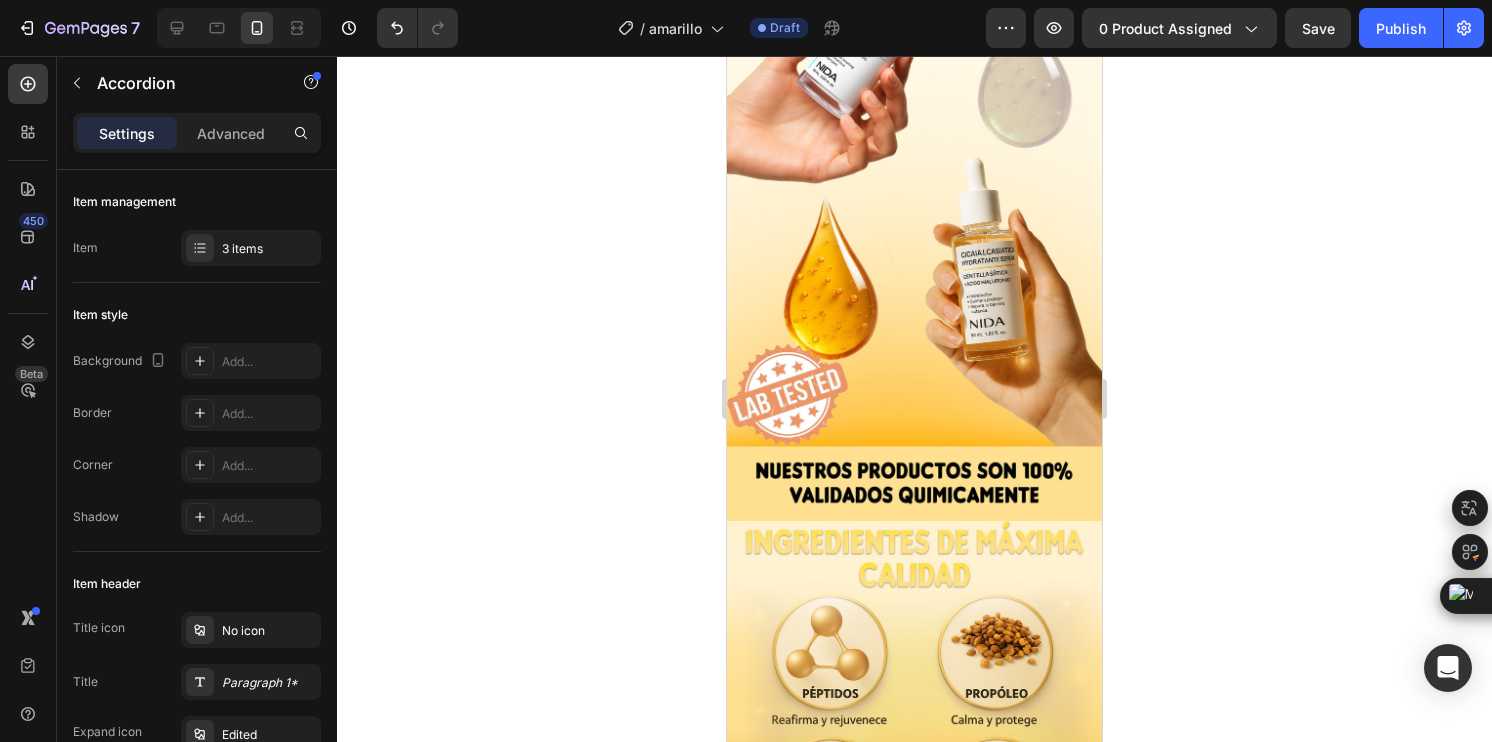 scroll, scrollTop: 4221, scrollLeft: 0, axis: vertical 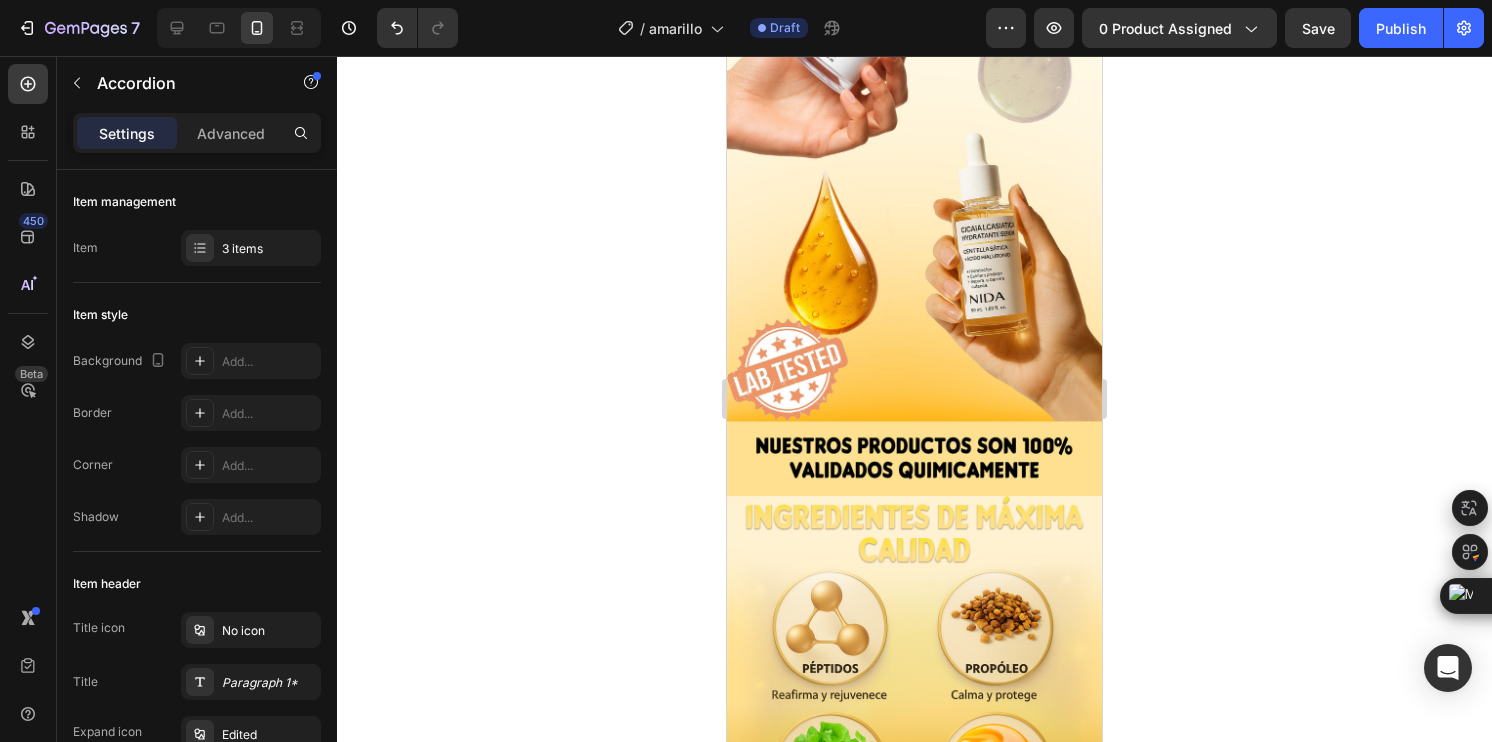 click on "Image Section 5" at bounding box center [914, -438] 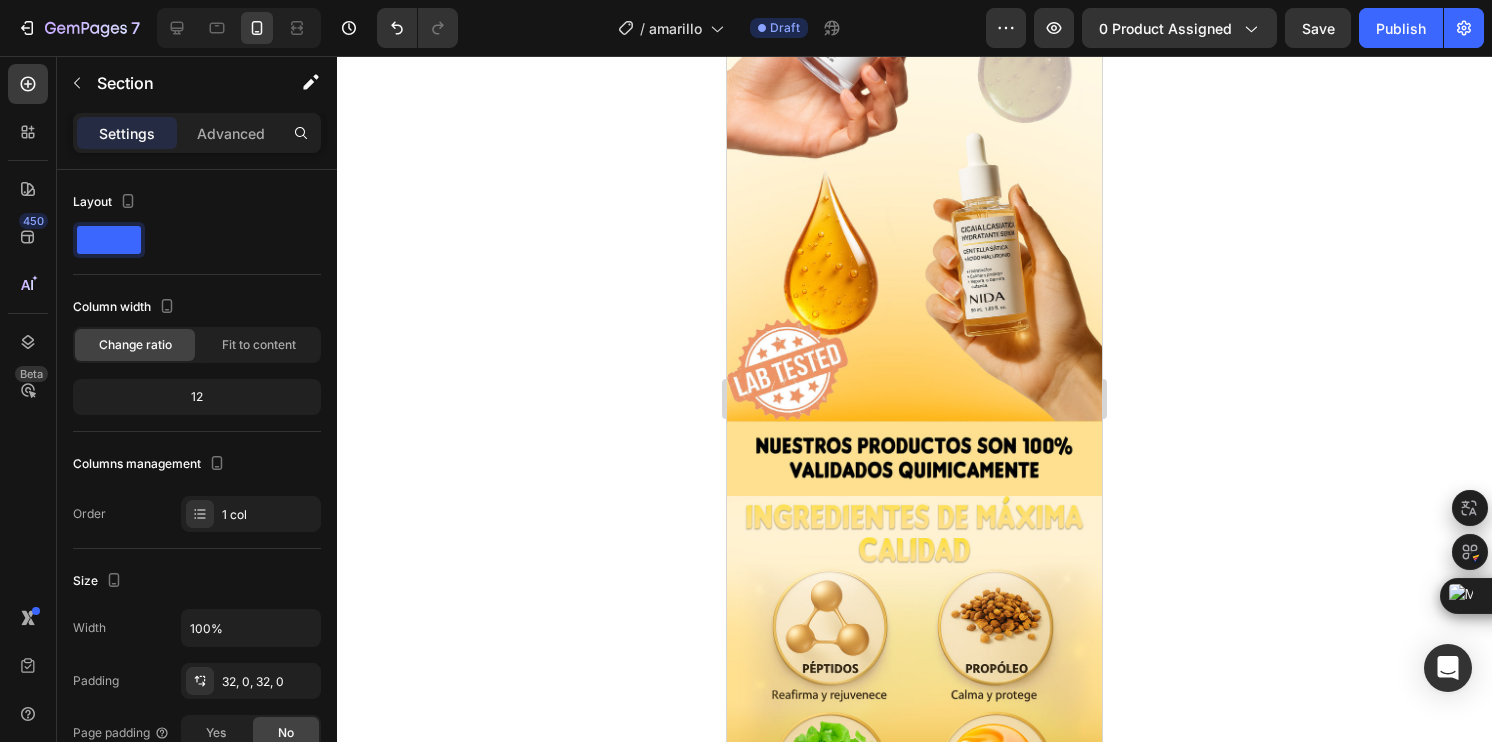 click at bounding box center [915, -440] 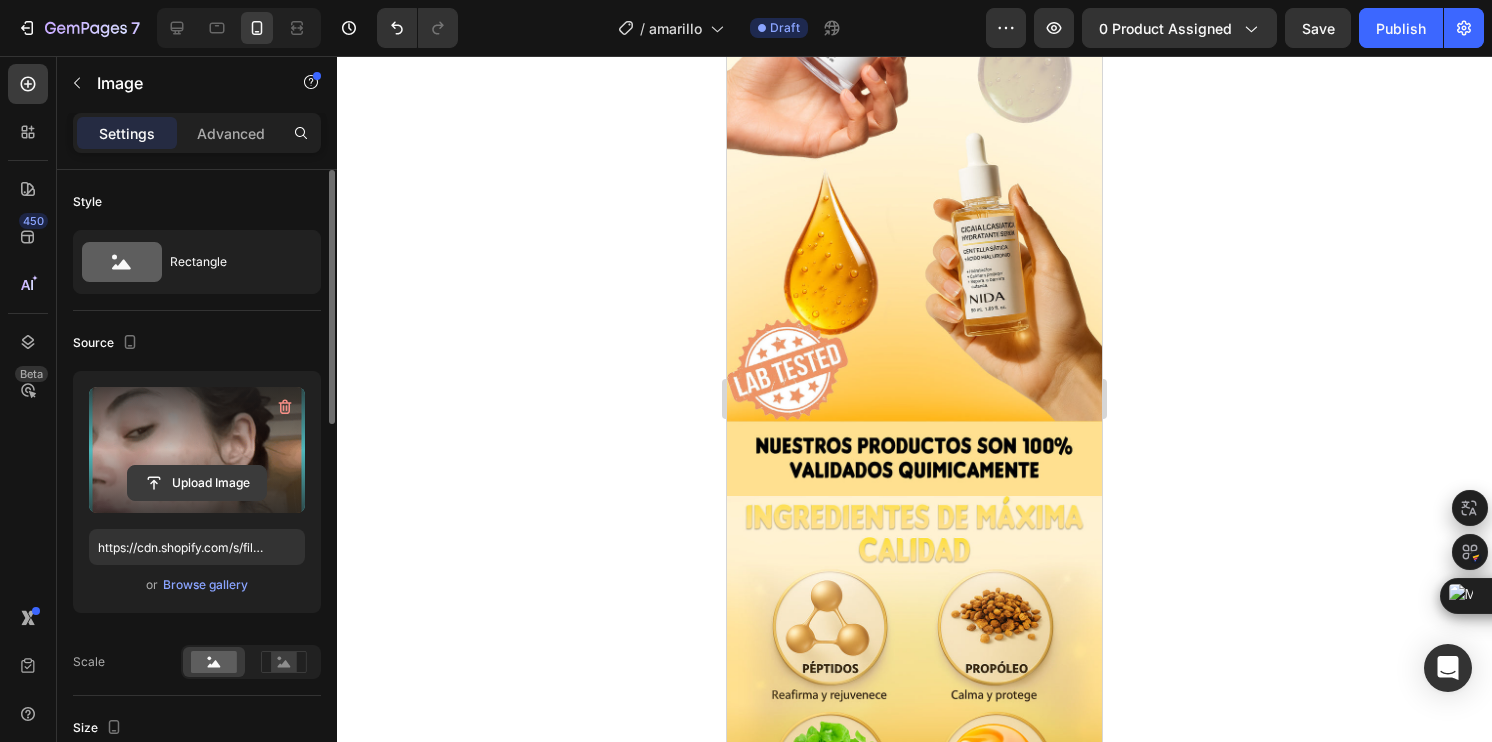 click 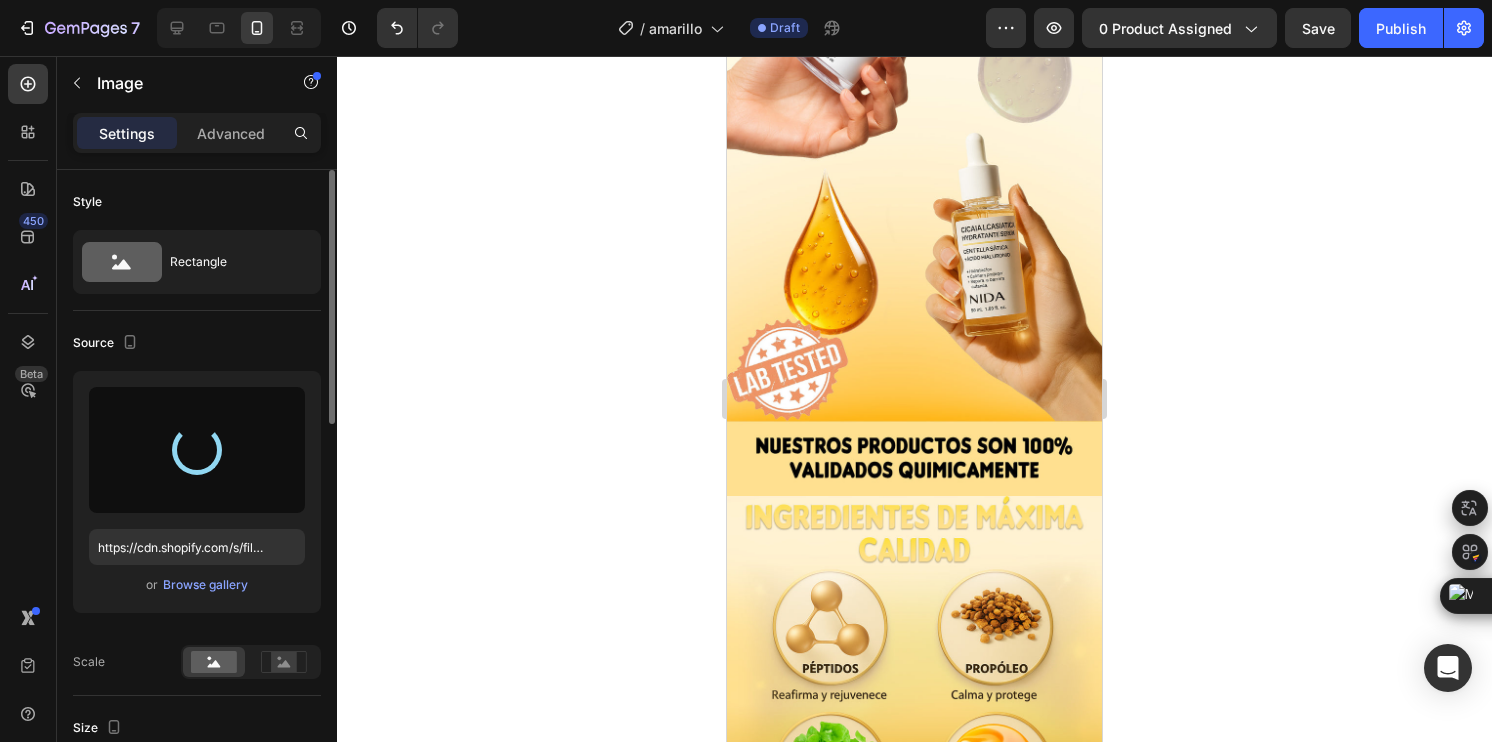 type on "https://cdn.shopify.com/s/files/1/0744/7950/1565/files/gempages_575031653676614431-75fff243-86fc-4869-ac5c-684f8e6af8c2.webp" 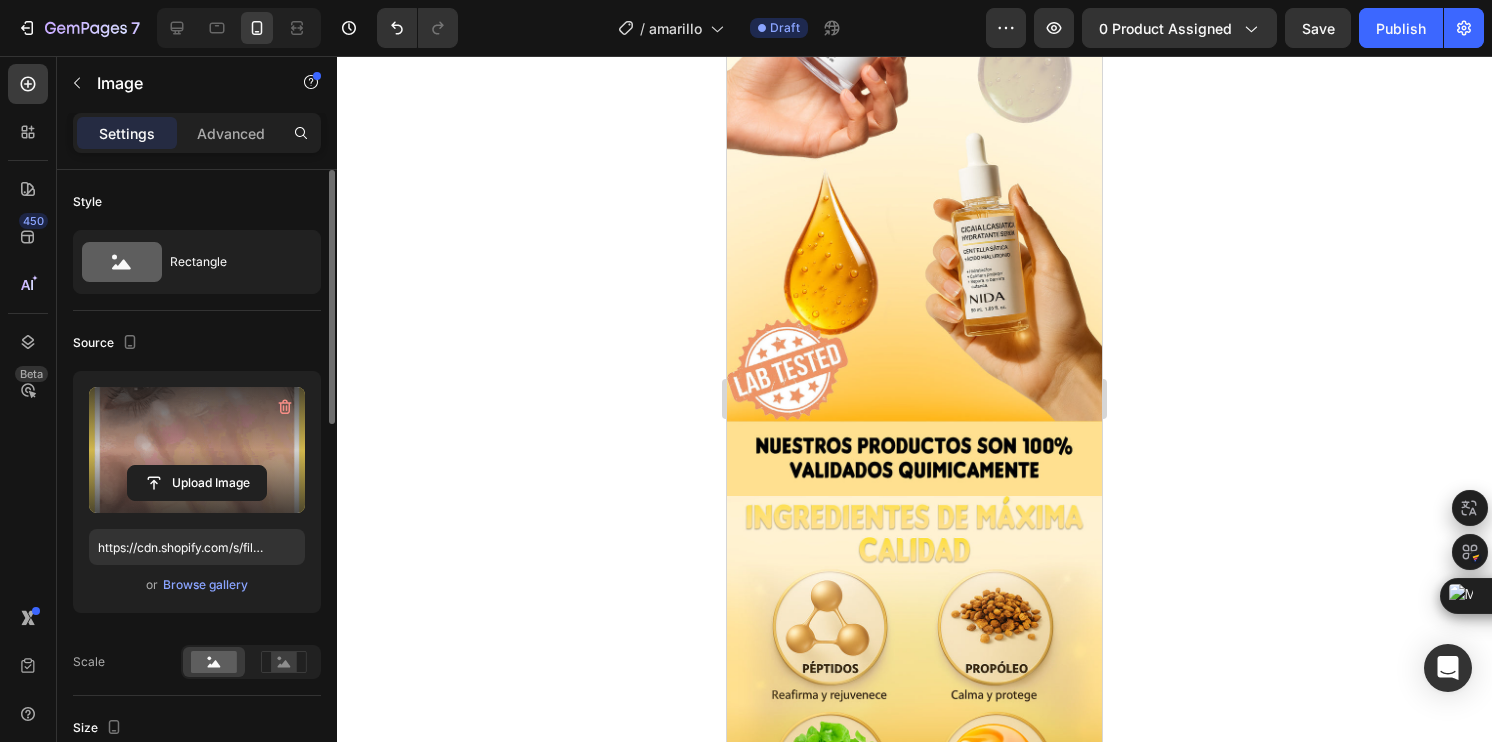 click 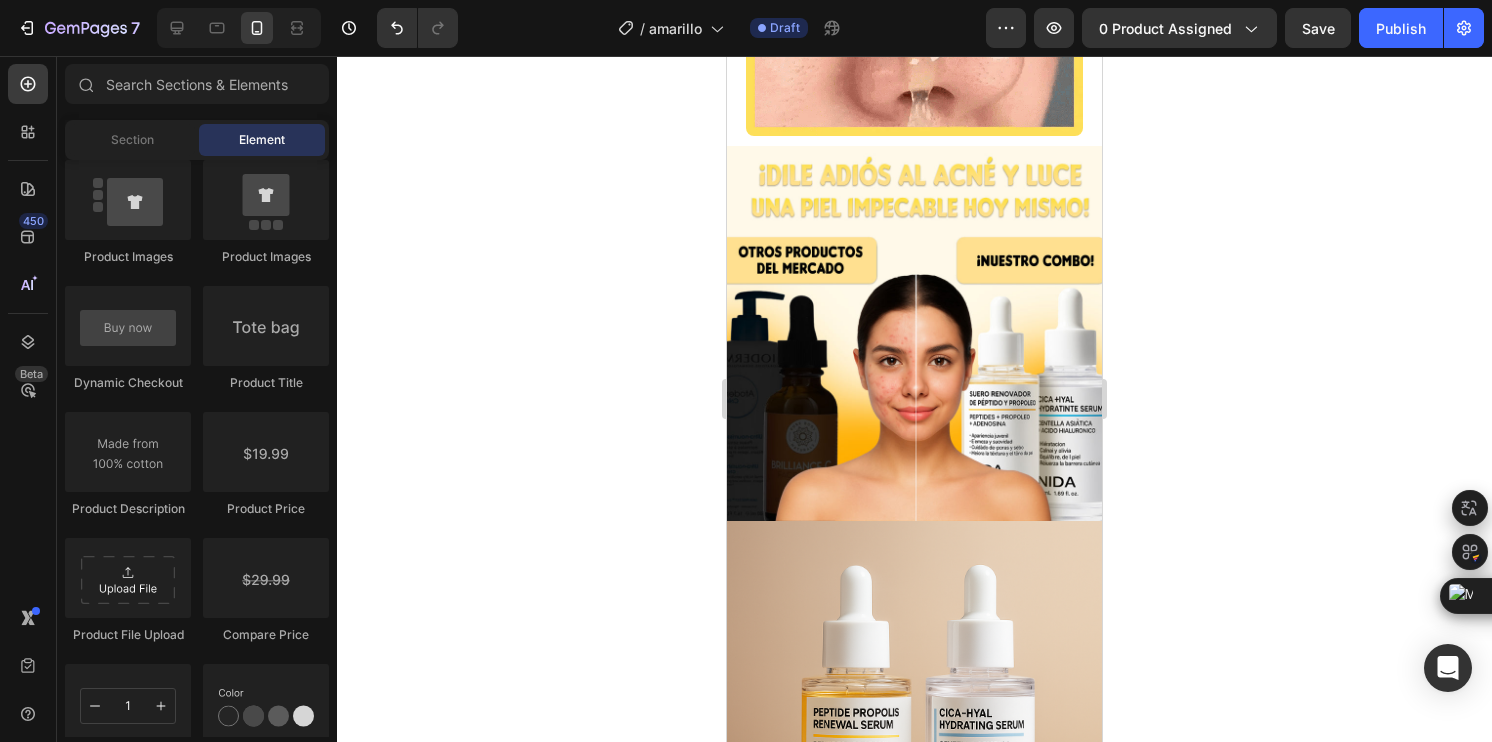 scroll, scrollTop: 0, scrollLeft: 0, axis: both 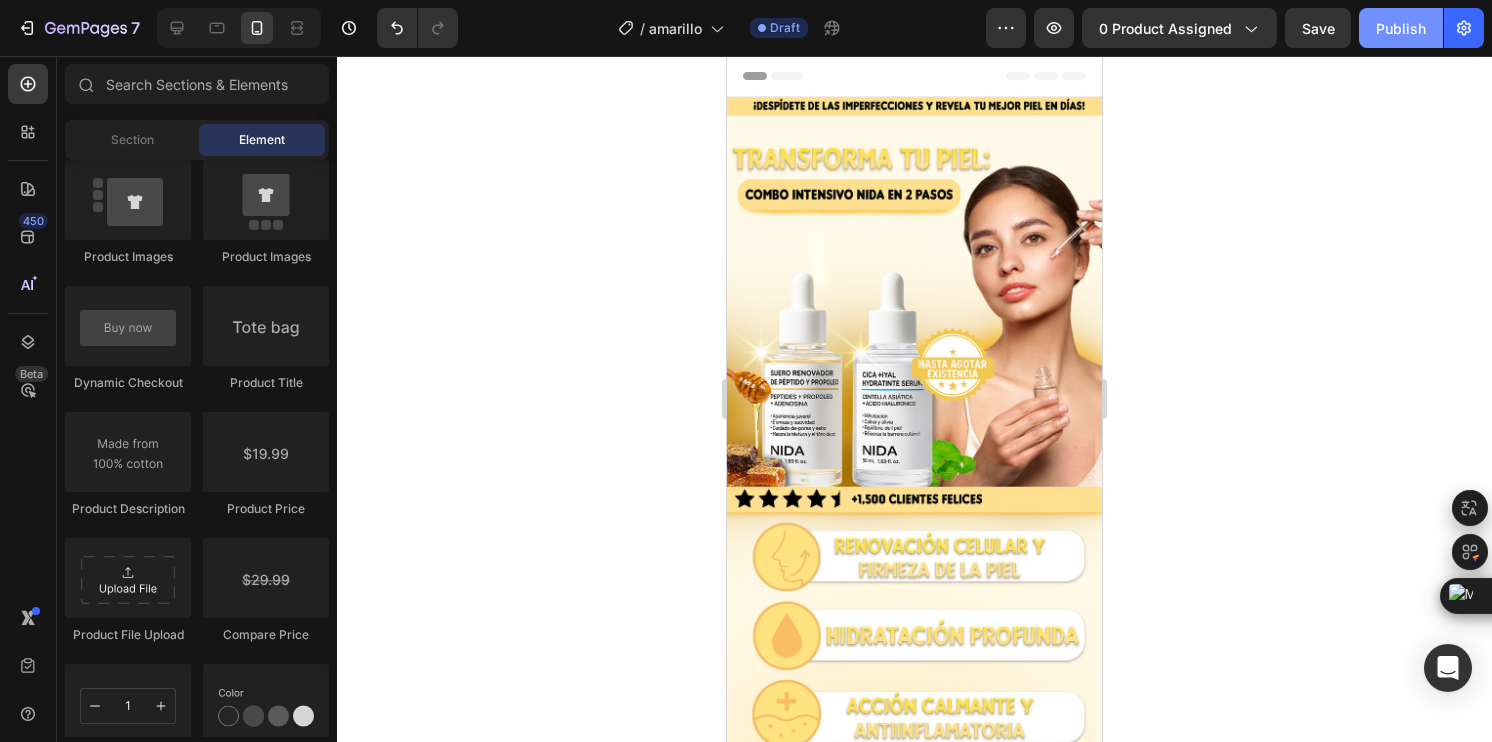 click on "Publish" at bounding box center (1401, 28) 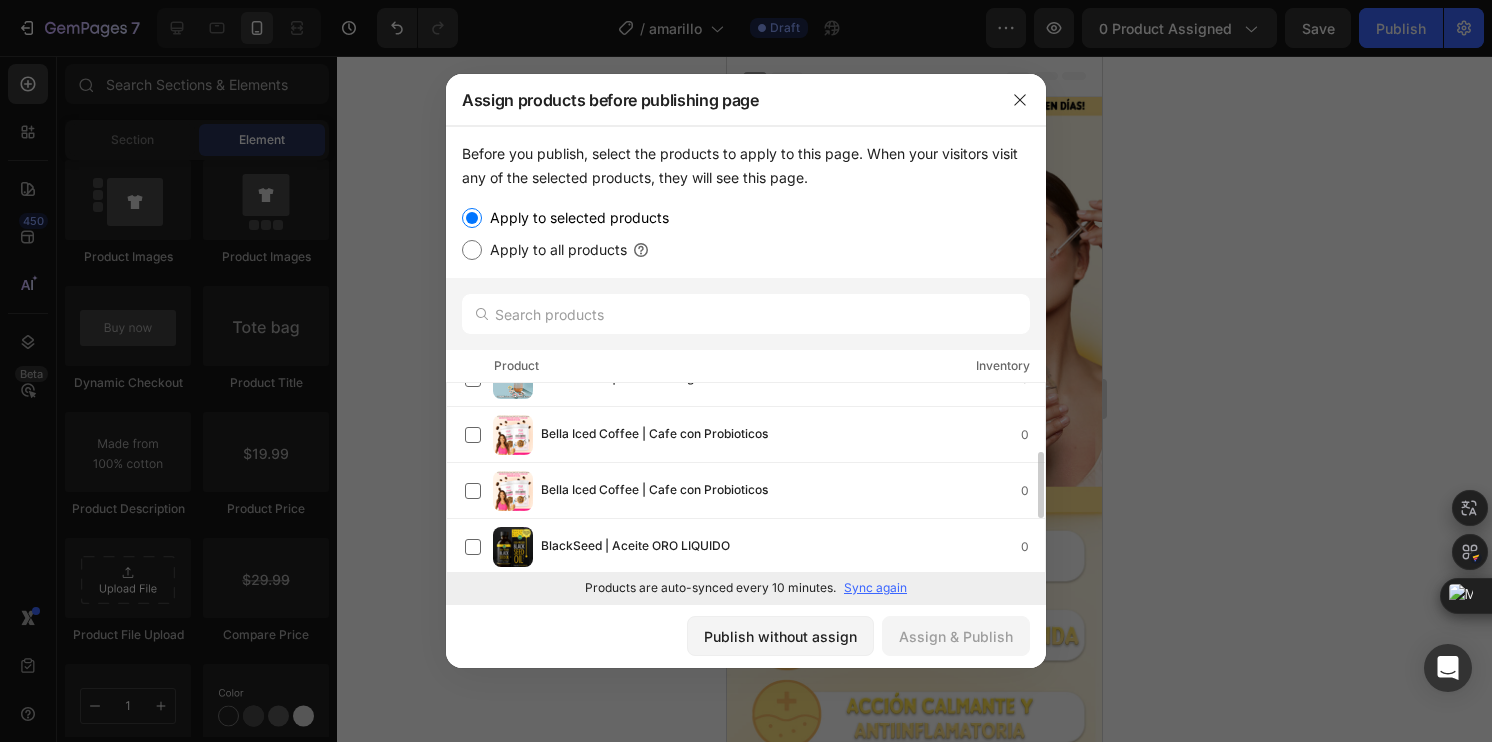 scroll, scrollTop: 0, scrollLeft: 0, axis: both 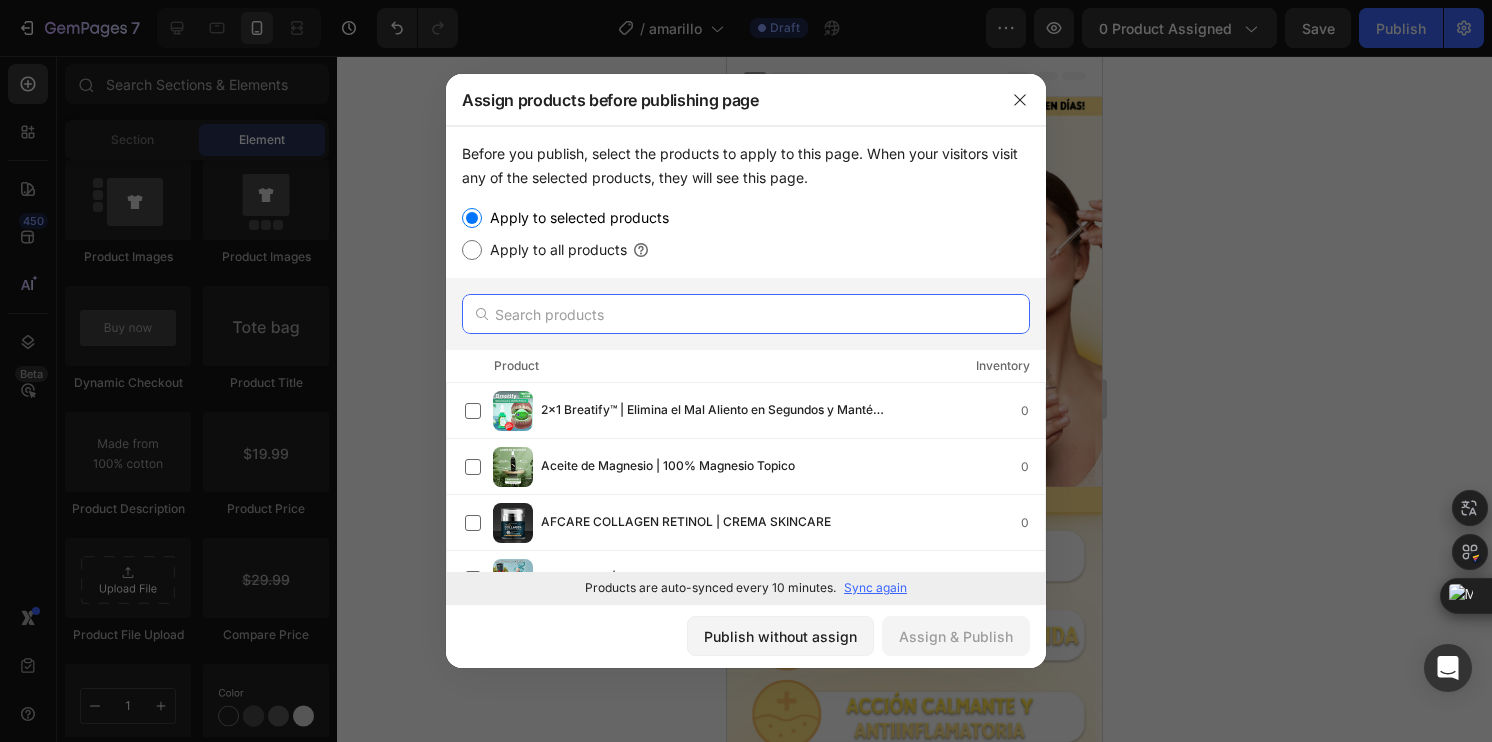 click at bounding box center (746, 314) 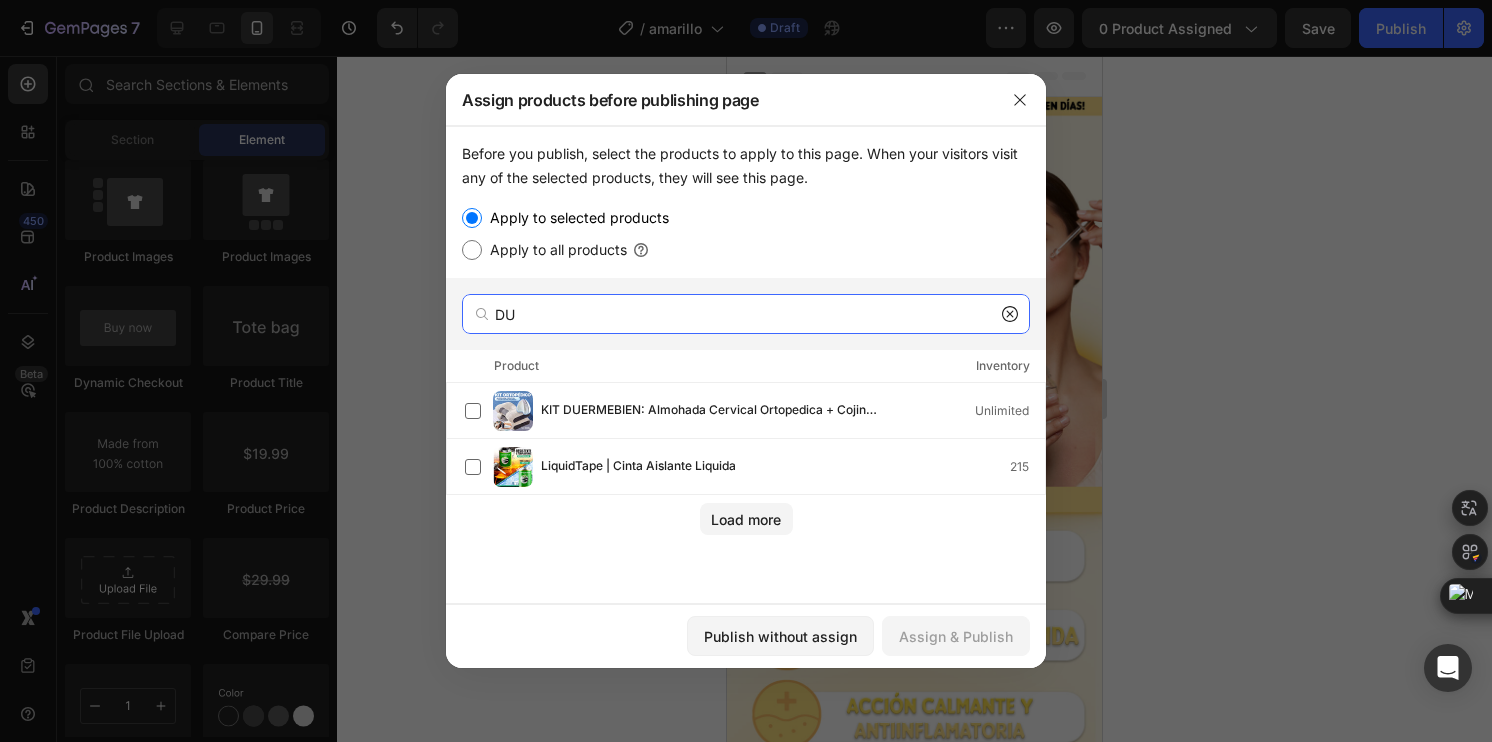 type on "D" 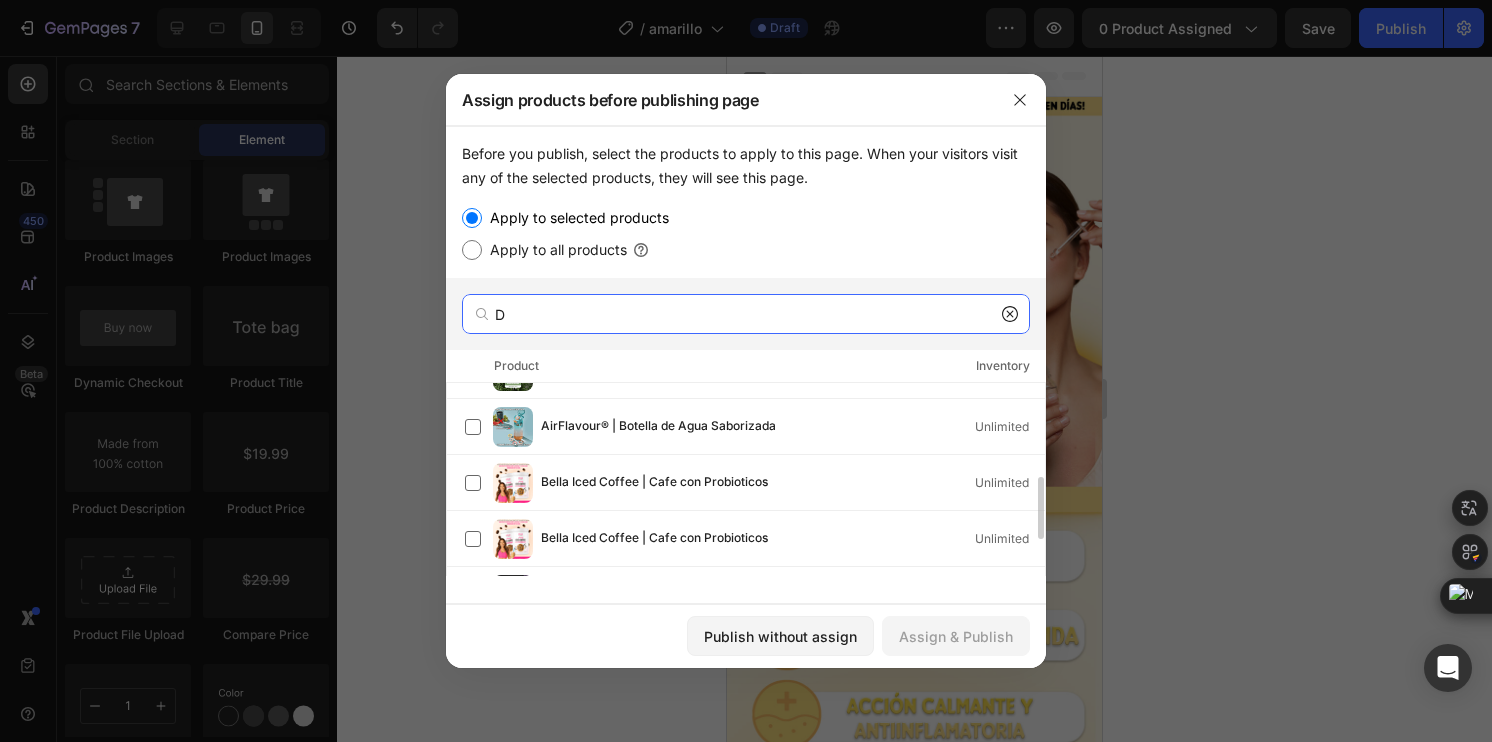 scroll, scrollTop: 94, scrollLeft: 0, axis: vertical 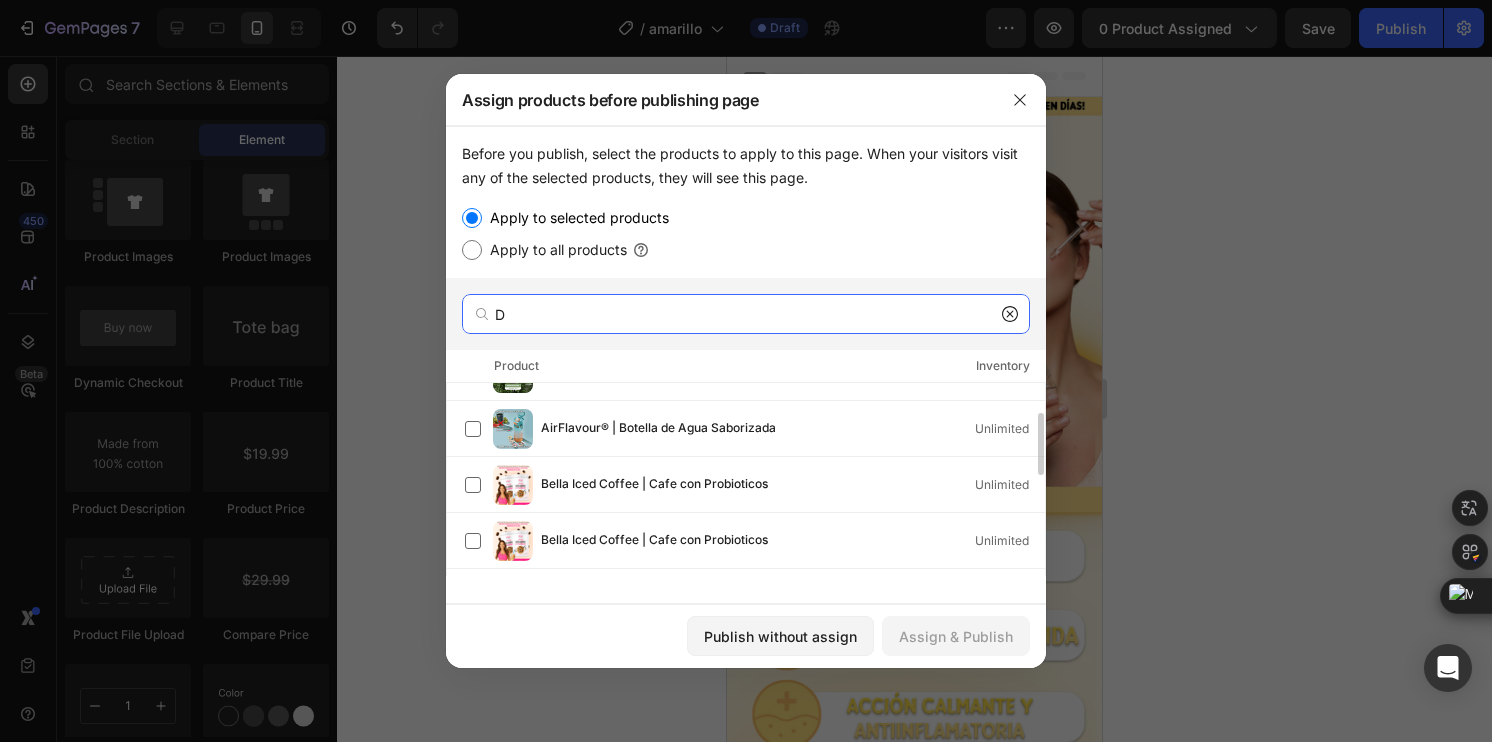 type 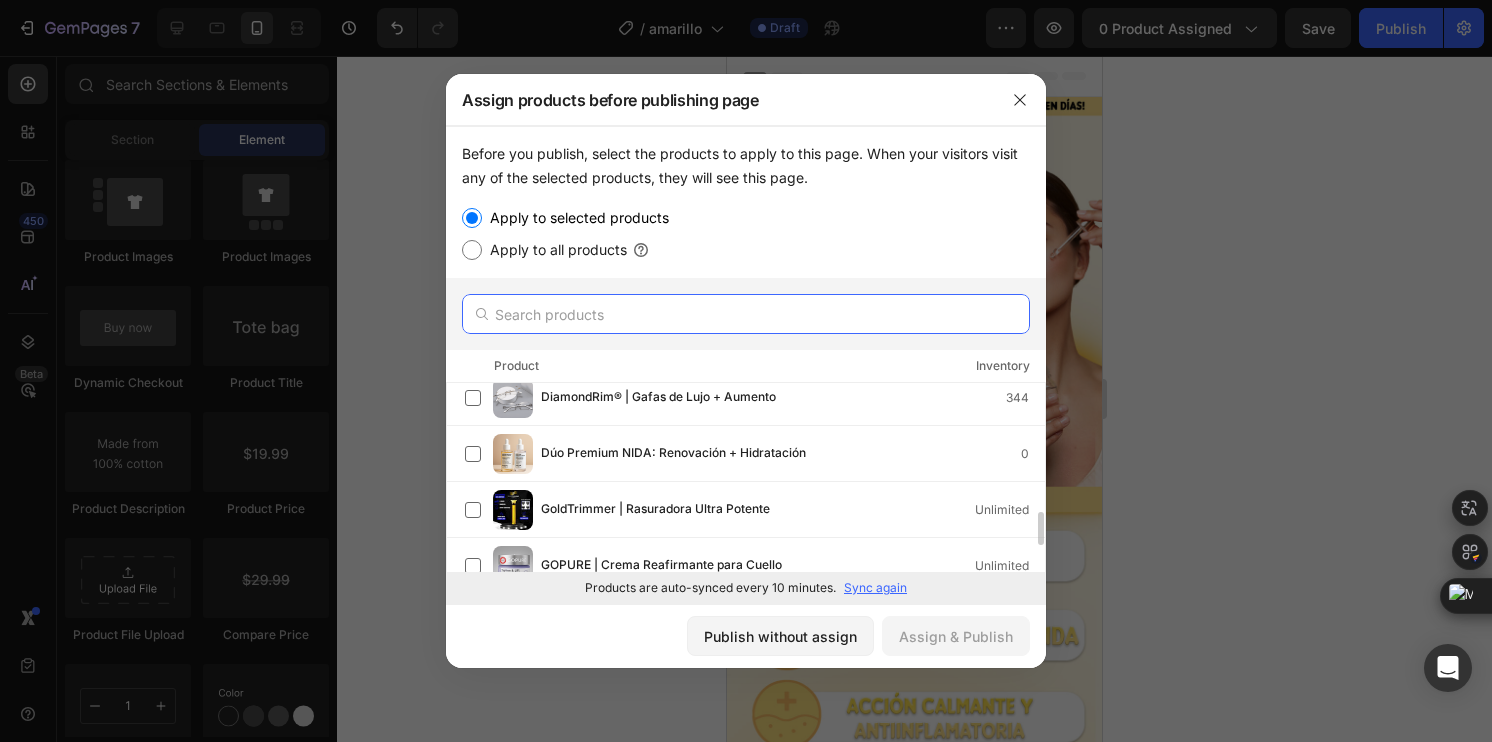 scroll, scrollTop: 742, scrollLeft: 0, axis: vertical 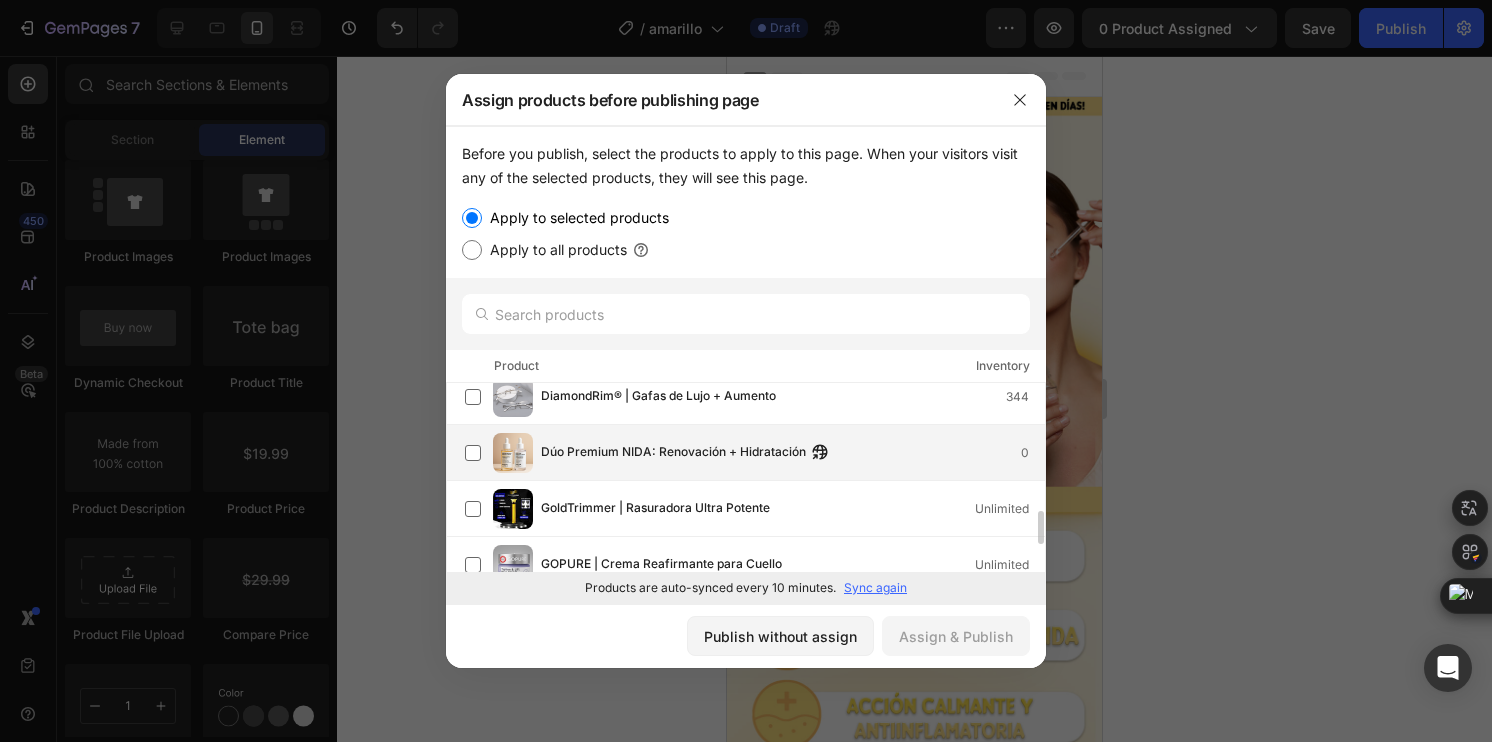 click on "Dúo Premium NIDA: Renovación + Hidratación" at bounding box center (673, 453) 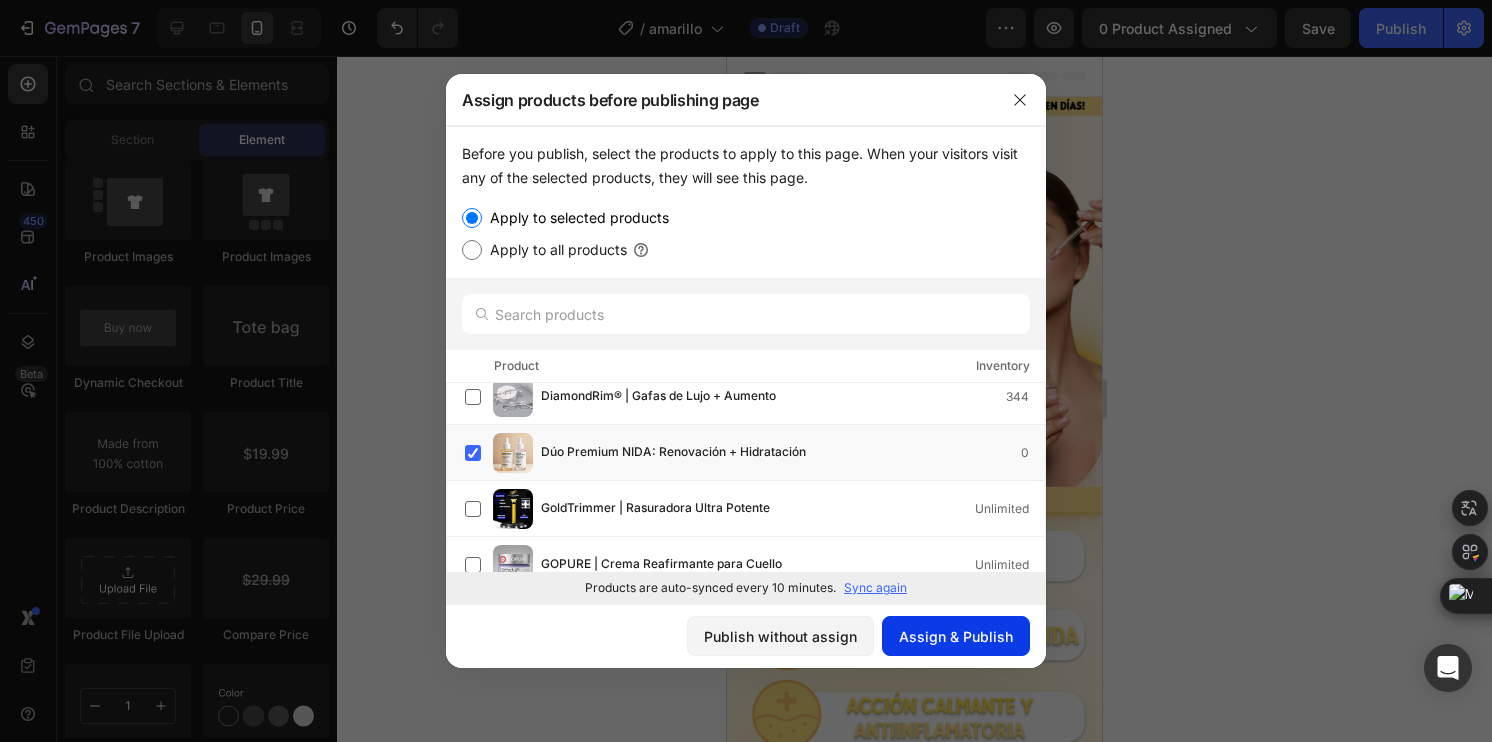 click on "Assign & Publish" at bounding box center (956, 636) 